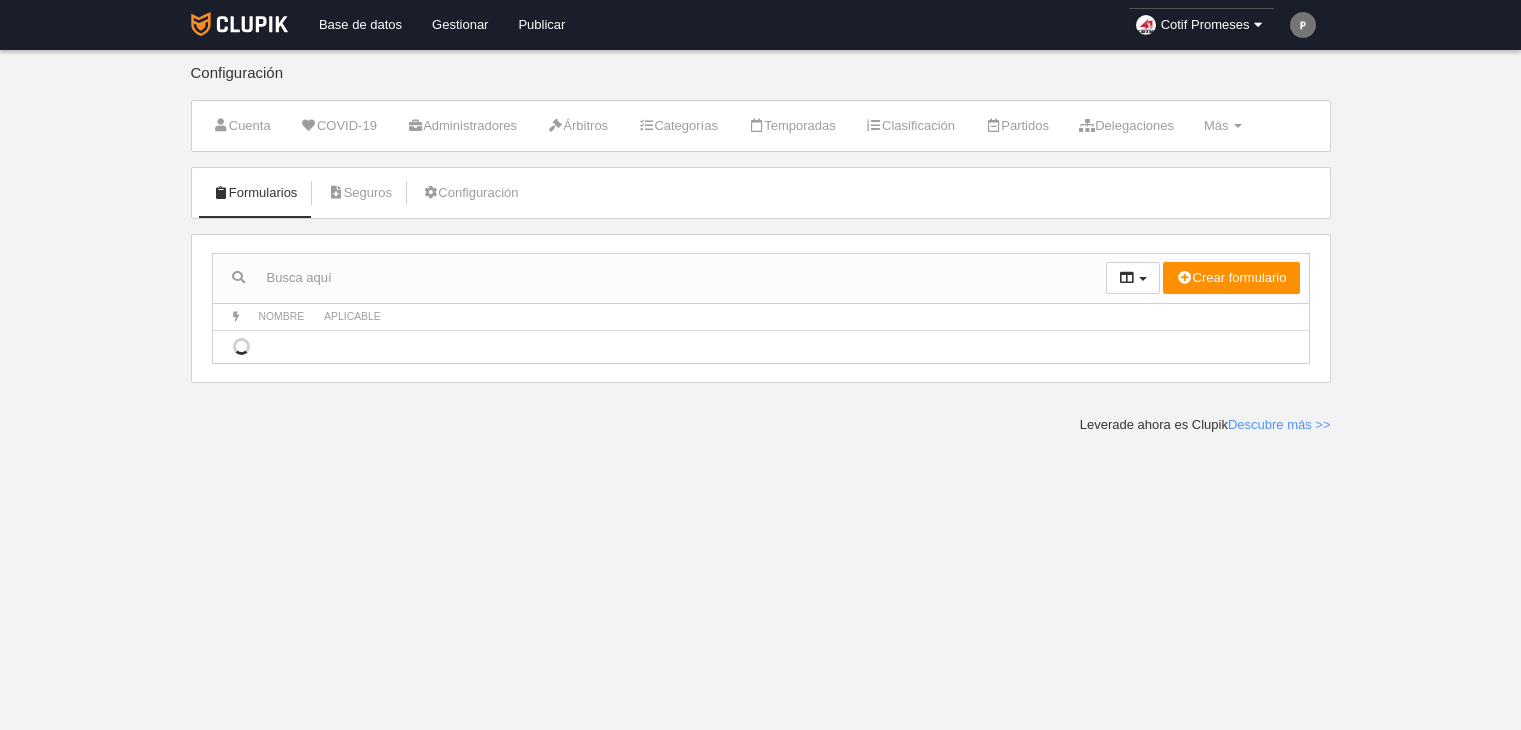 scroll, scrollTop: 0, scrollLeft: 0, axis: both 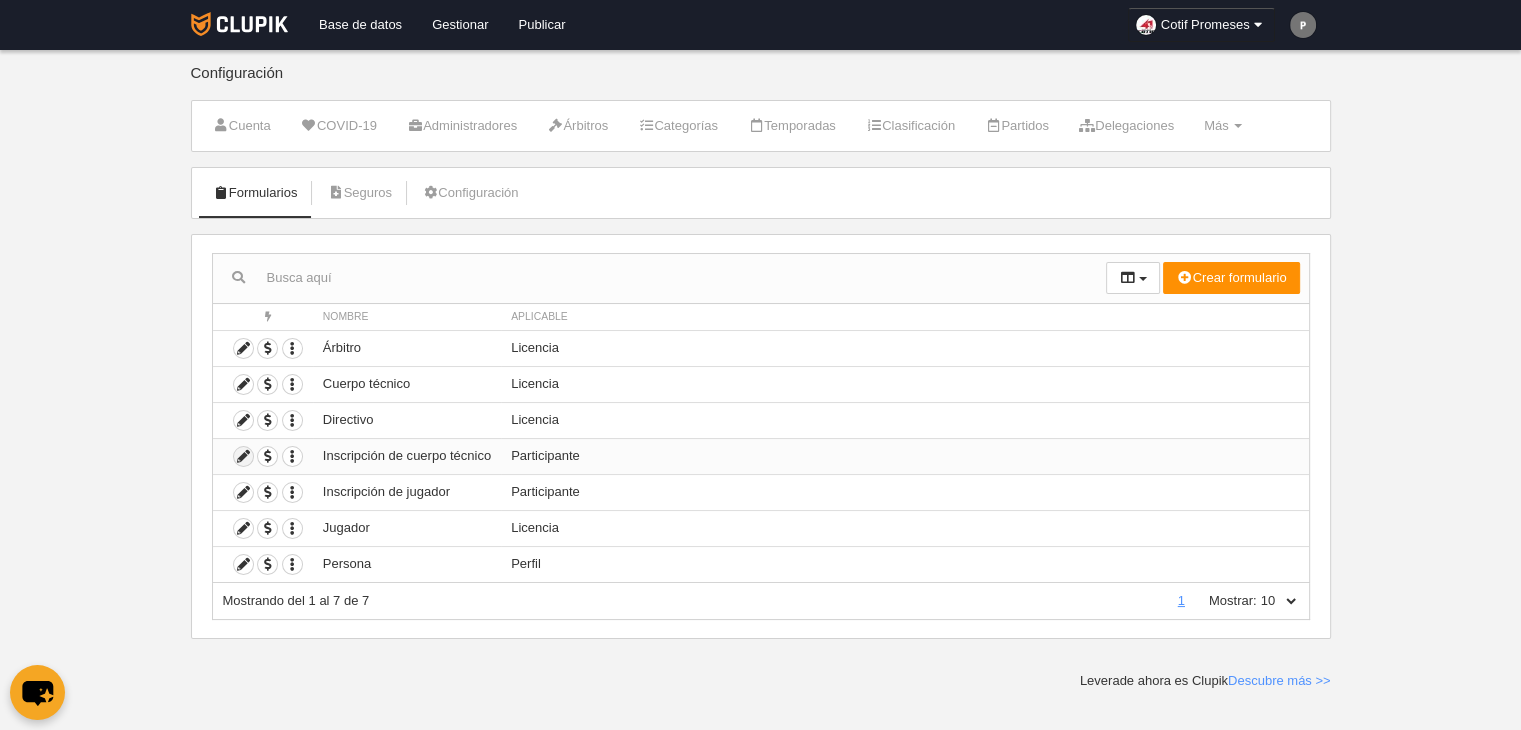 click at bounding box center (243, 456) 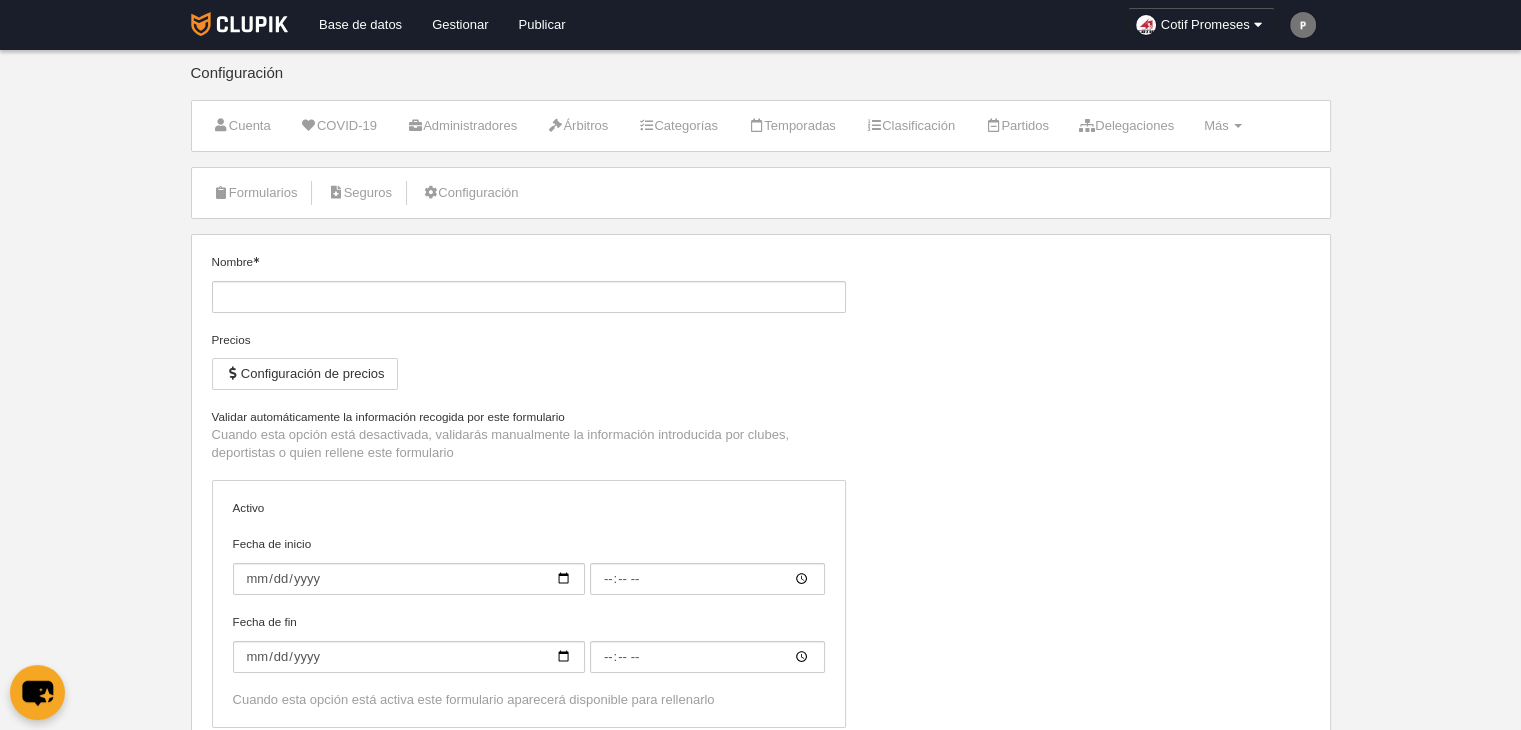 type on "Inscripción de cuerpo técnico" 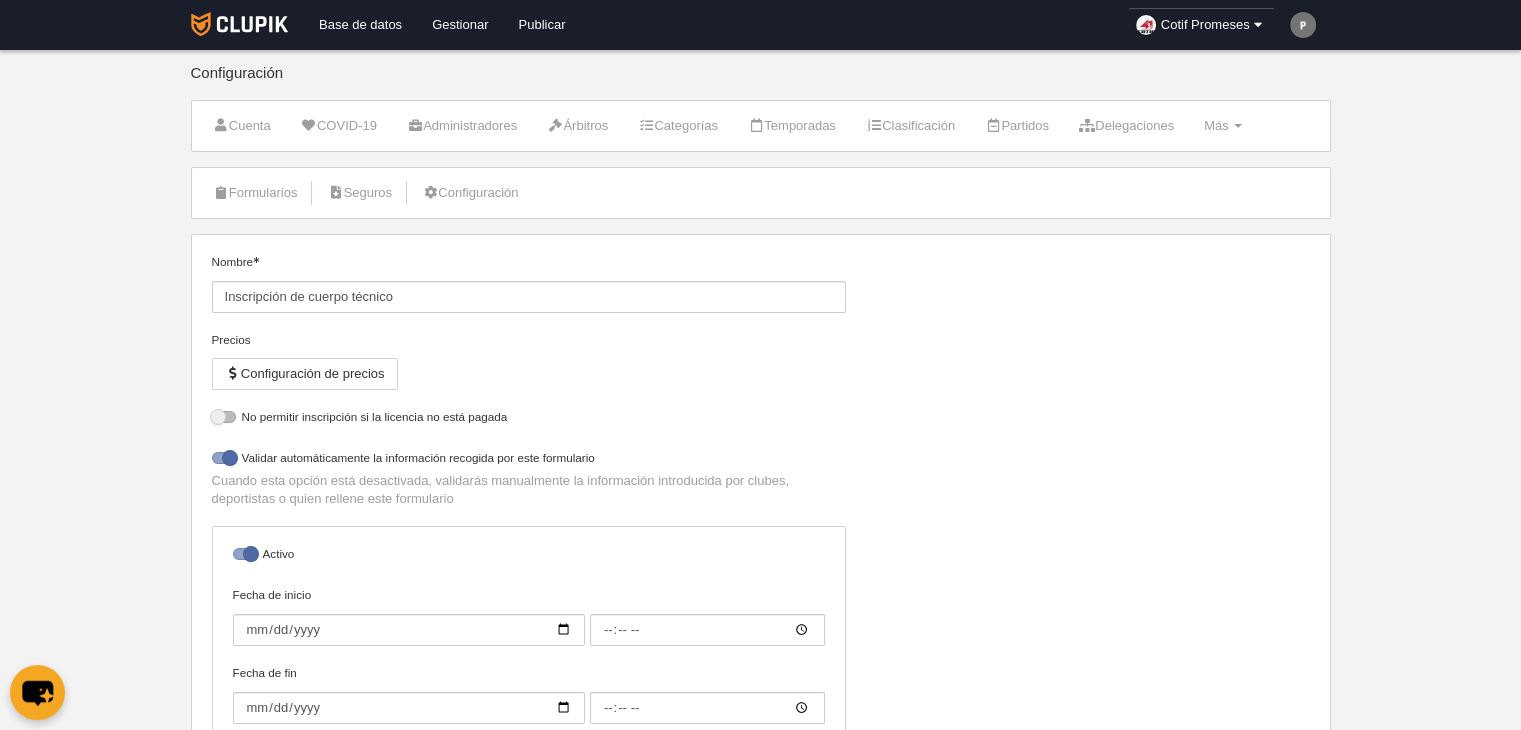 select on "selected" 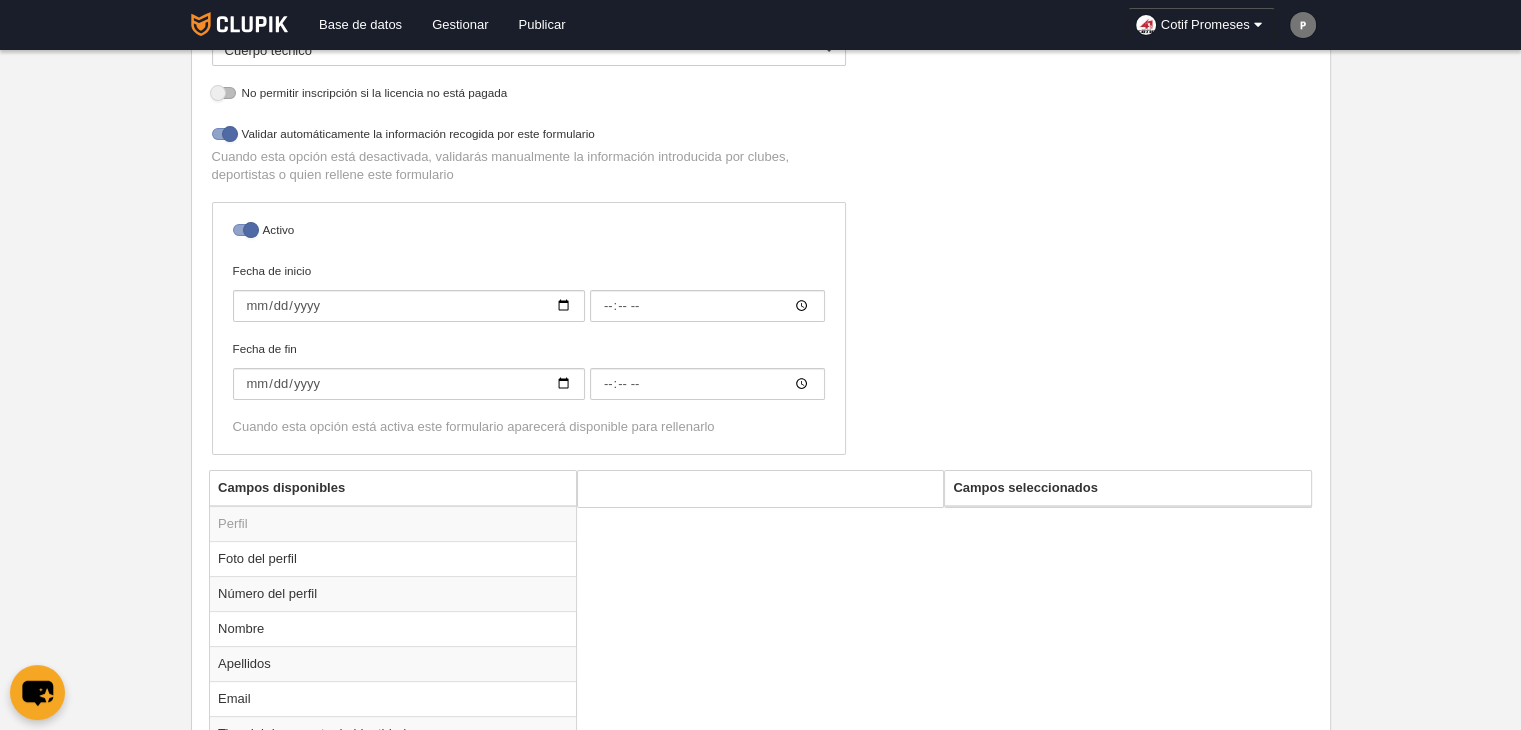 scroll, scrollTop: 399, scrollLeft: 0, axis: vertical 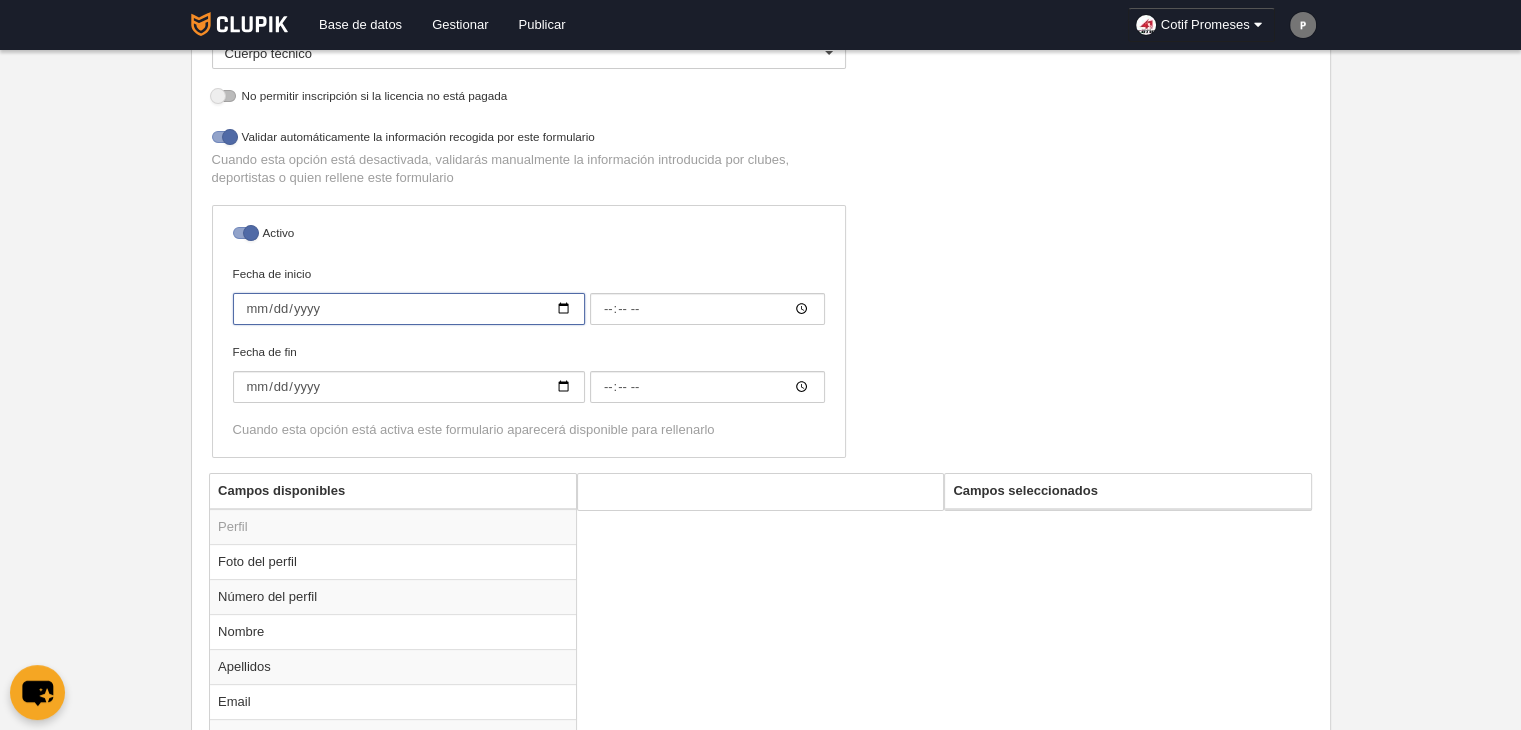 click on "Fecha de inicio" at bounding box center [409, 309] 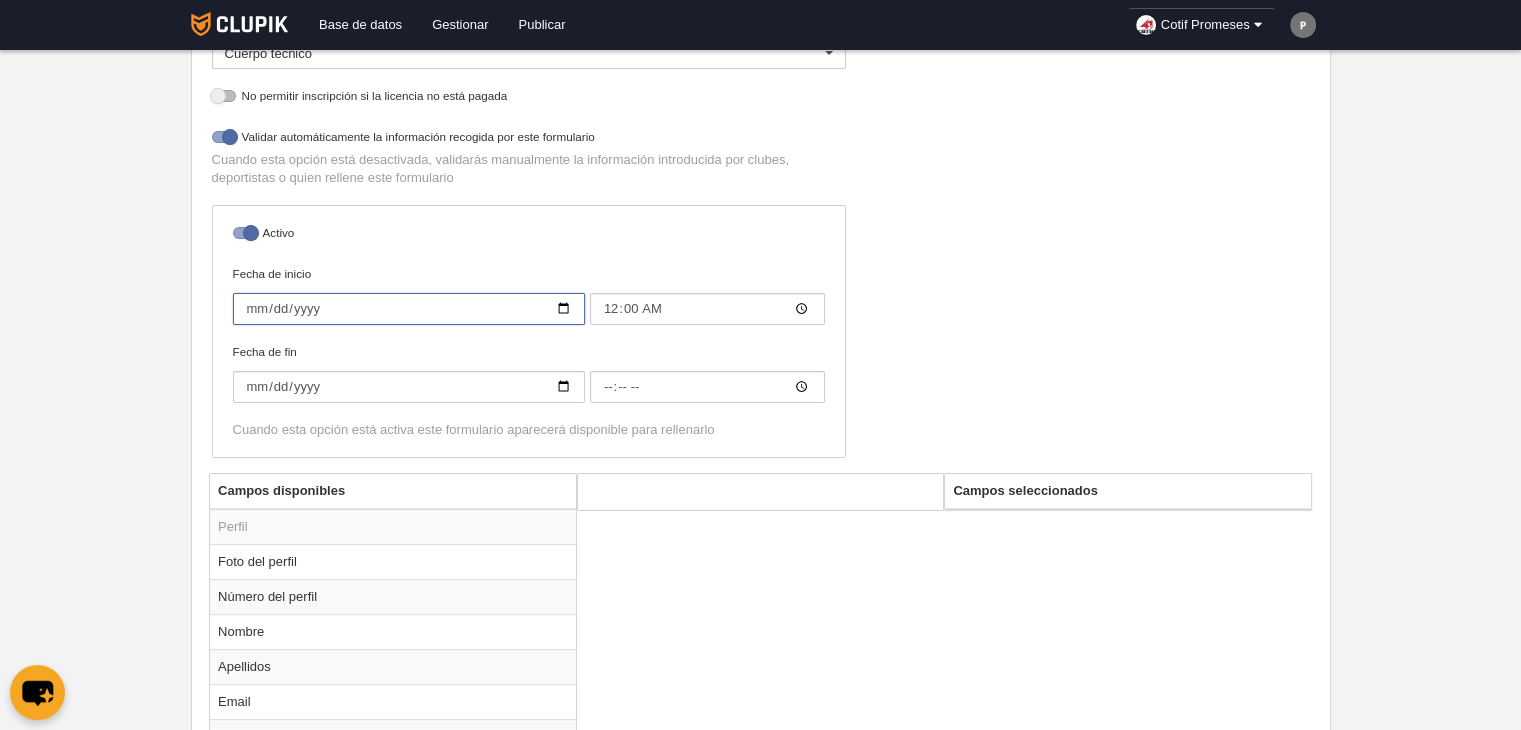 type on "[DATE]" 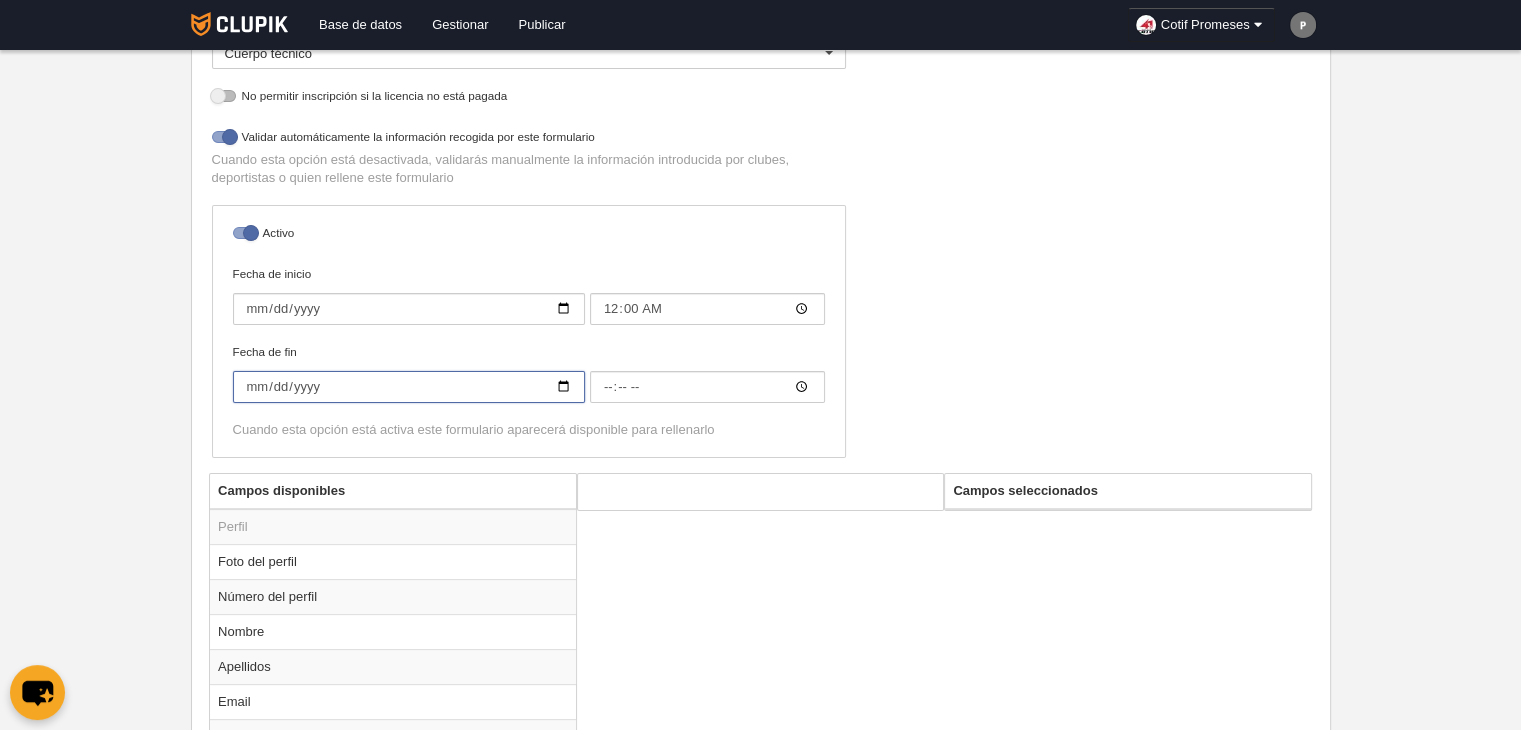 click on "Fecha de fin" at bounding box center [409, 387] 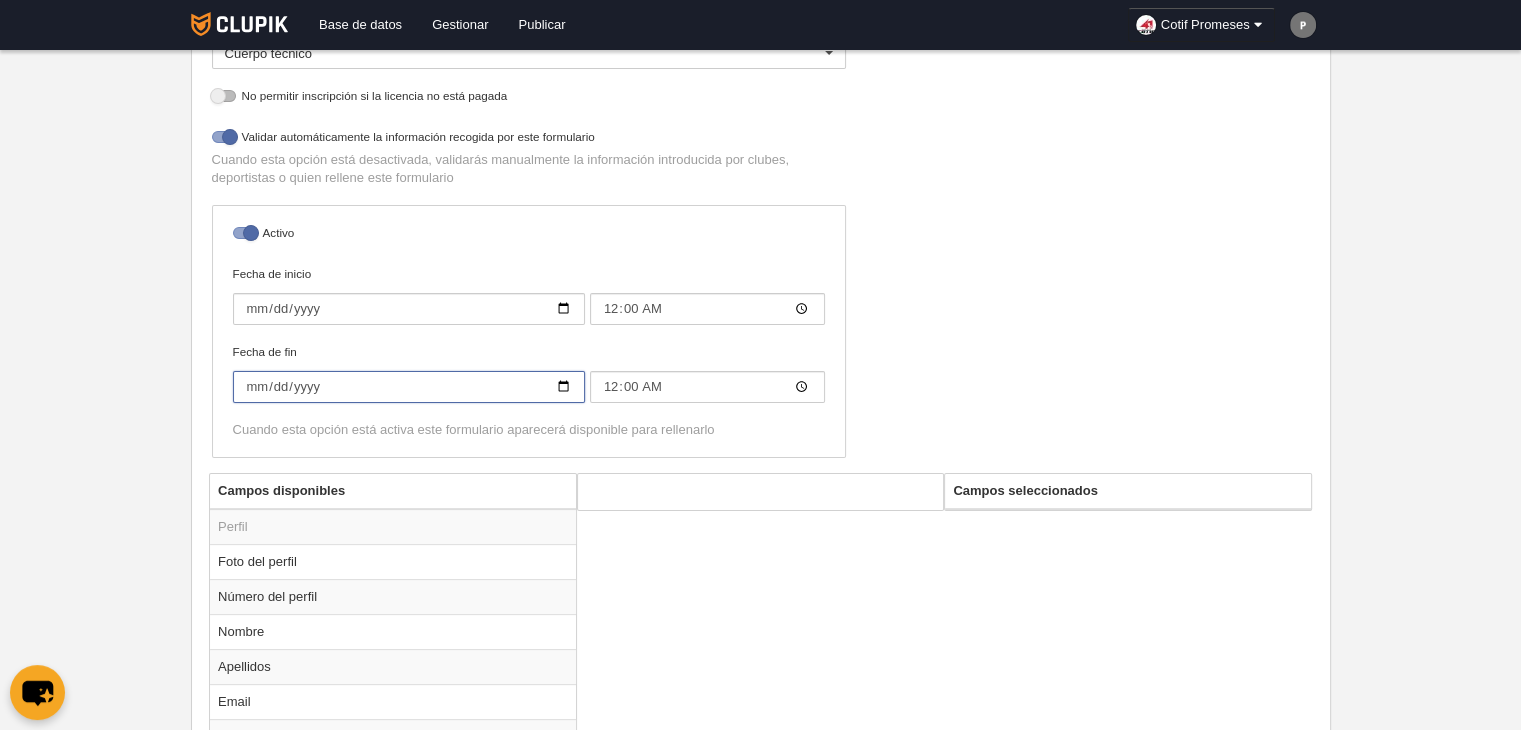 type on "[DATE]" 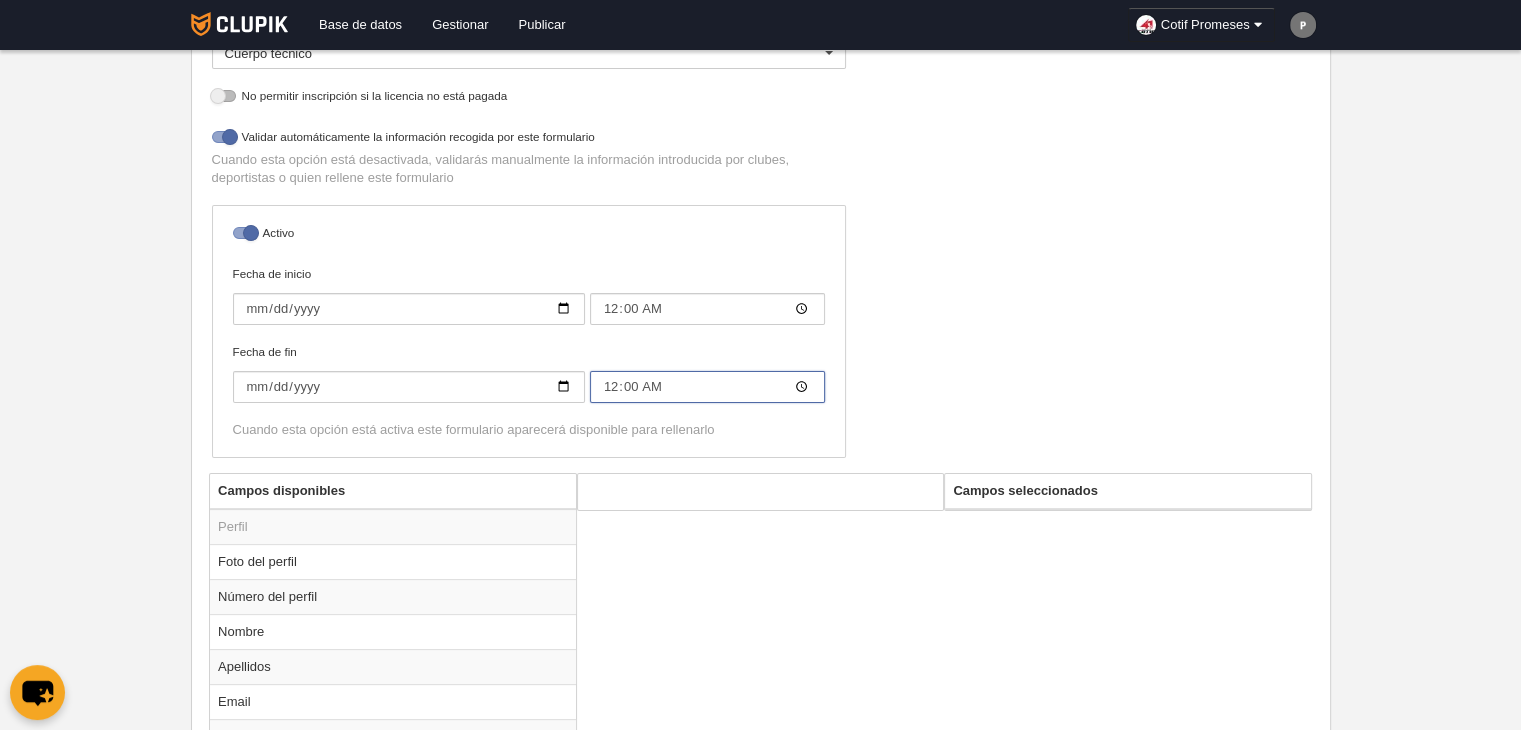 click on "00:00" at bounding box center (707, 387) 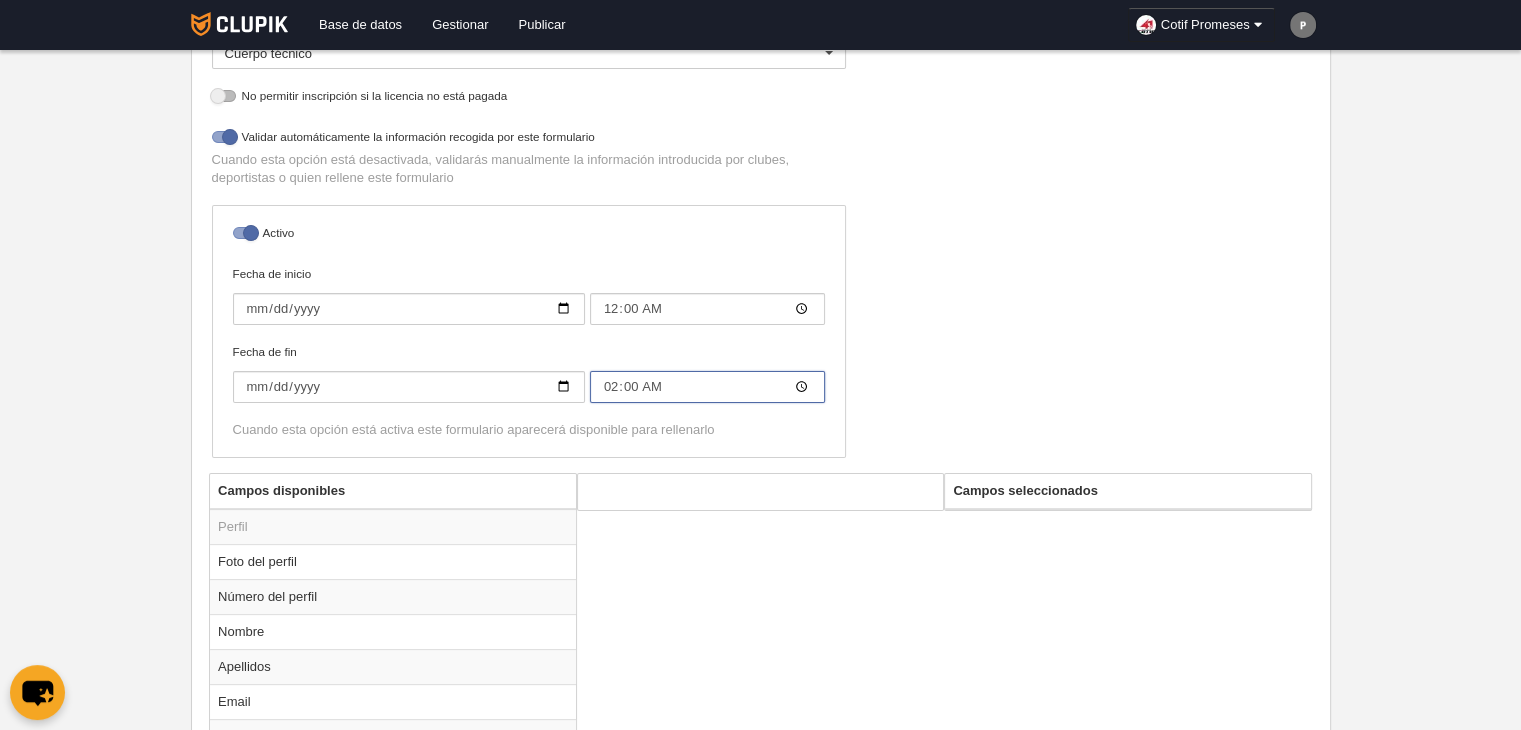 type on "20:00" 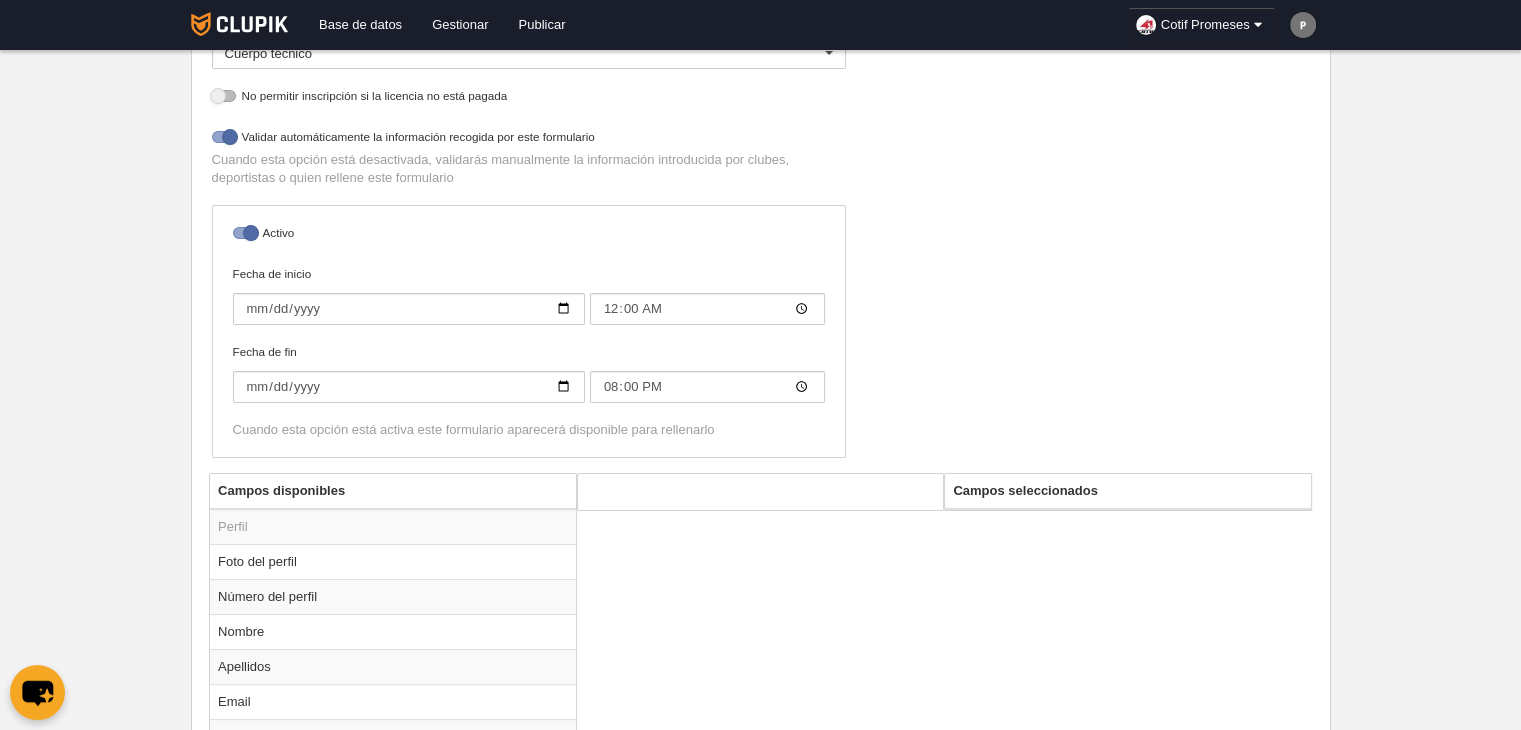 click on "Nombre
Inscripción de cuerpo técnico
Precios
Configuración de precios
Formularios de licencia enlazables a este participante
Cuerpo técnico                   Directivo     Árbitro     Jugador     Cuerpo técnico     No hay resultados para la búsqueda   No hay opciones
No permitir inscripción si la licencia no está pagada
Validar automáticamente la información recogida por este formulario
Cuando esta opción está desactivada, validarás manualmente la información introducida por clubes, deportistas o quien rellene este formulario
Activo
Fecha de inicio
2025-07-08   00:00
Fecha de fin
2025-07-17   20:00" at bounding box center [760, 163] 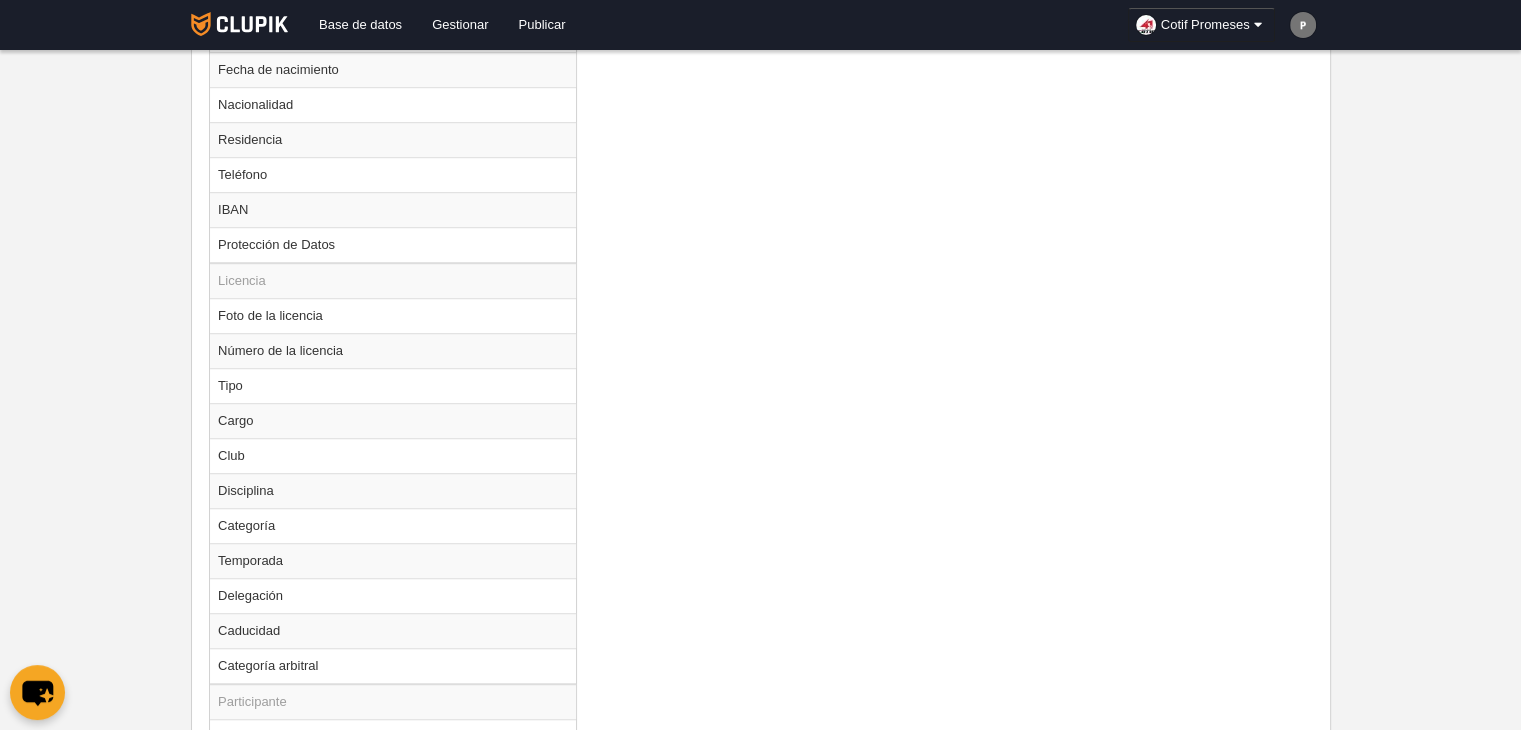scroll, scrollTop: 1408, scrollLeft: 0, axis: vertical 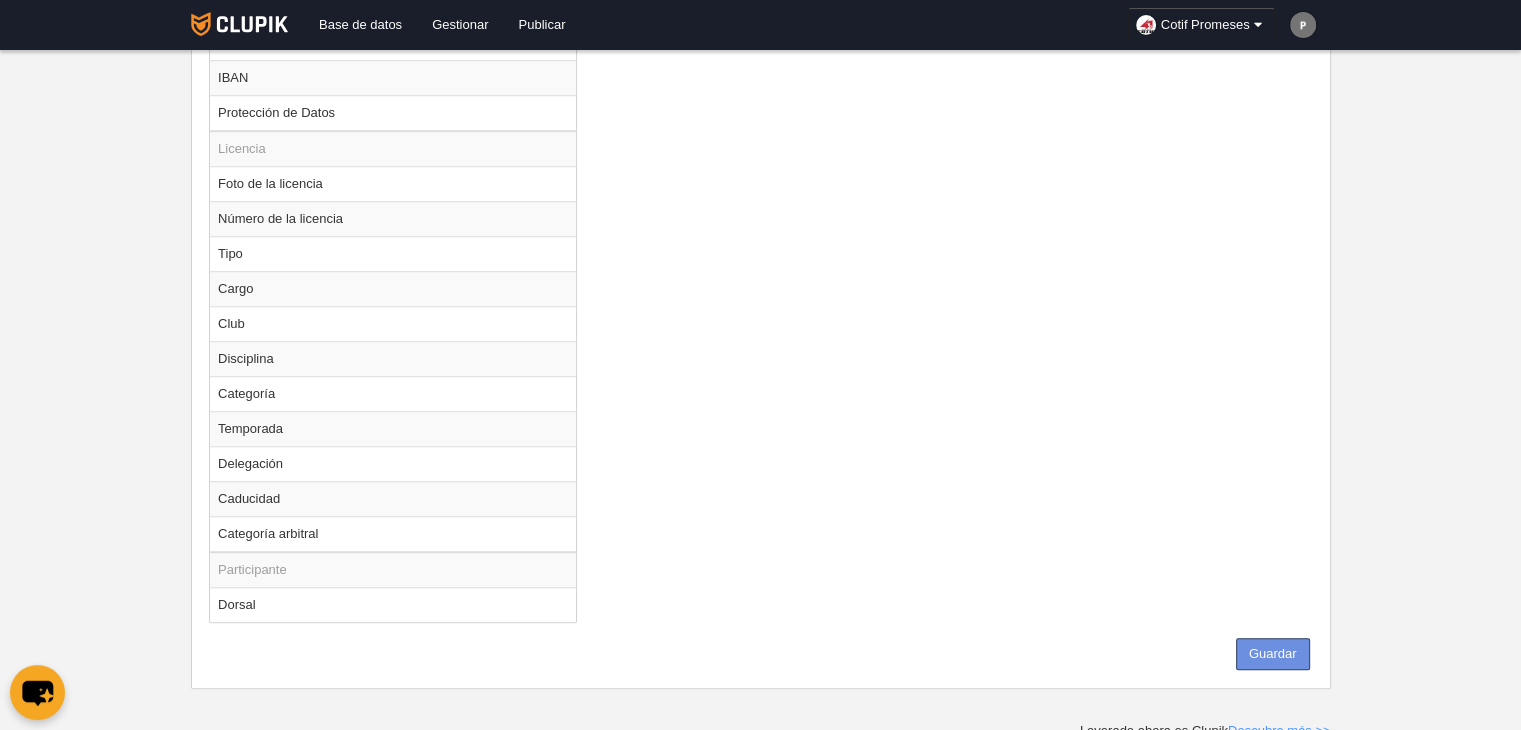 click on "Guardar" at bounding box center [1273, 654] 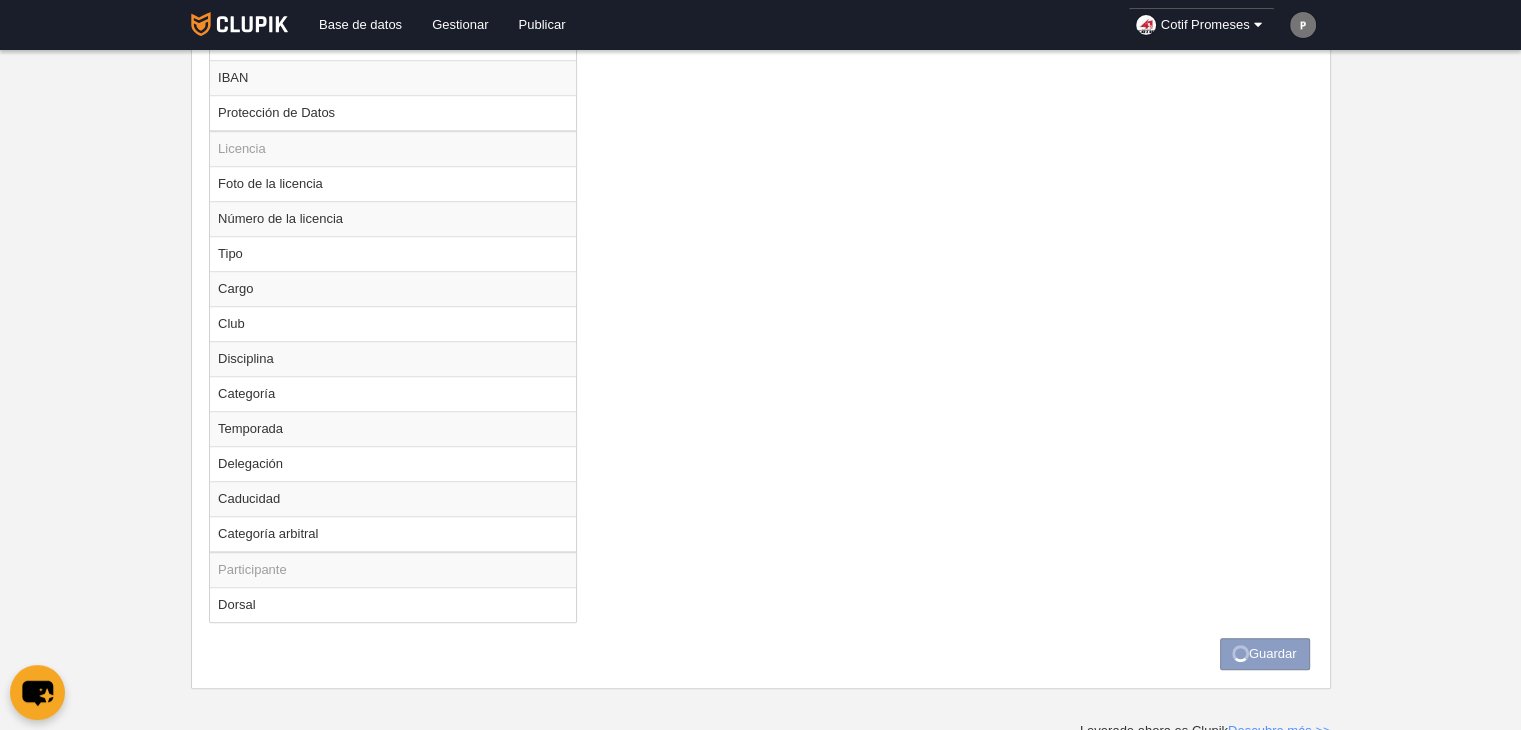 scroll, scrollTop: 0, scrollLeft: 0, axis: both 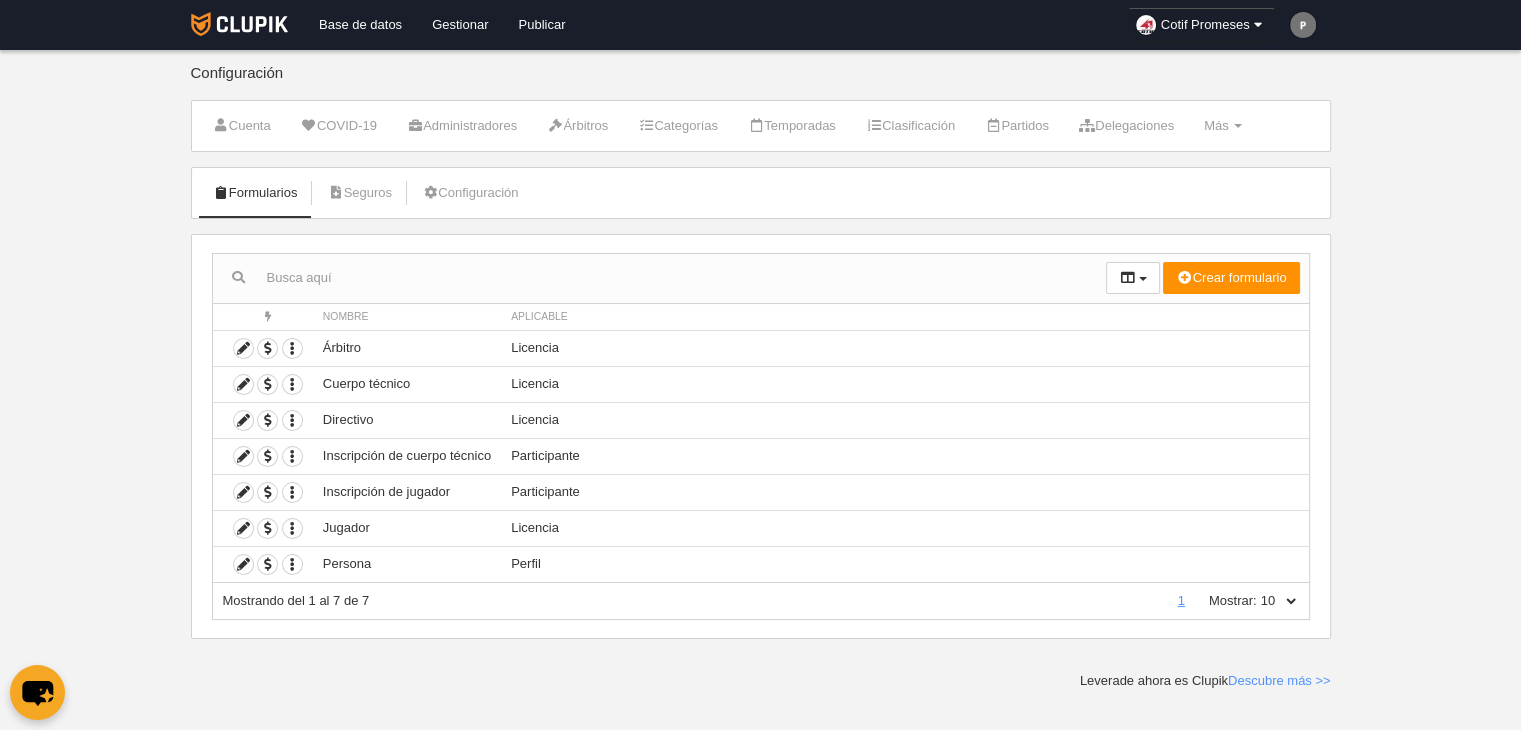 click on "Base de datos
Gestionar
Publicar
Cotif Promeses
Ajustes generales
Ir a mi dominio
Pau
Mi cuenta
Consultar importaciones y exportaciones
Comentarios
Centro de soporte
Idioma
Català [ca]
Deutsch [de]
English [en]" at bounding box center [760, 365] 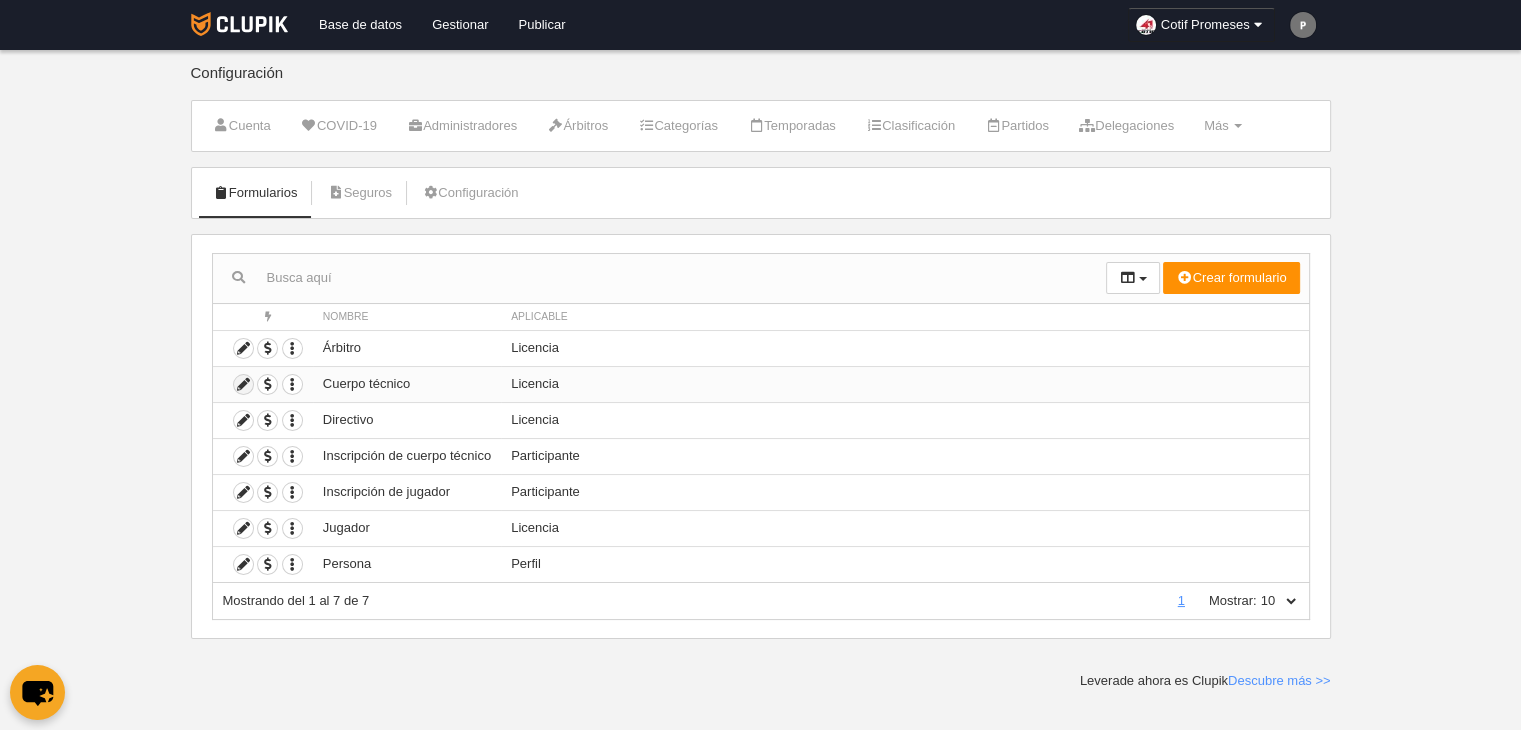 click at bounding box center (243, 384) 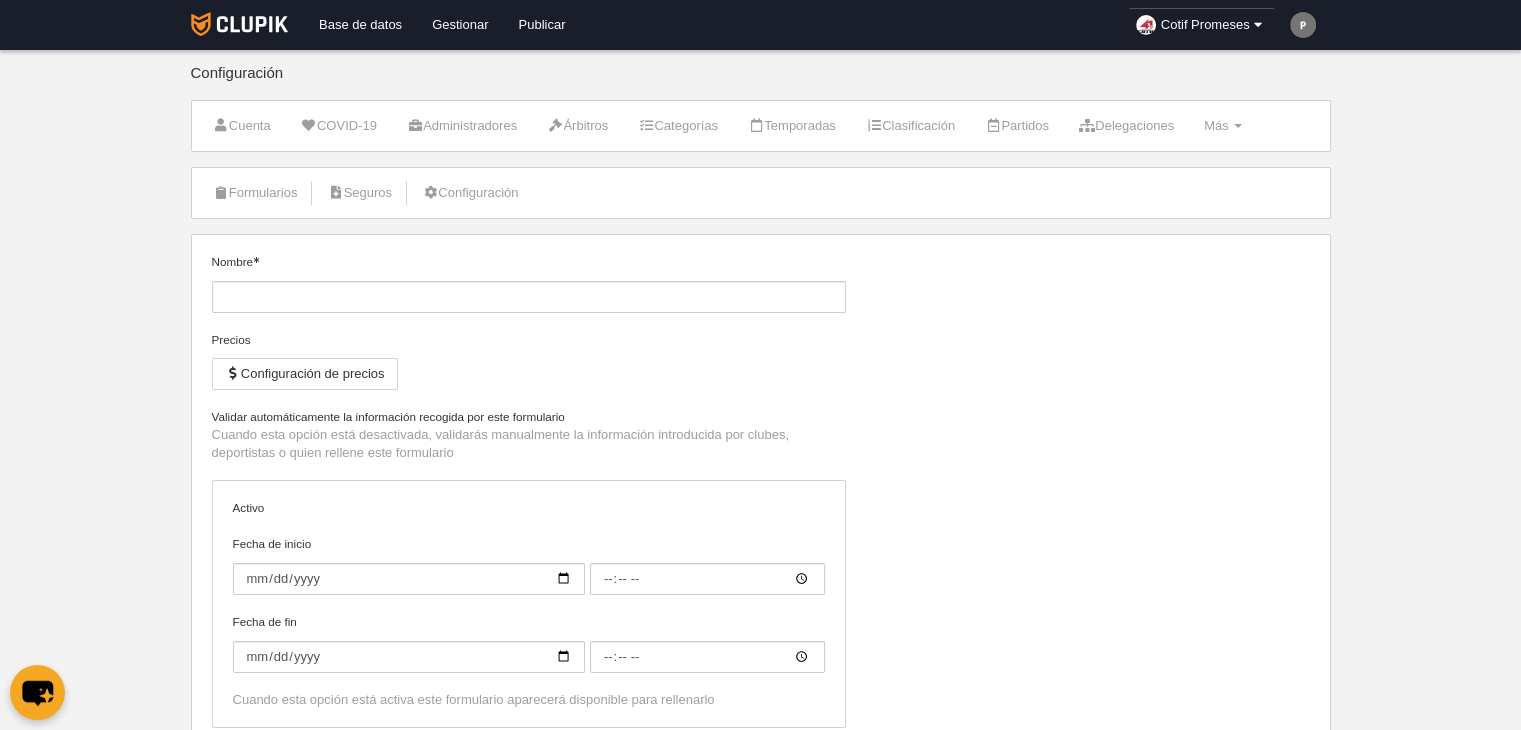 type on "Cuerpo técnico" 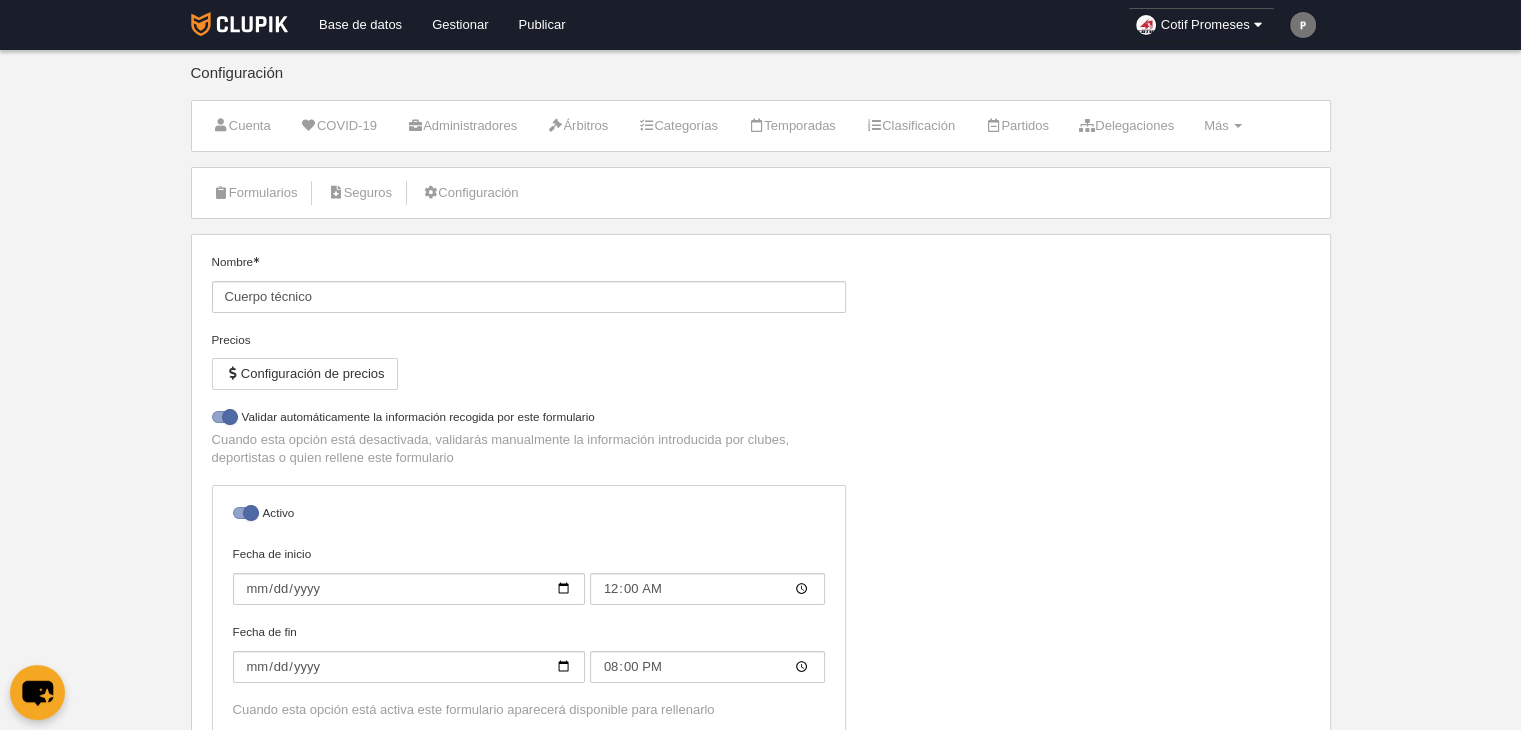 select on "selected" 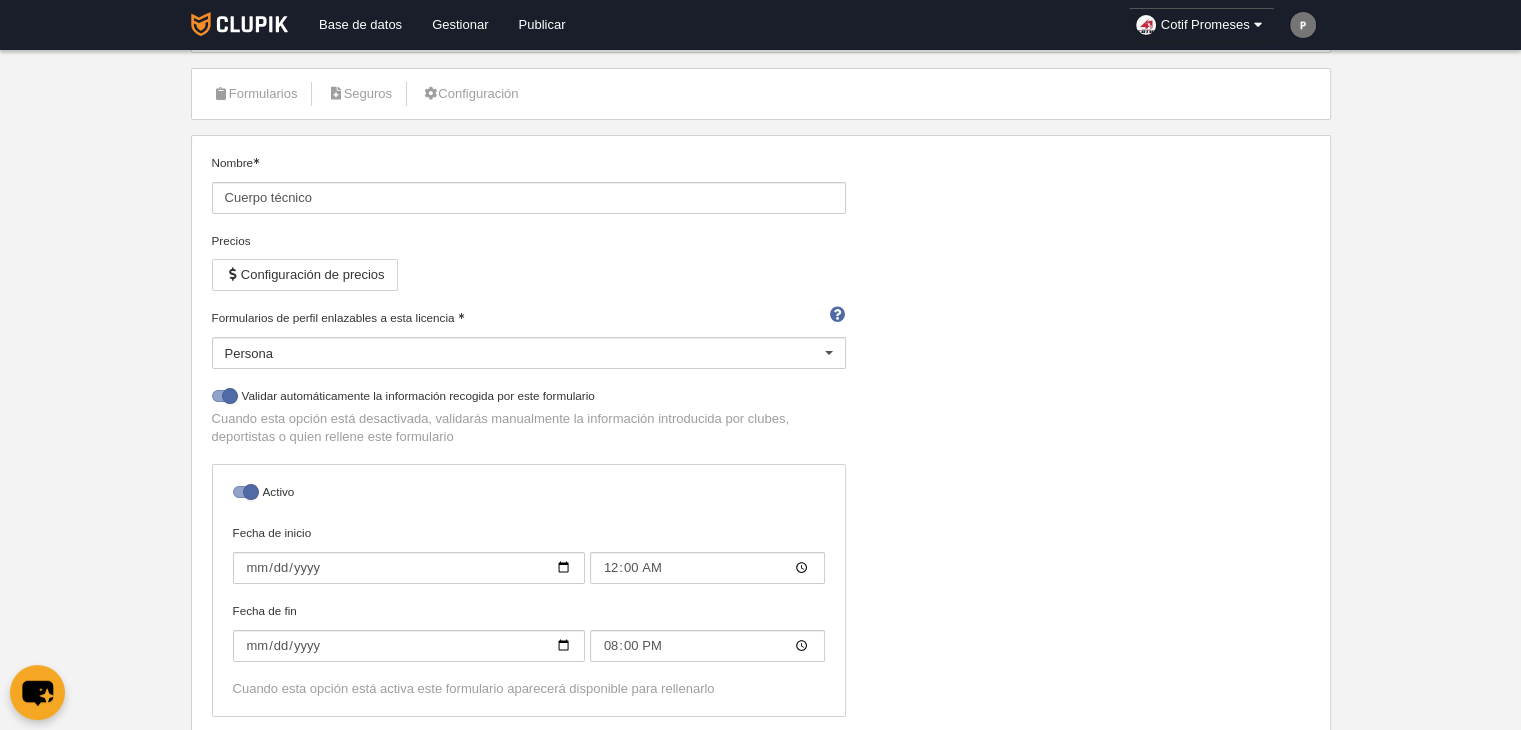 scroll, scrollTop: 0, scrollLeft: 0, axis: both 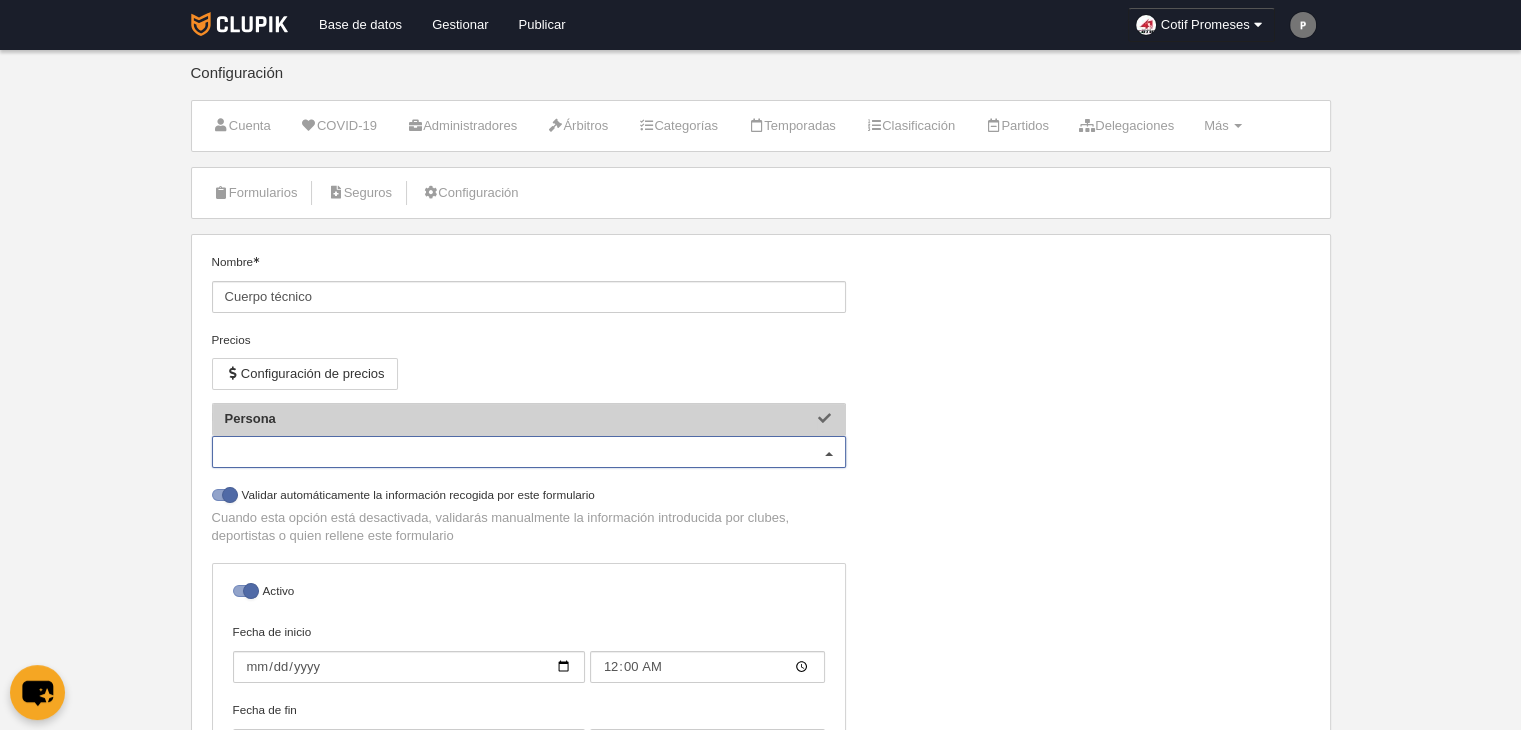 click on "Persona" at bounding box center [529, 452] 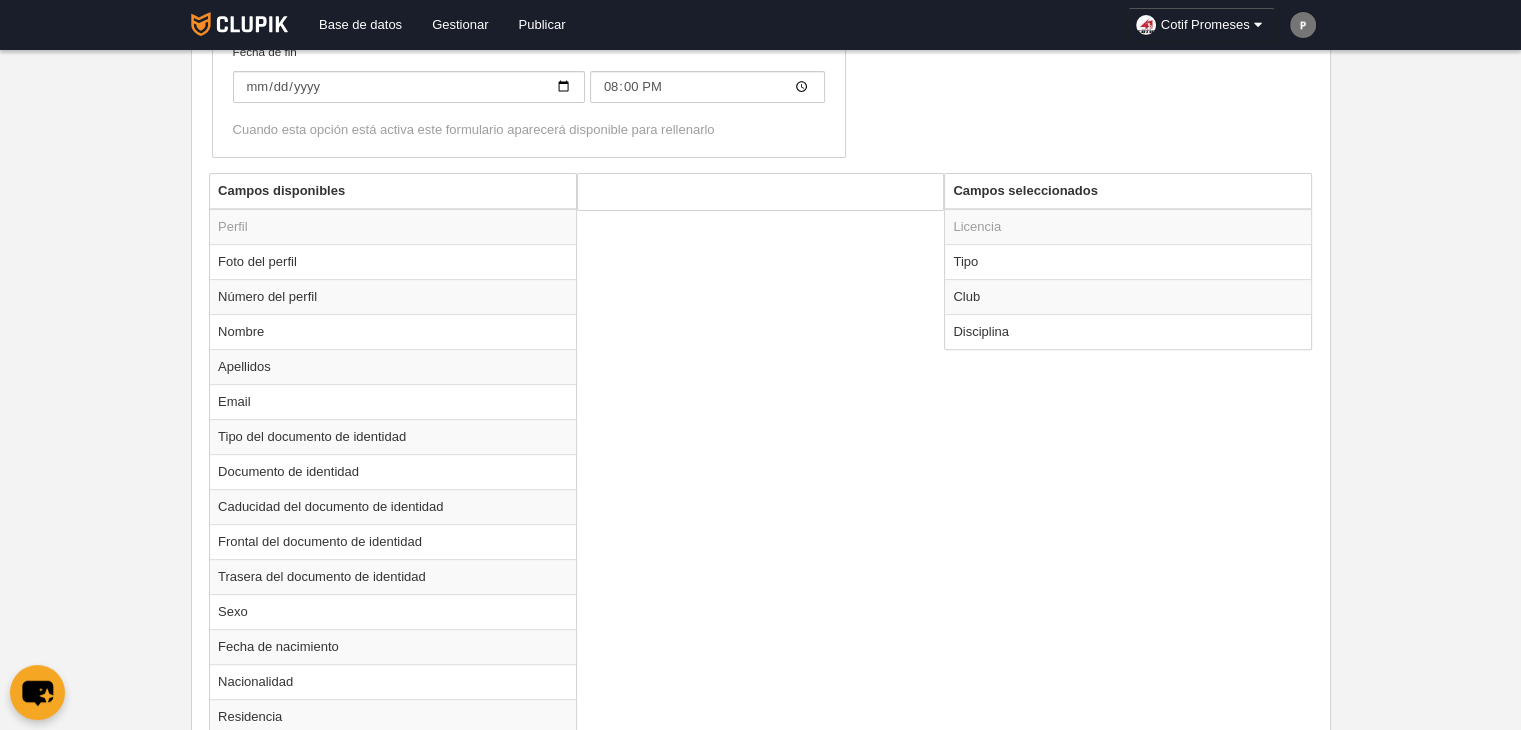 scroll, scrollTop: 754, scrollLeft: 0, axis: vertical 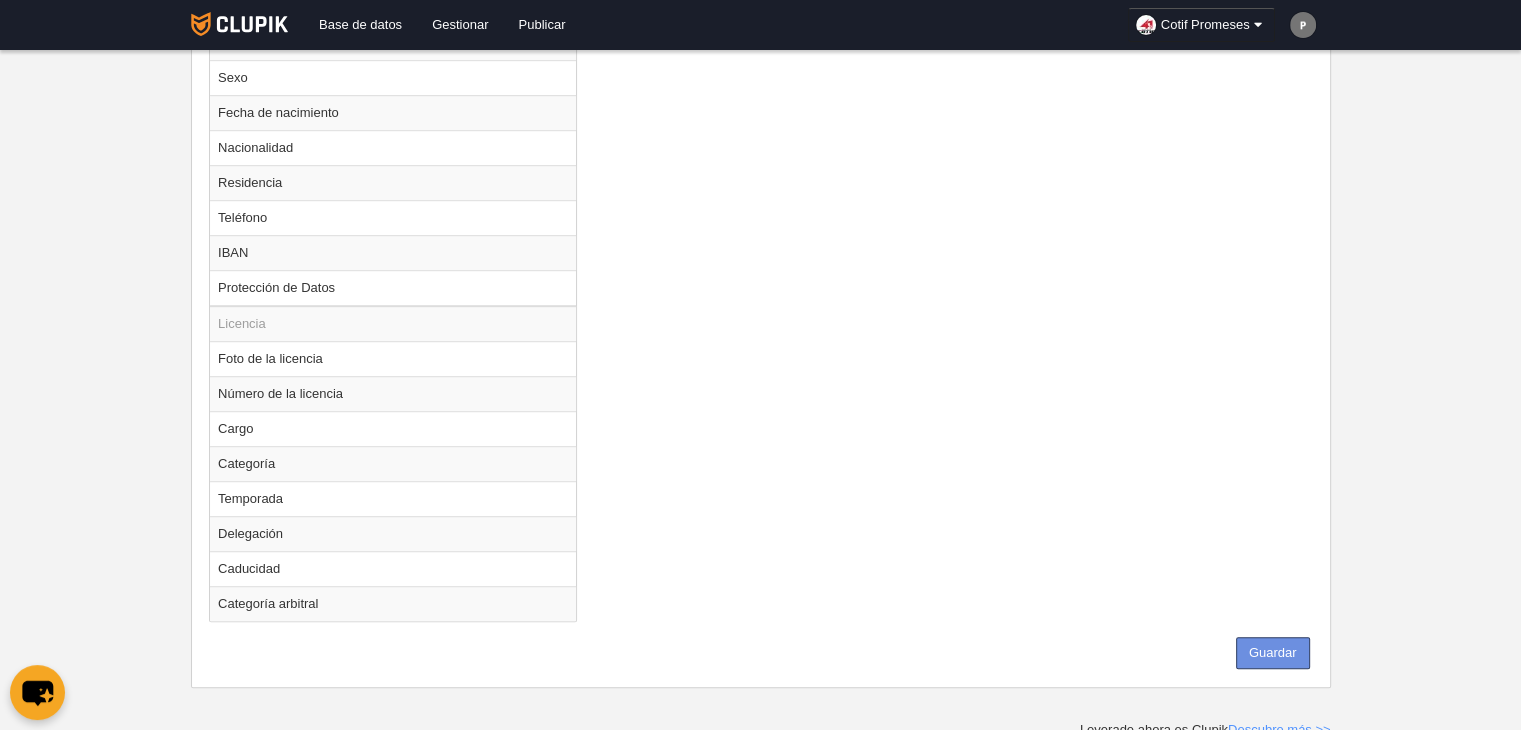 click on "Guardar" at bounding box center (1273, 653) 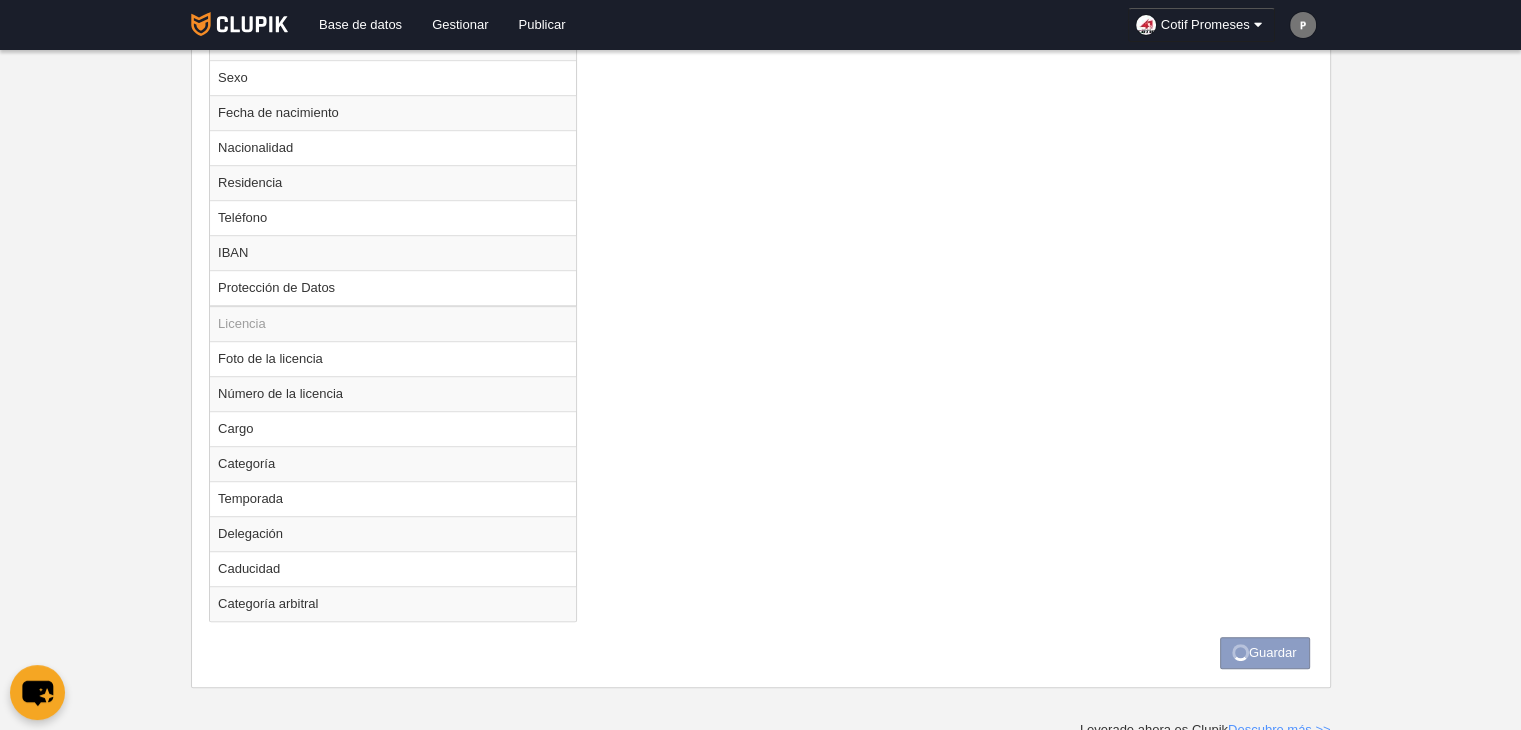 scroll, scrollTop: 0, scrollLeft: 0, axis: both 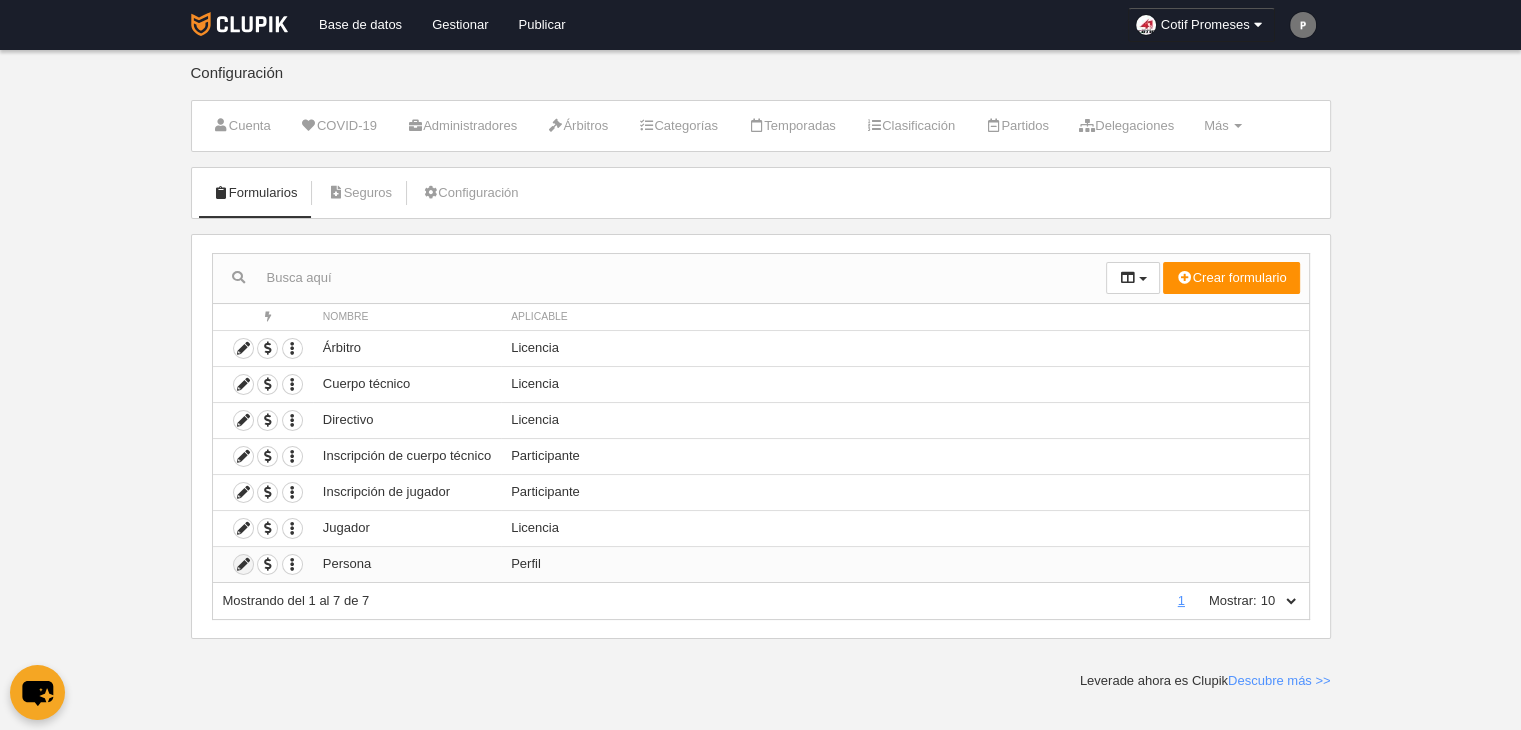 click at bounding box center (243, 564) 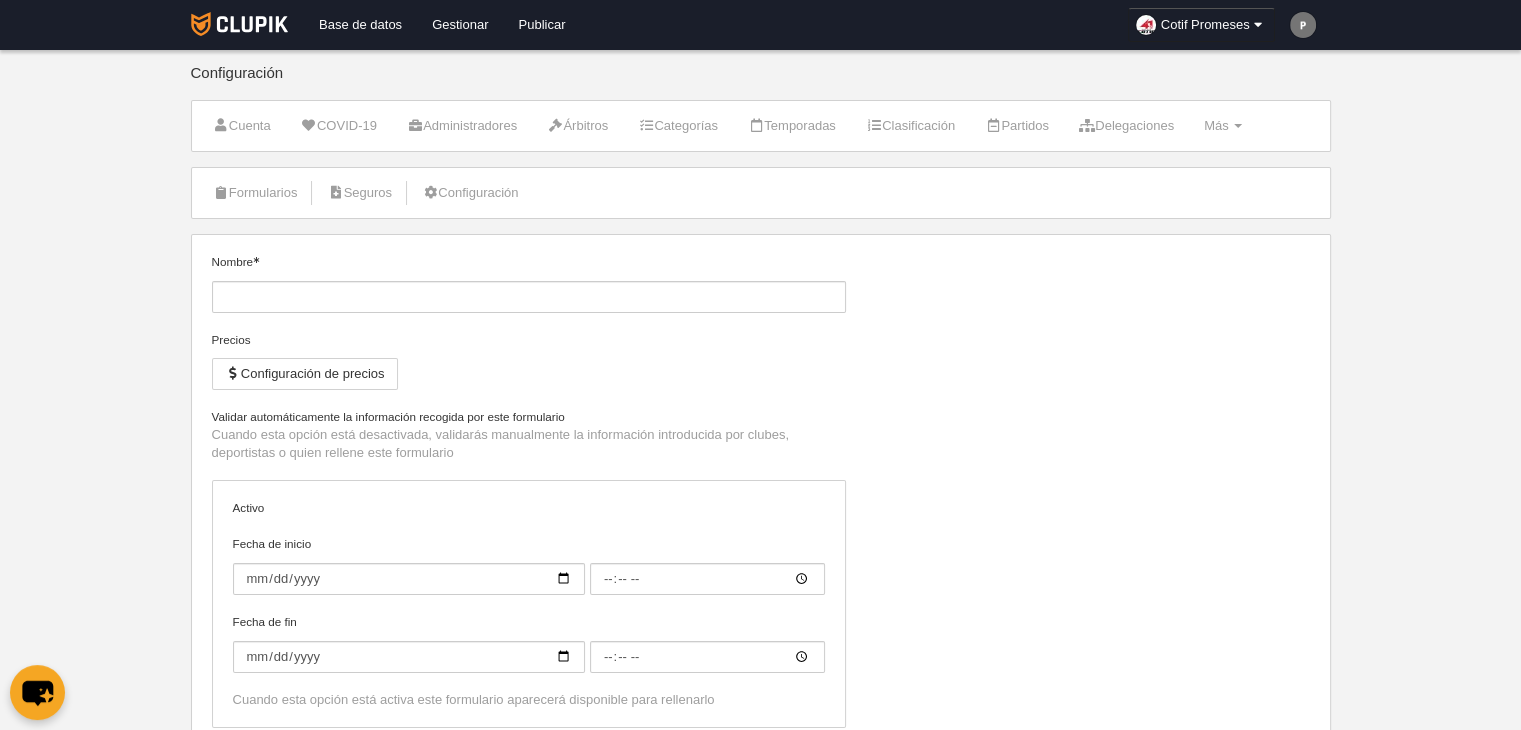 type on "Persona" 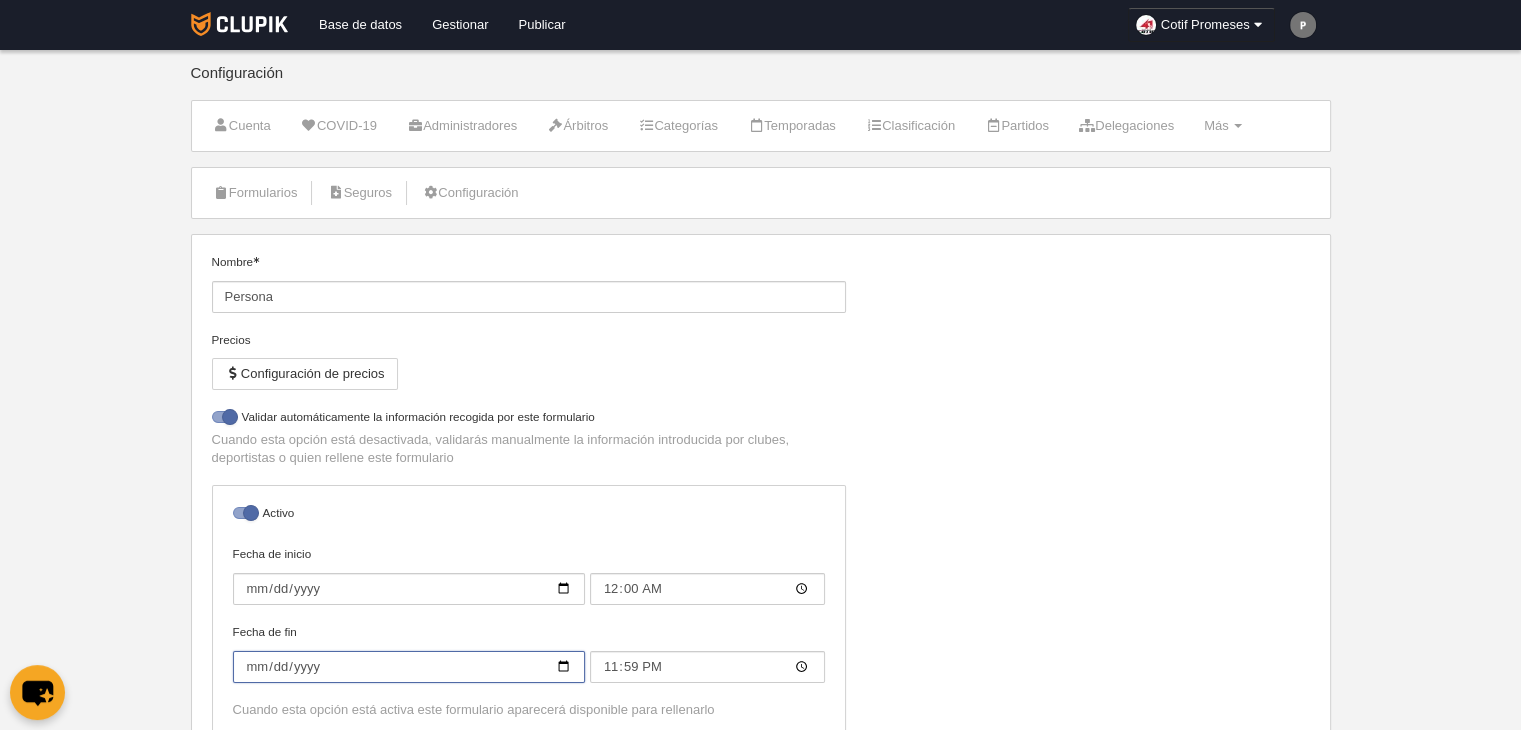 click on "2024-07-30" at bounding box center (409, 667) 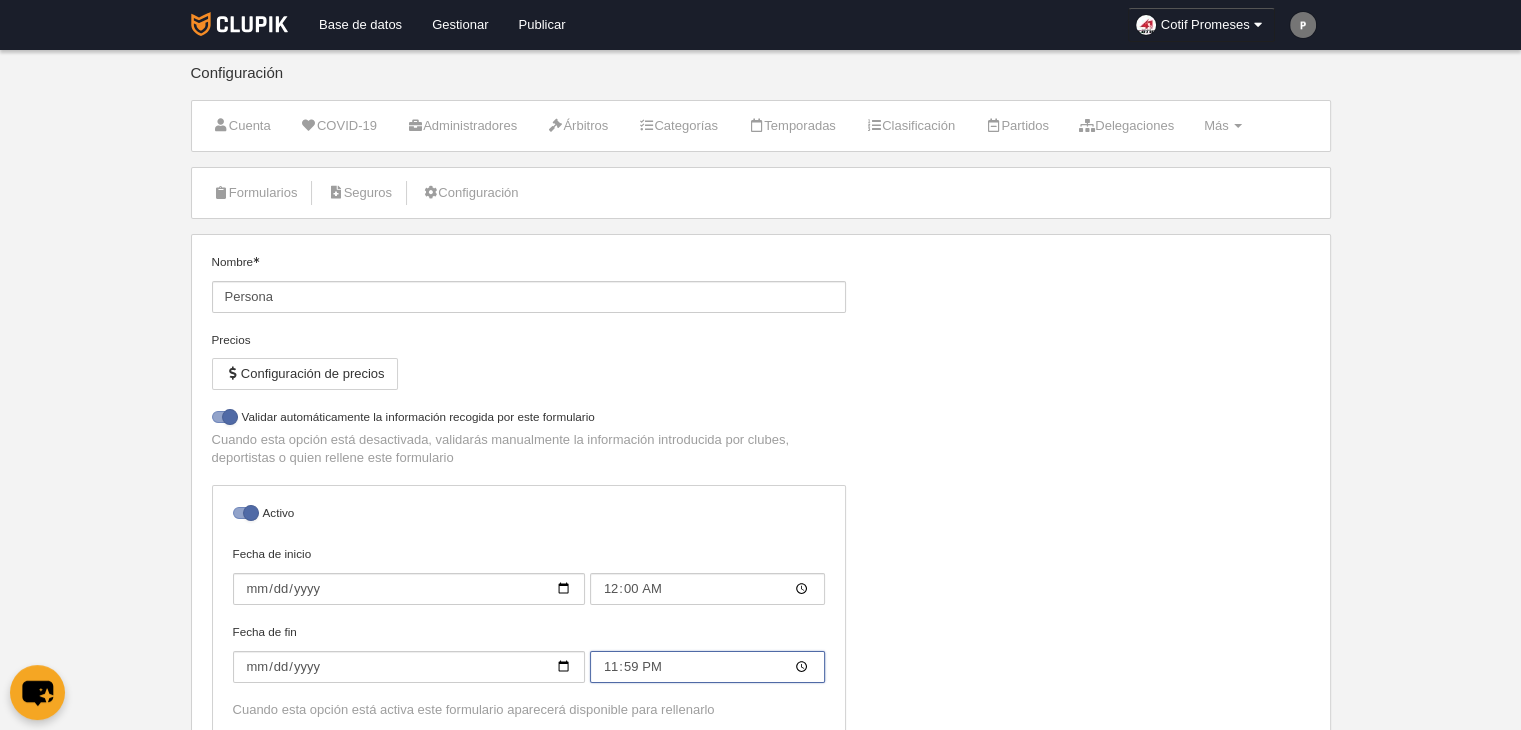 click on "23:59" at bounding box center (707, 667) 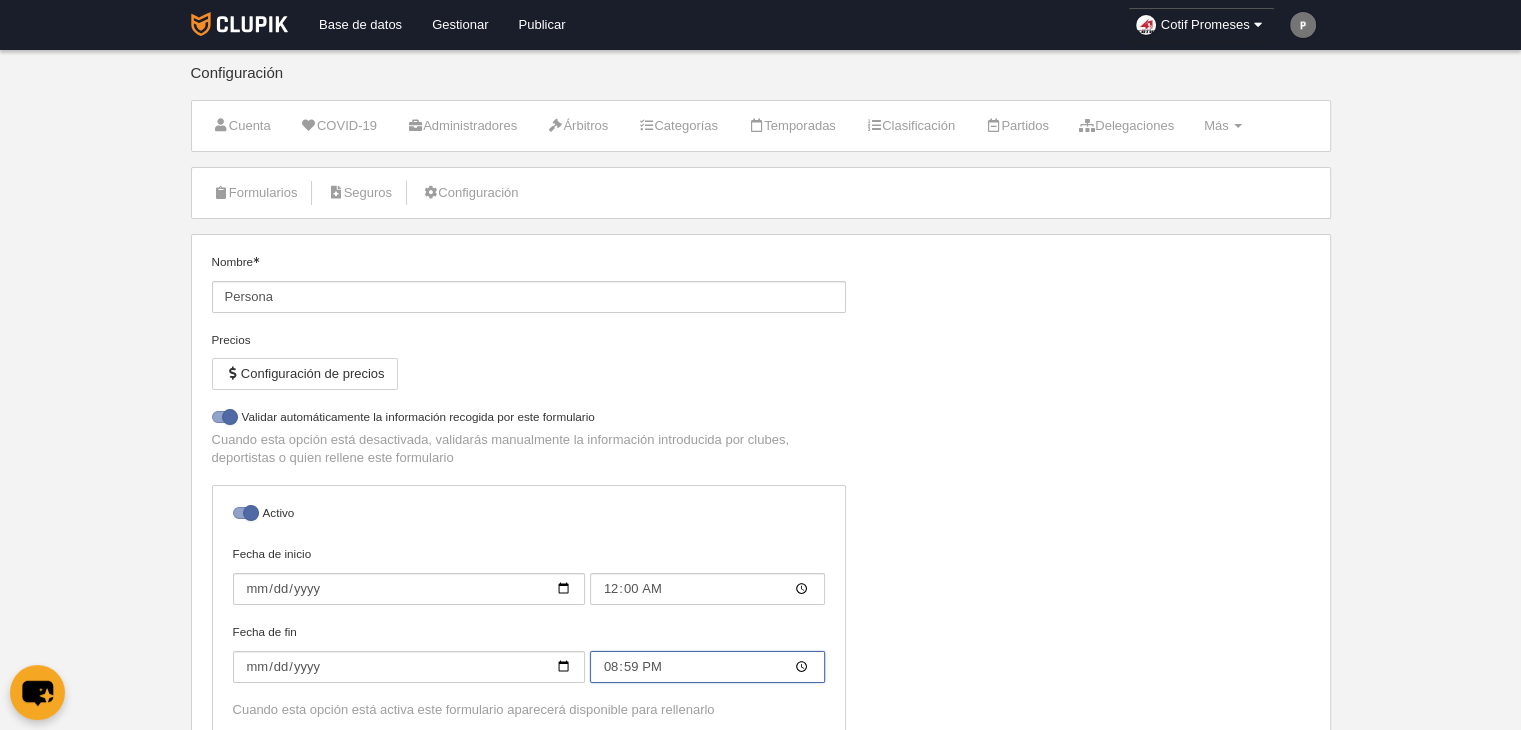 type on "20:00" 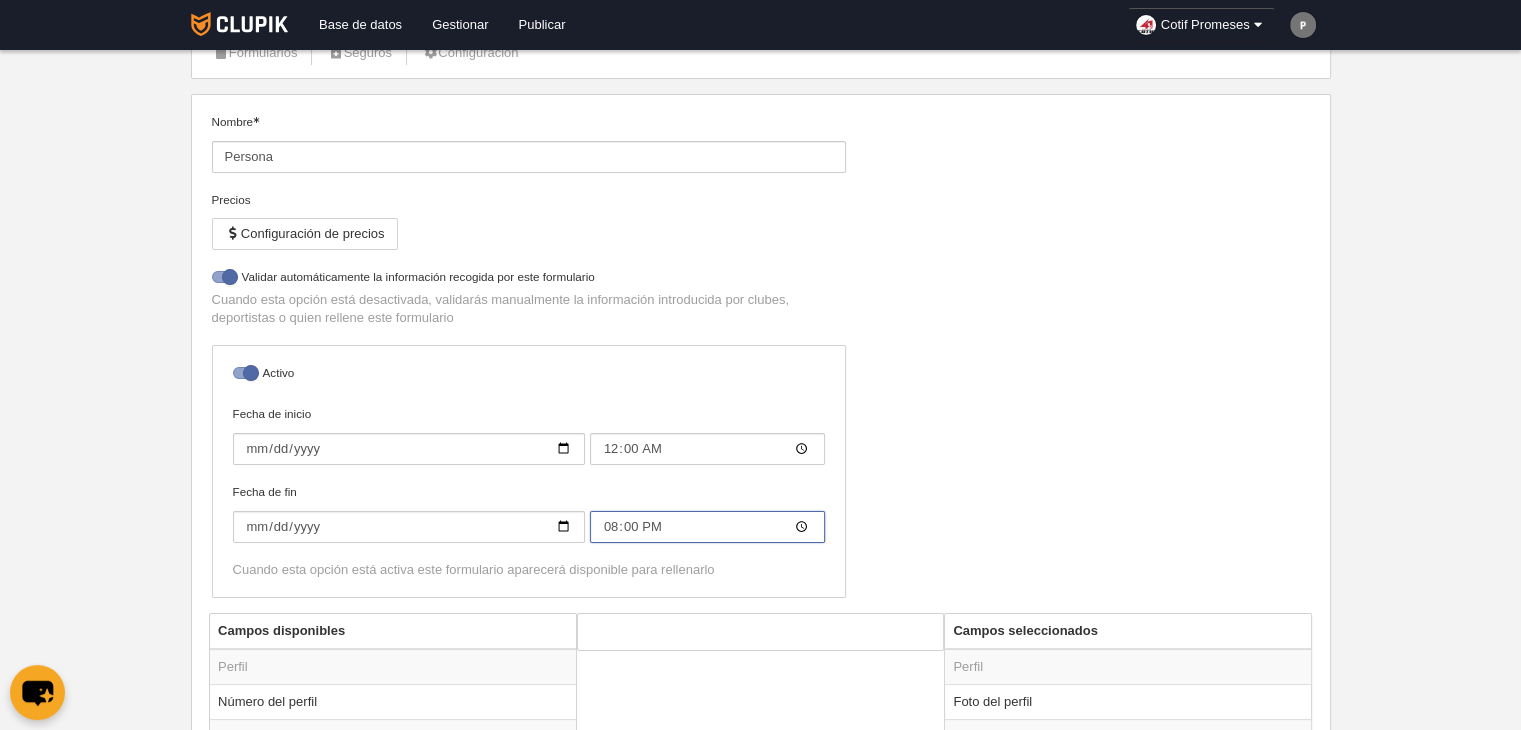 scroll, scrollTop: 167, scrollLeft: 0, axis: vertical 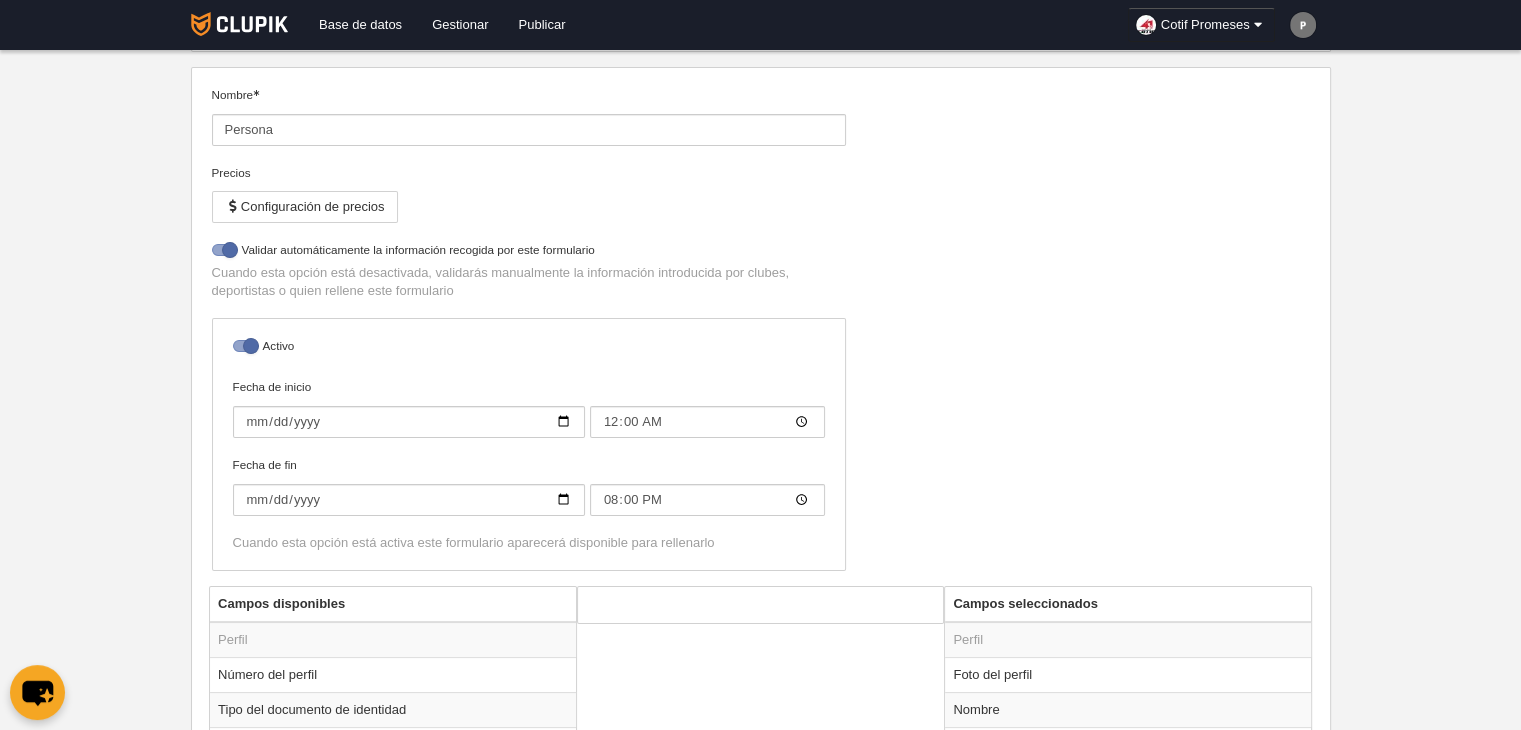 click on "Nombre
Persona
Precios
Configuración de precios
No permitir inscripción si la licencia no está pagada
Validar automáticamente la información recogida por este formulario
Cuando esta opción está desactivada, validarás manualmente la información introducida por clubes, deportistas o quien rellene este formulario
Activo
Fecha de inicio
2024-07-01   00:00
Fecha de fin
2025-07-17   20:00
Cuando esta opción está activa este formulario aparecerá disponible para rellenarlo" at bounding box center [760, 336] 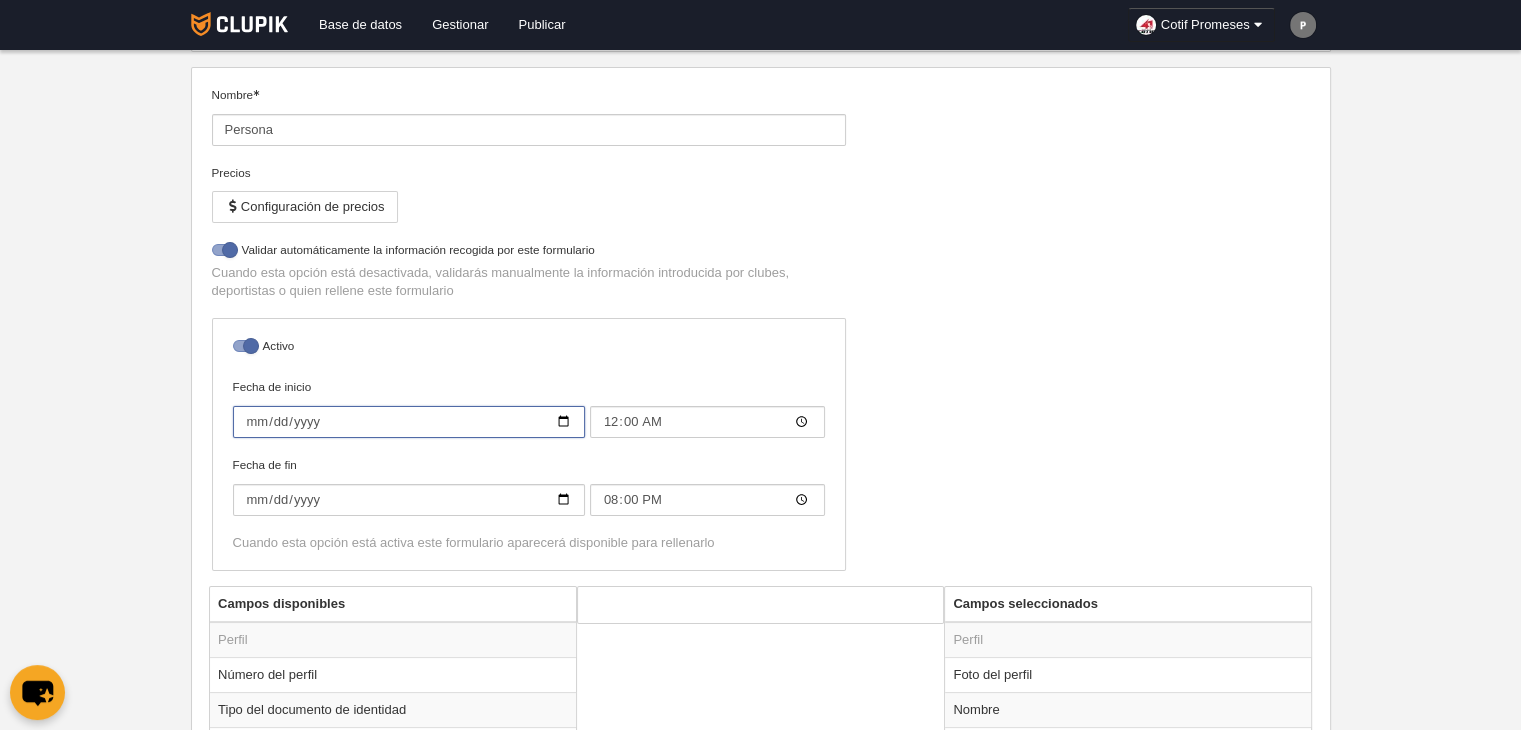 click on "2024-07-01" at bounding box center (409, 422) 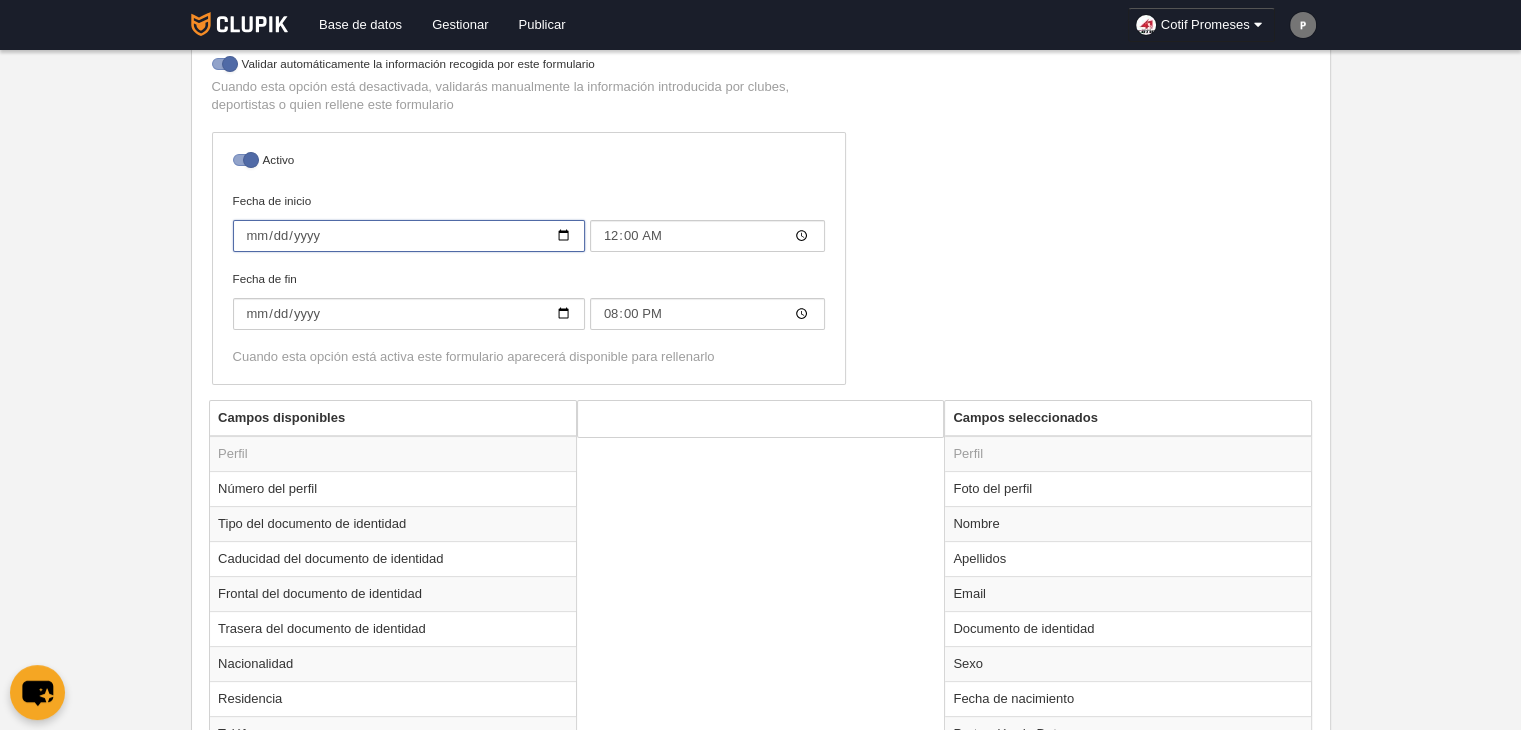 scroll, scrollTop: 348, scrollLeft: 0, axis: vertical 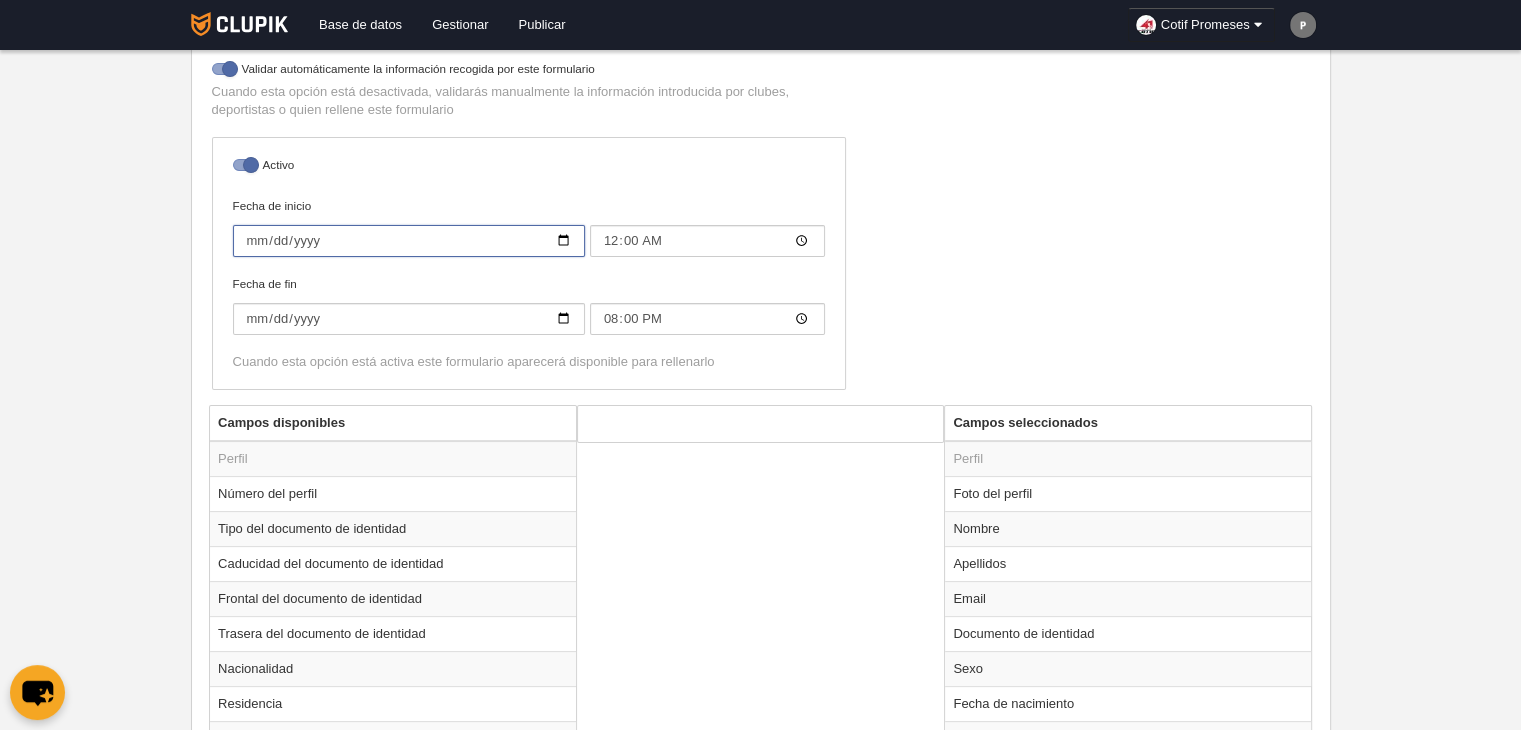 click on "2024-07-08" at bounding box center [409, 241] 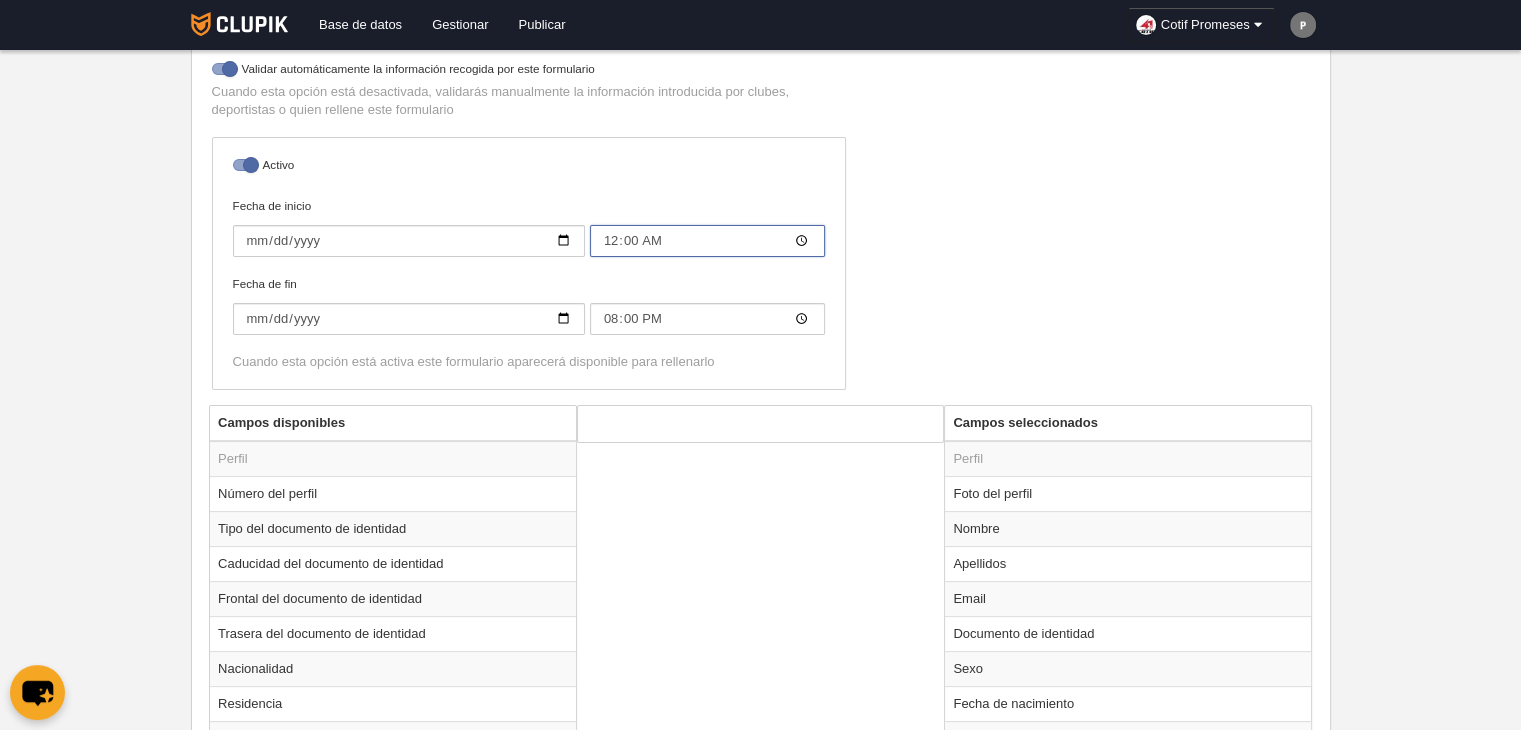click on "00:00" at bounding box center (707, 241) 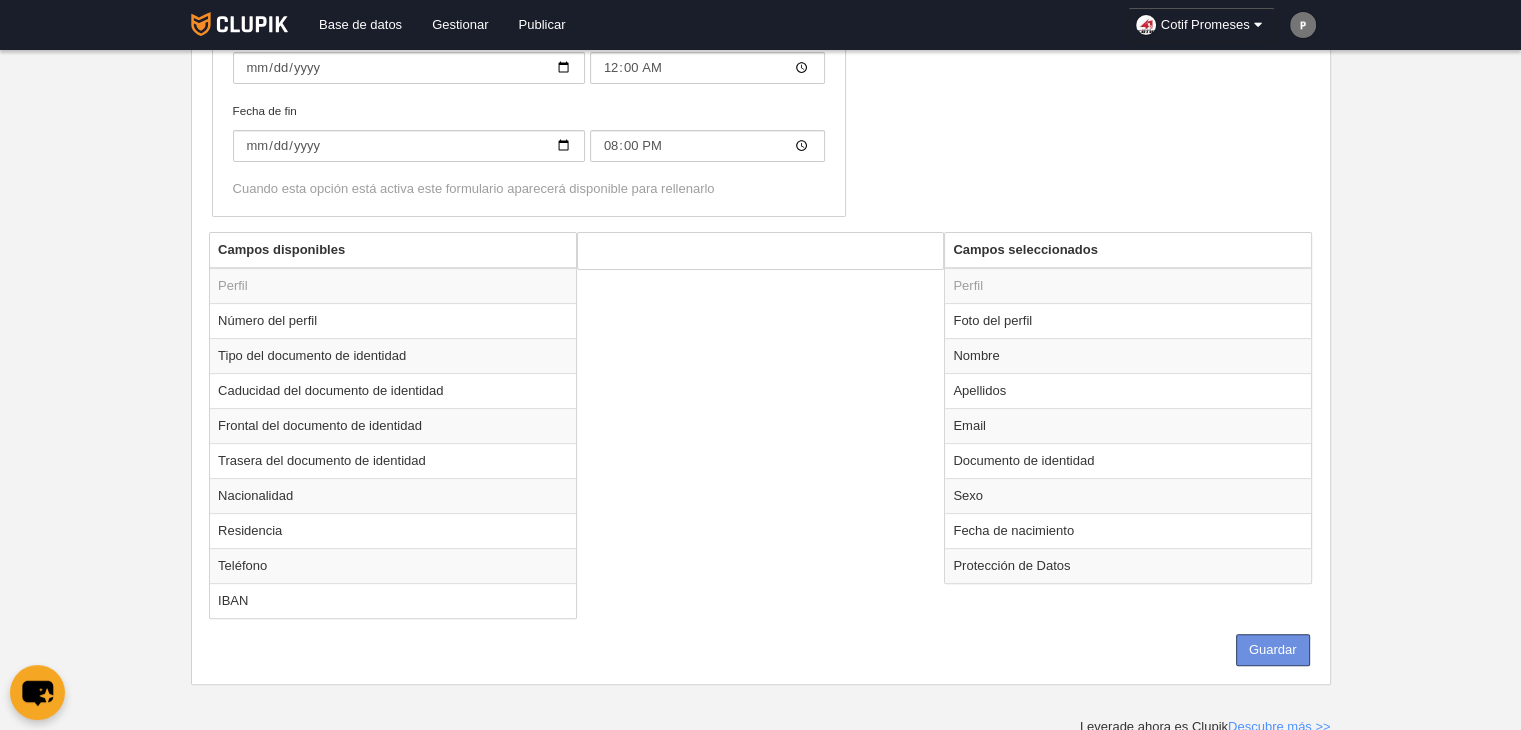 click on "Guardar" at bounding box center (1273, 650) 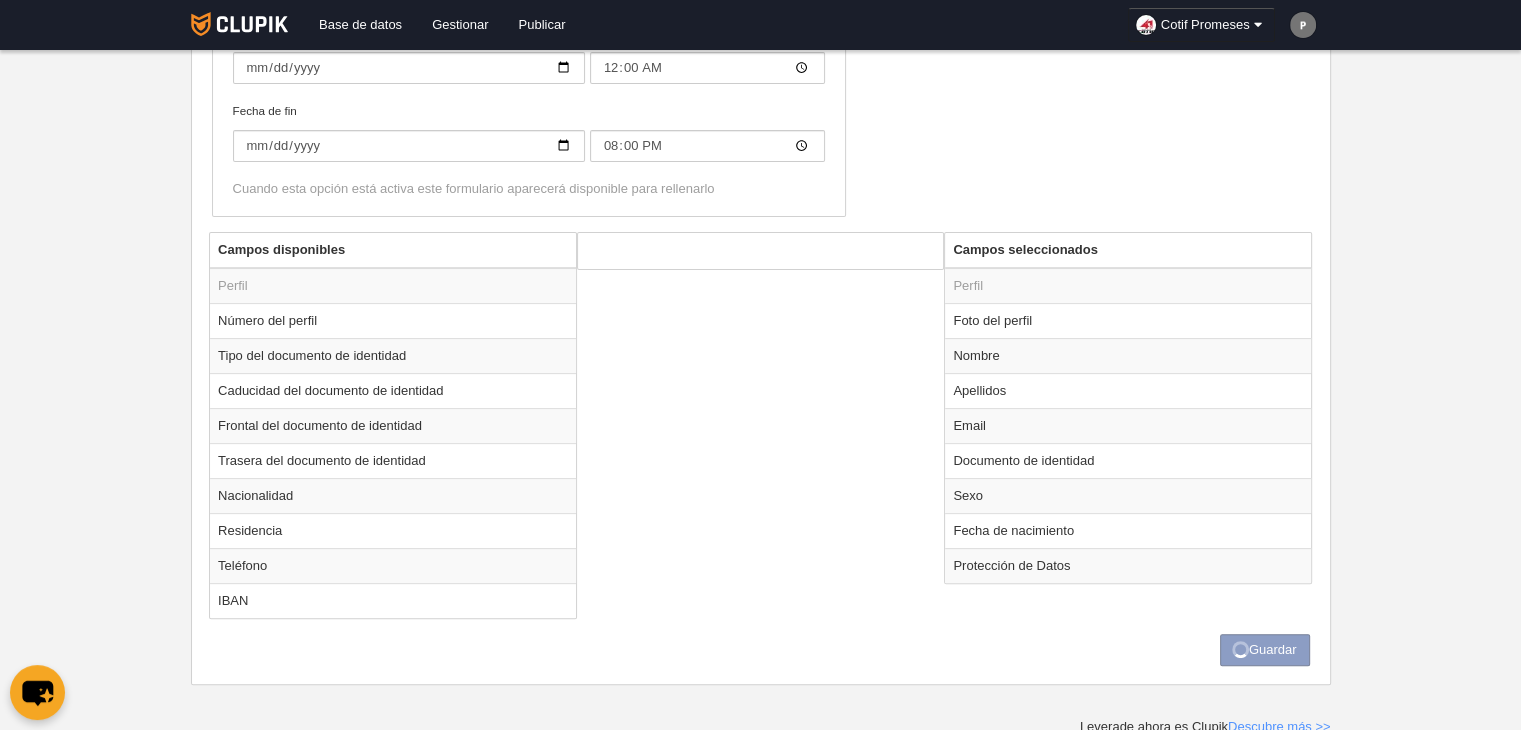 scroll, scrollTop: 0, scrollLeft: 0, axis: both 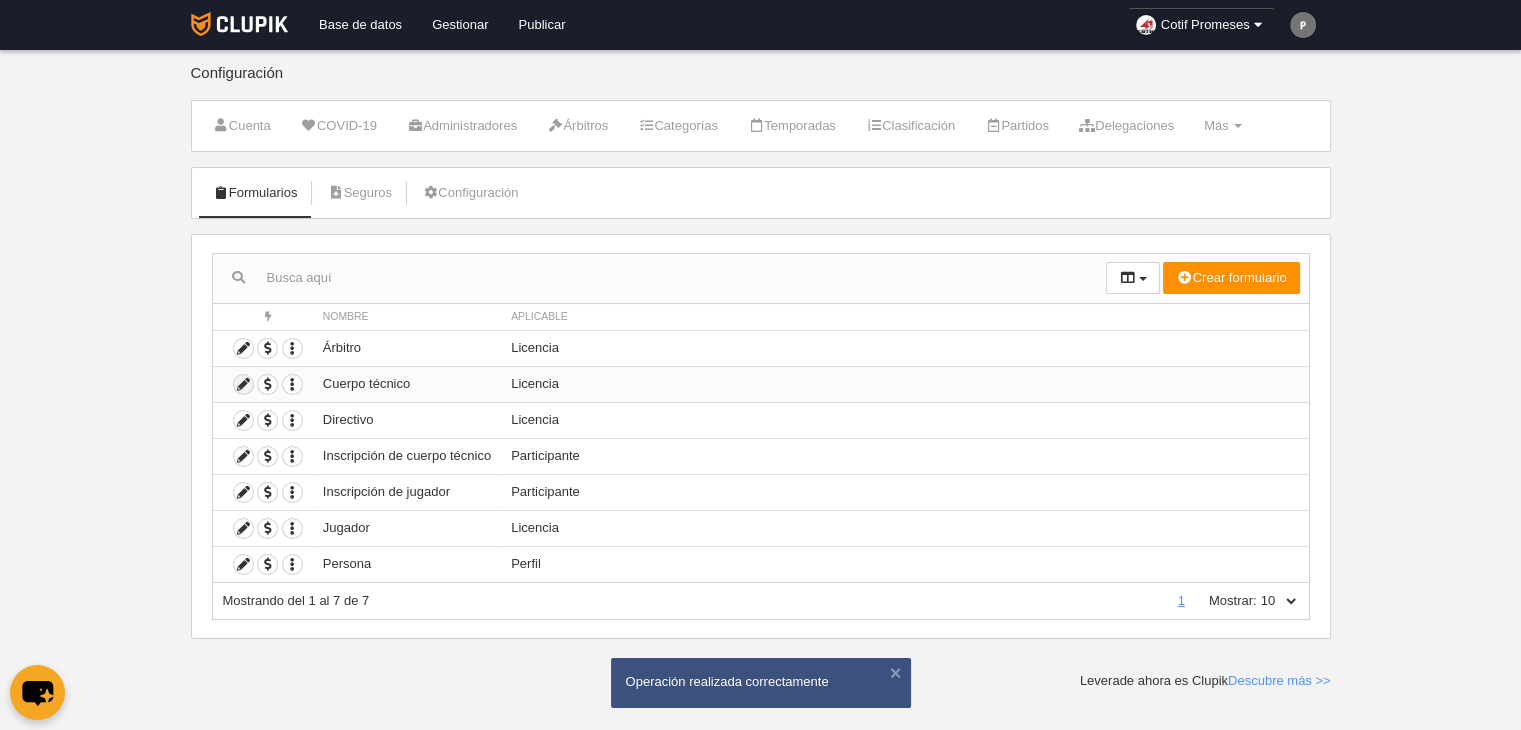 click at bounding box center (243, 384) 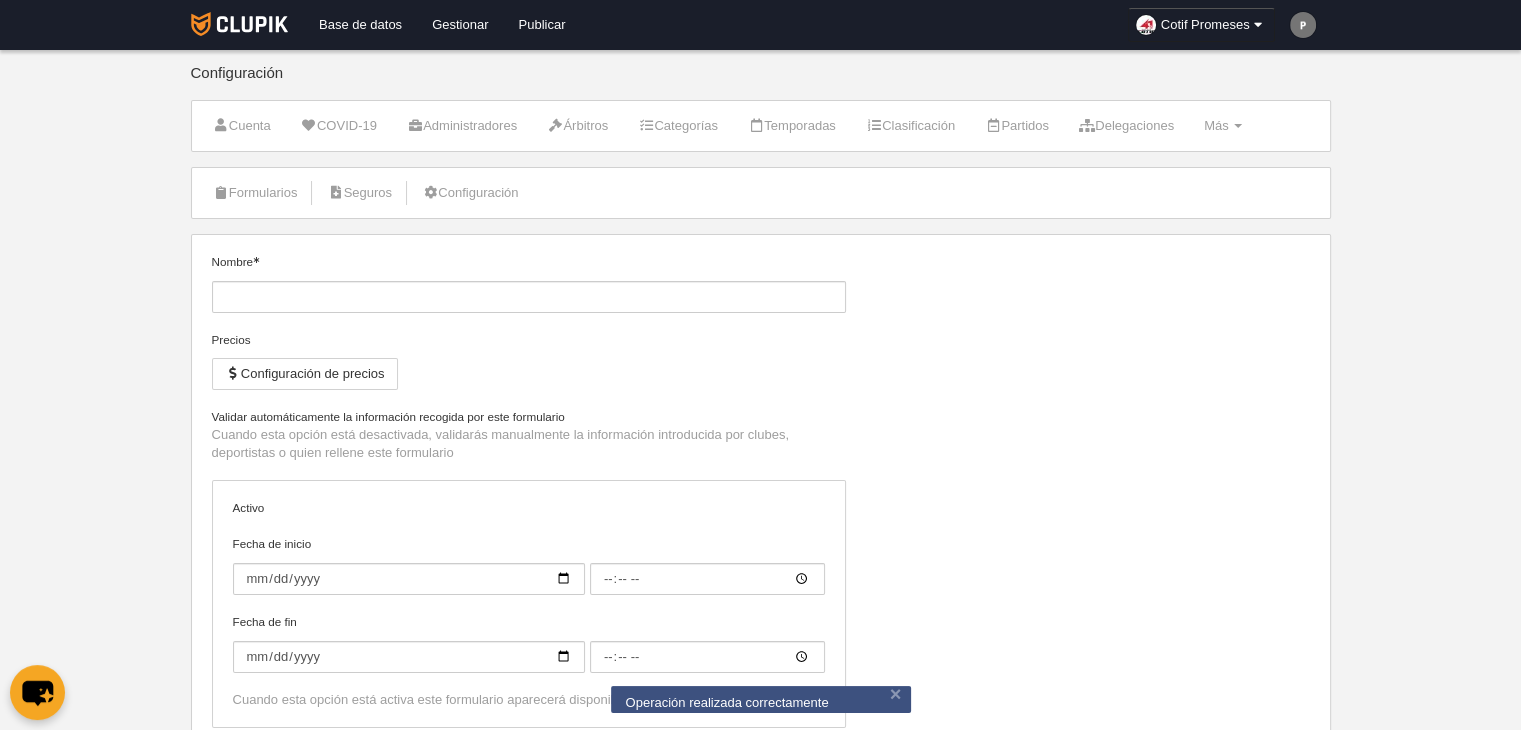 type on "Cuerpo técnico" 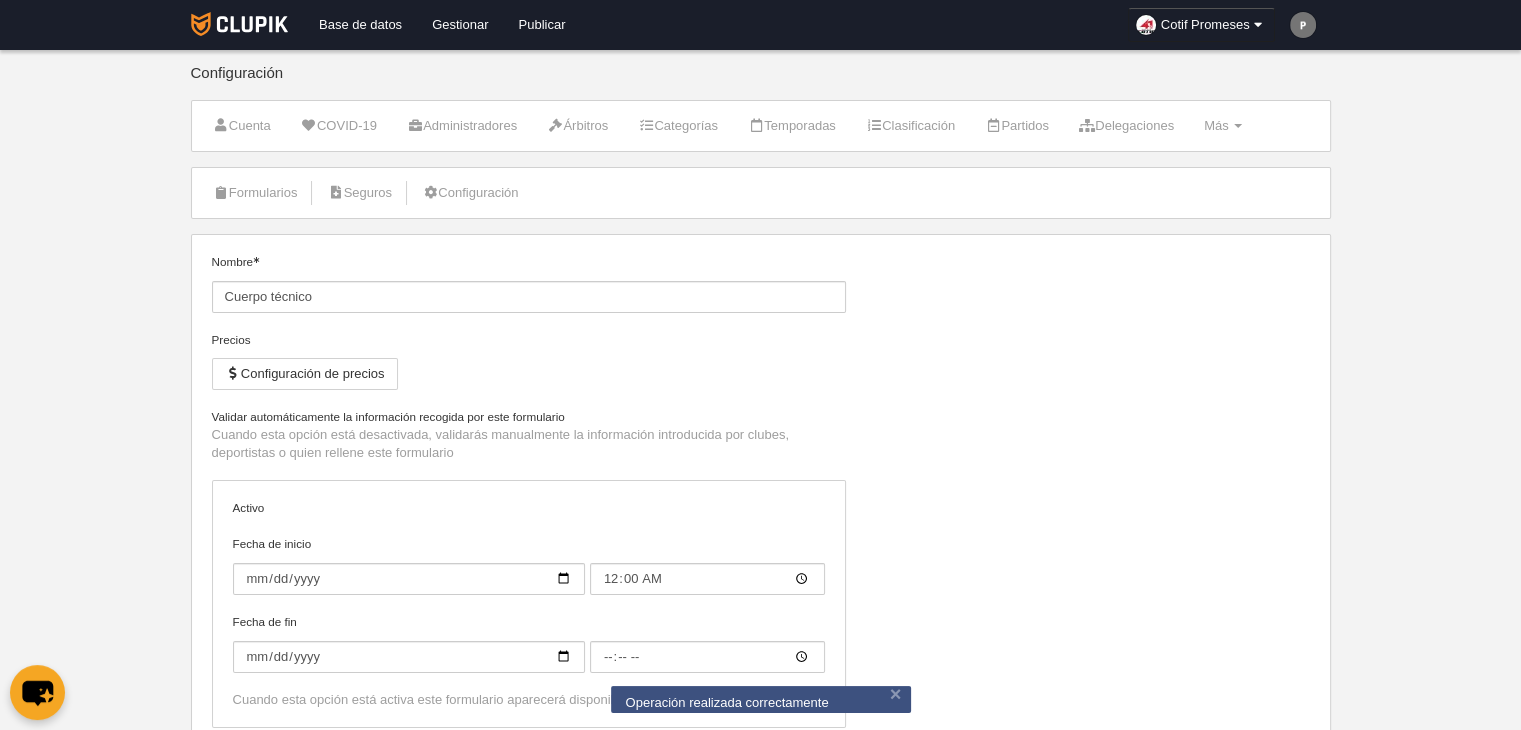 type on "20:00" 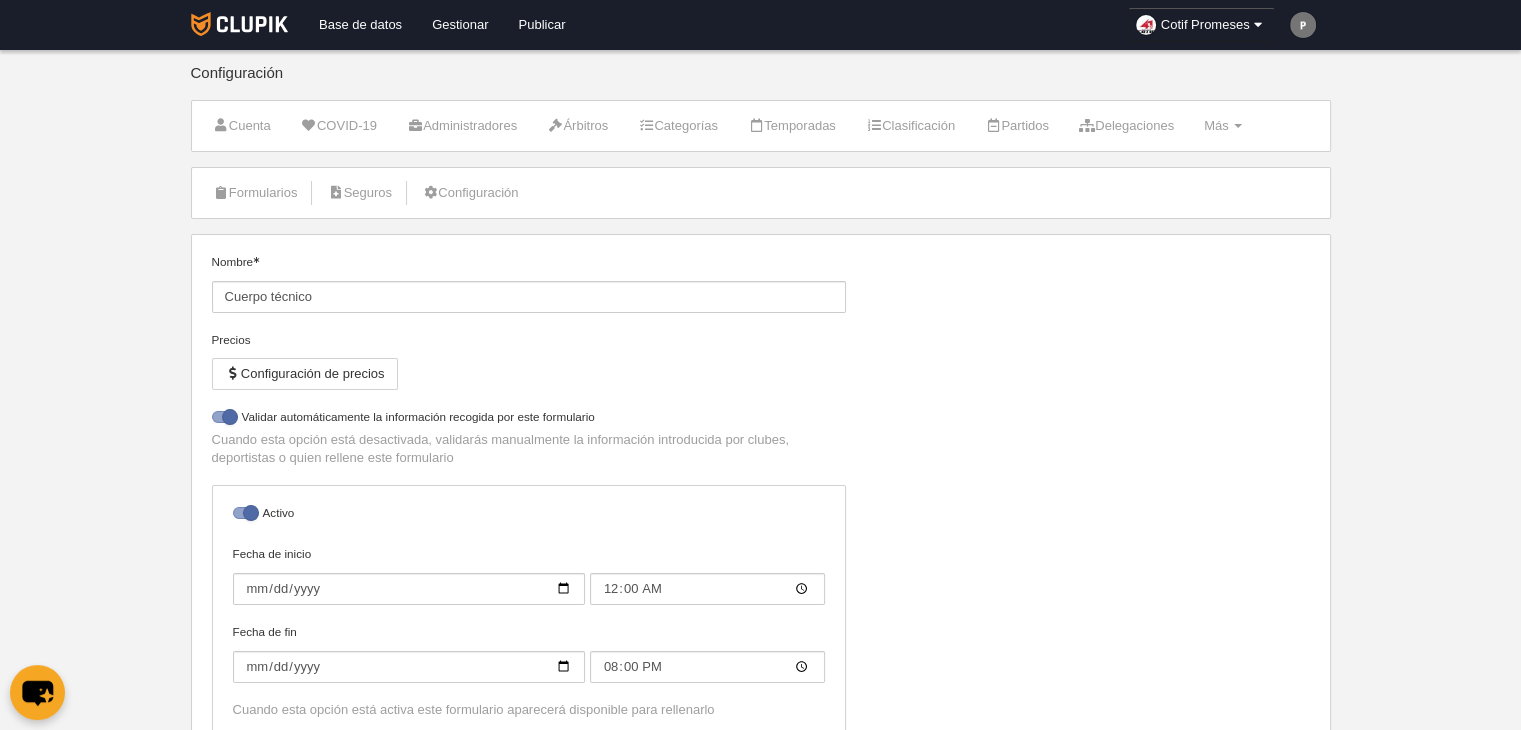 select on "selected" 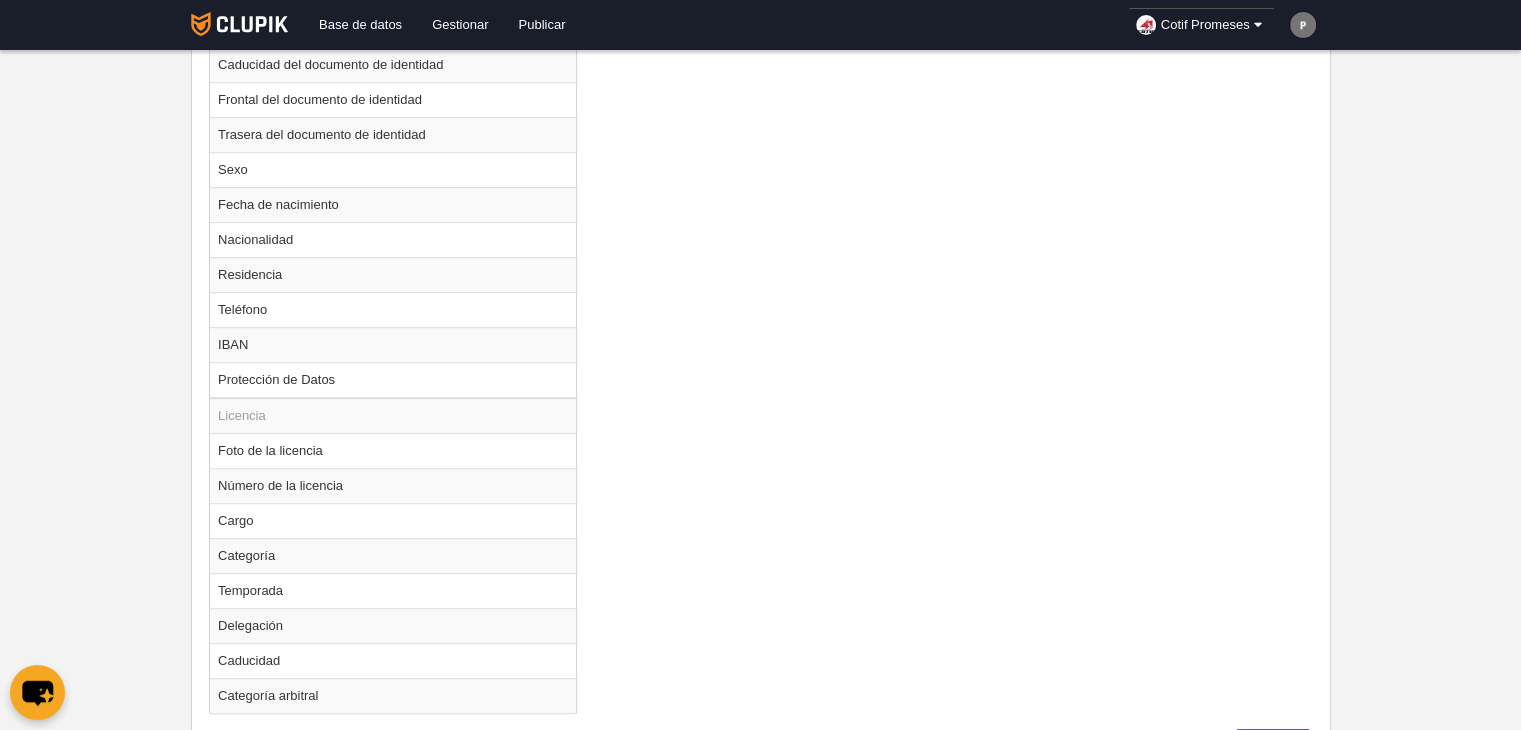 scroll, scrollTop: 1192, scrollLeft: 0, axis: vertical 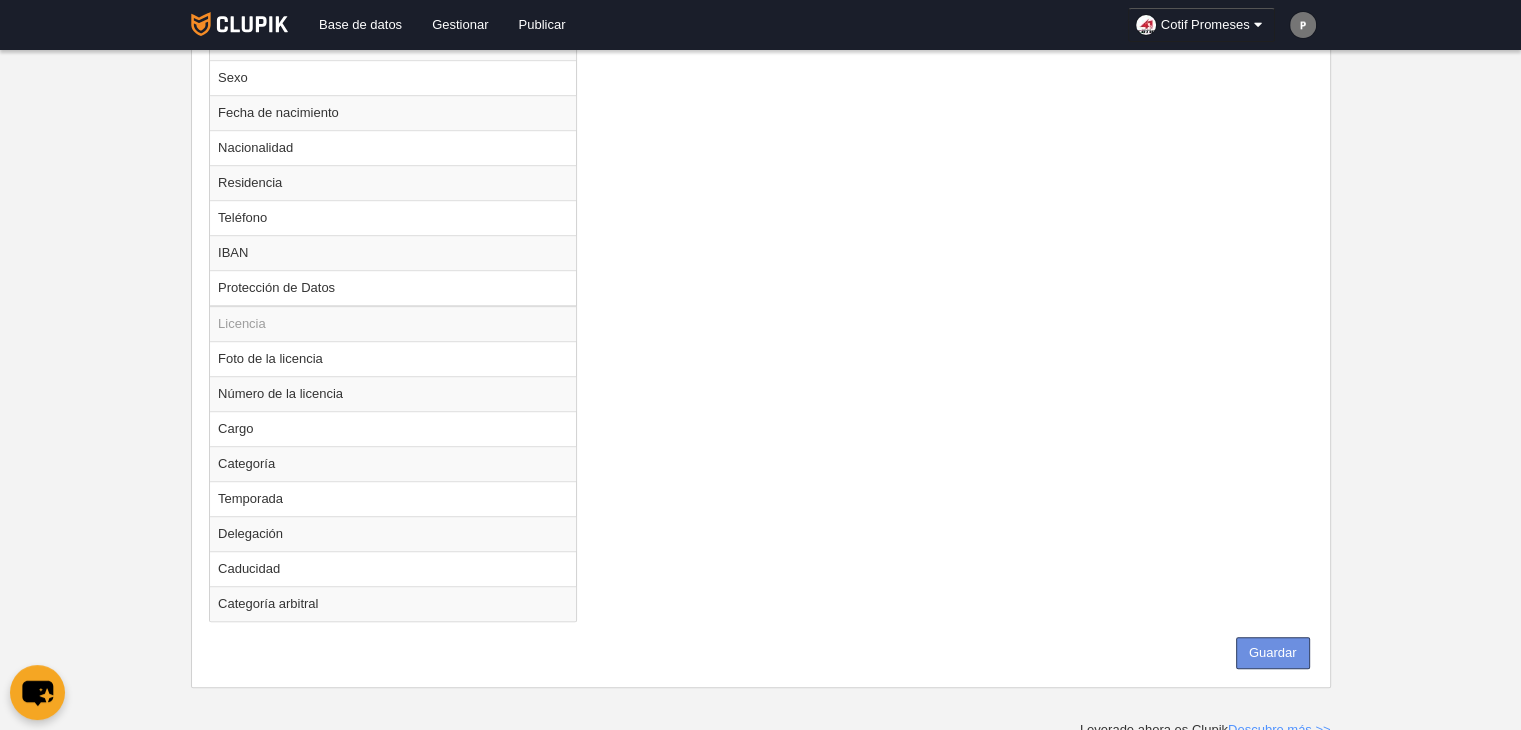 click on "Guardar" at bounding box center [1273, 653] 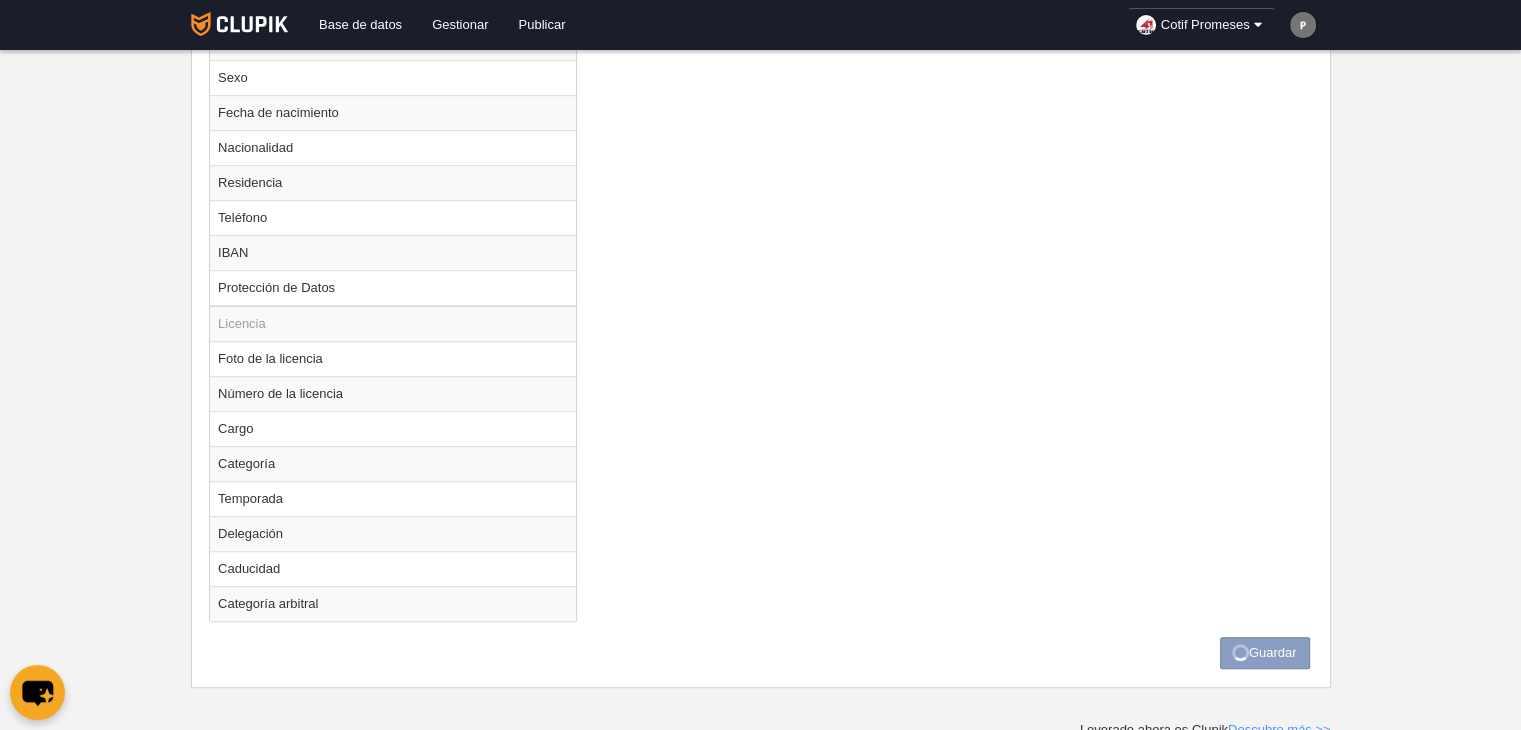 scroll, scrollTop: 0, scrollLeft: 0, axis: both 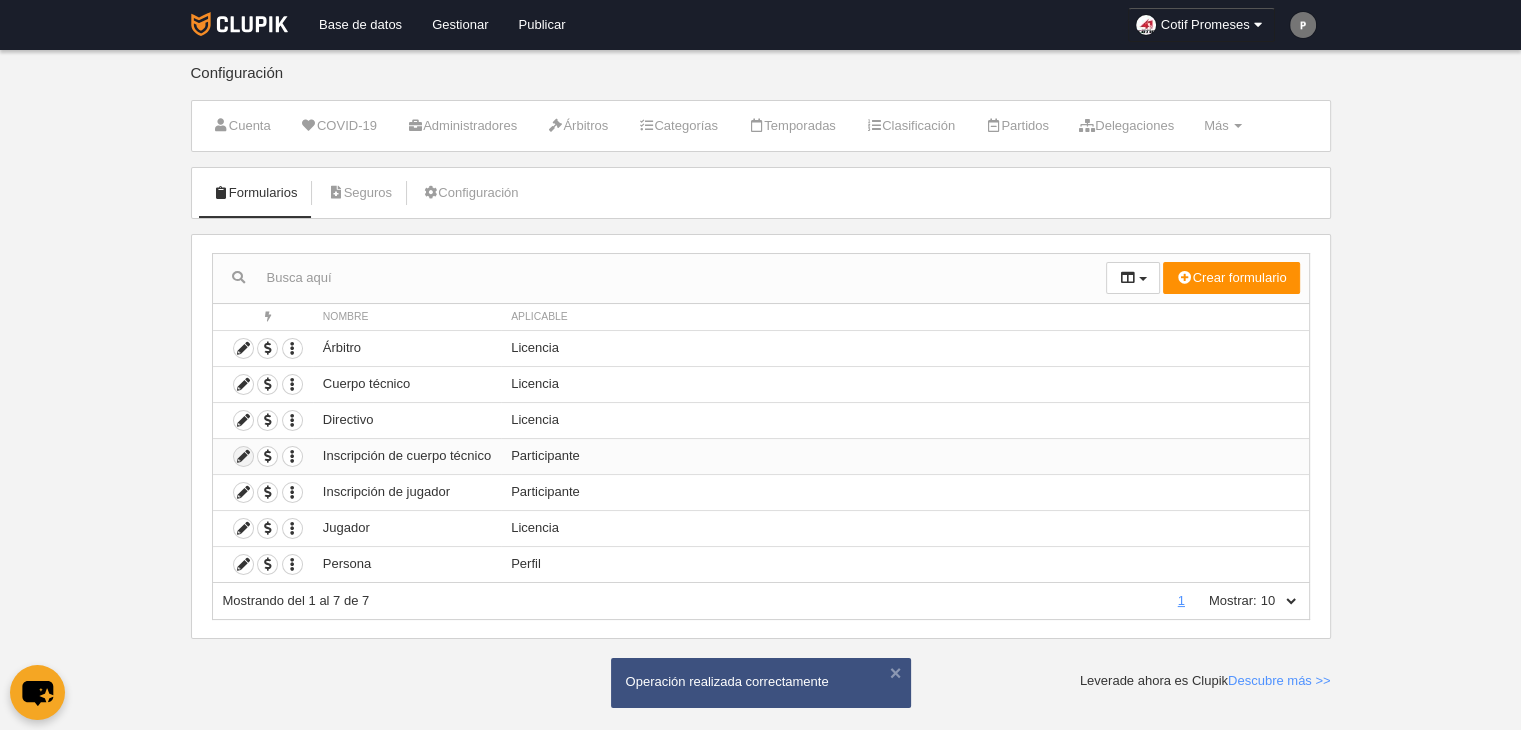click at bounding box center (243, 456) 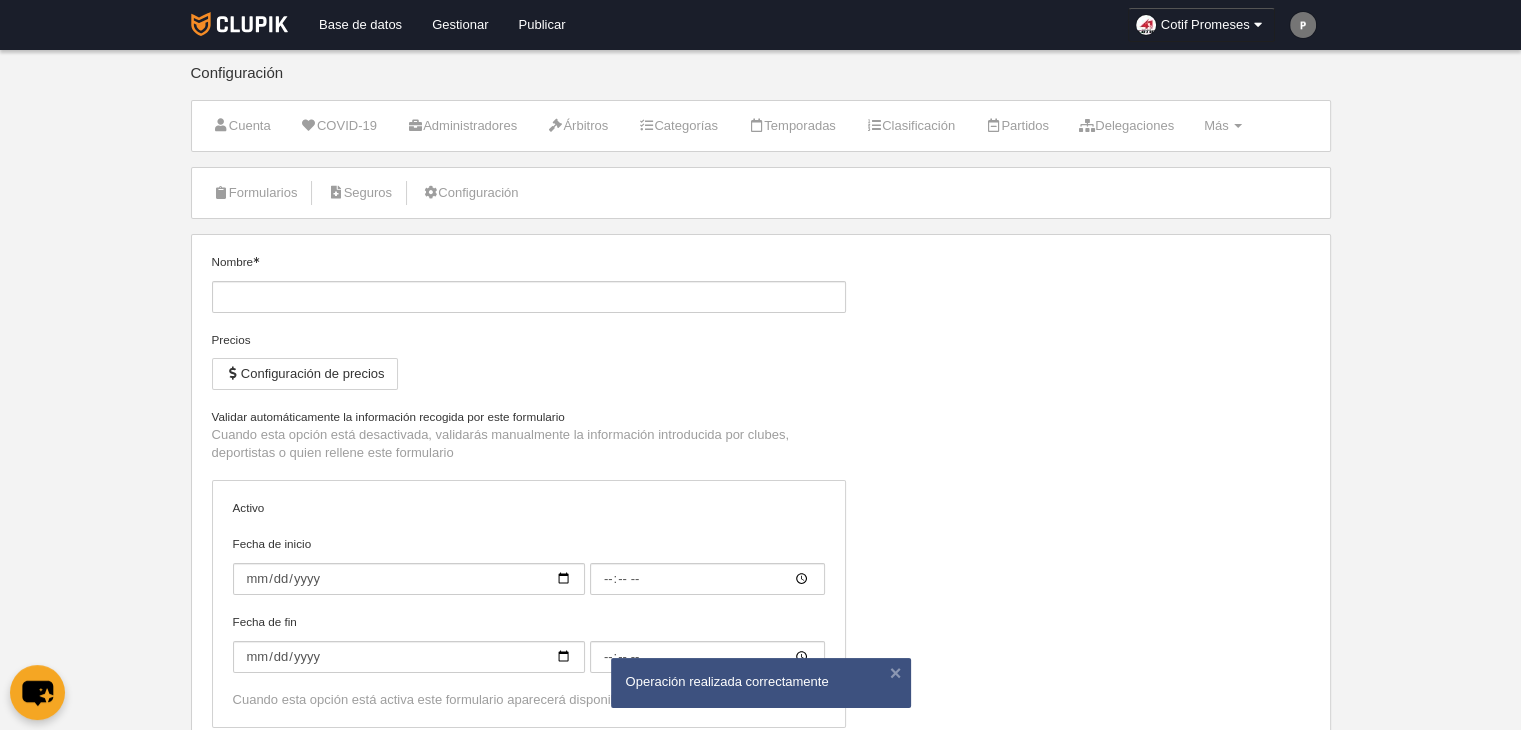type on "Inscripción de cuerpo técnico" 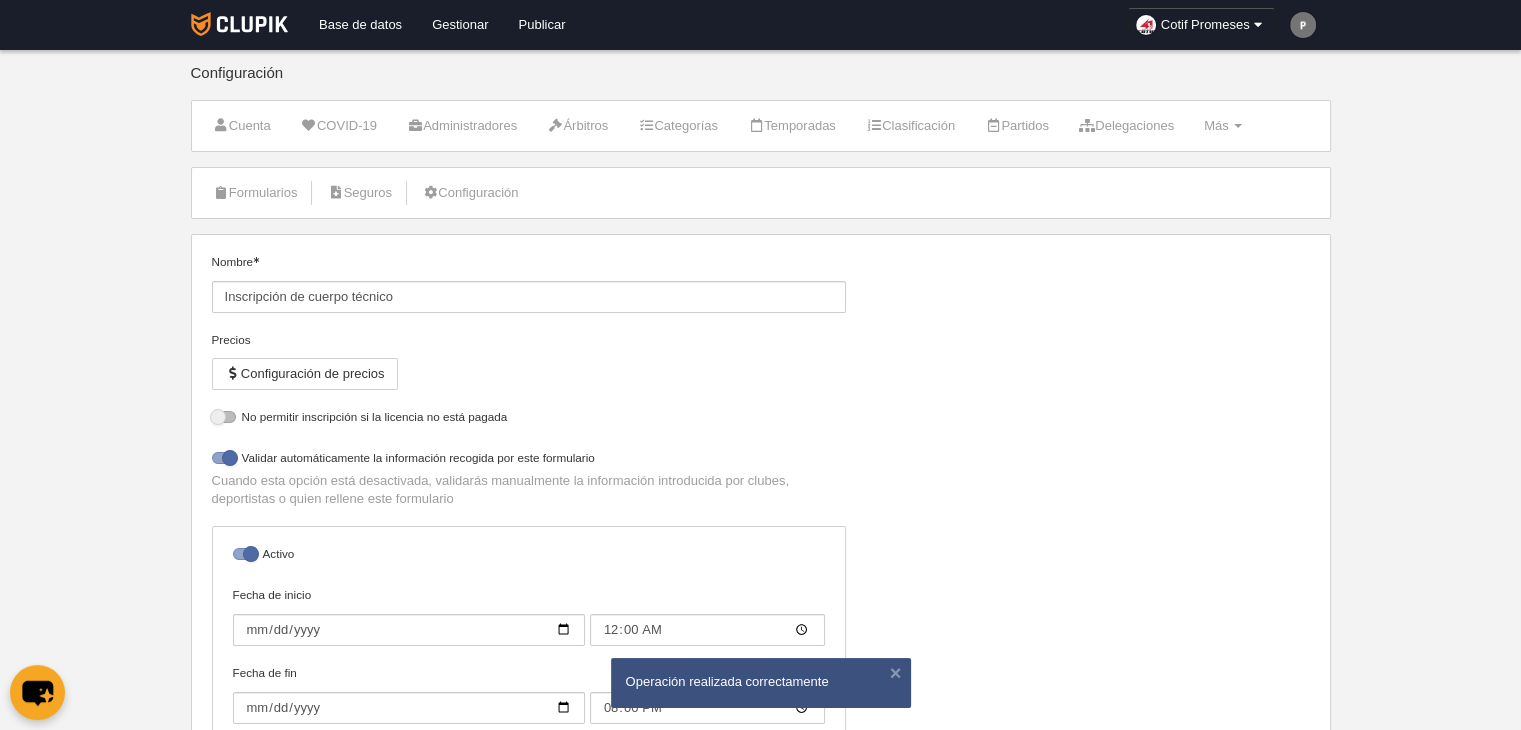 select on "selected" 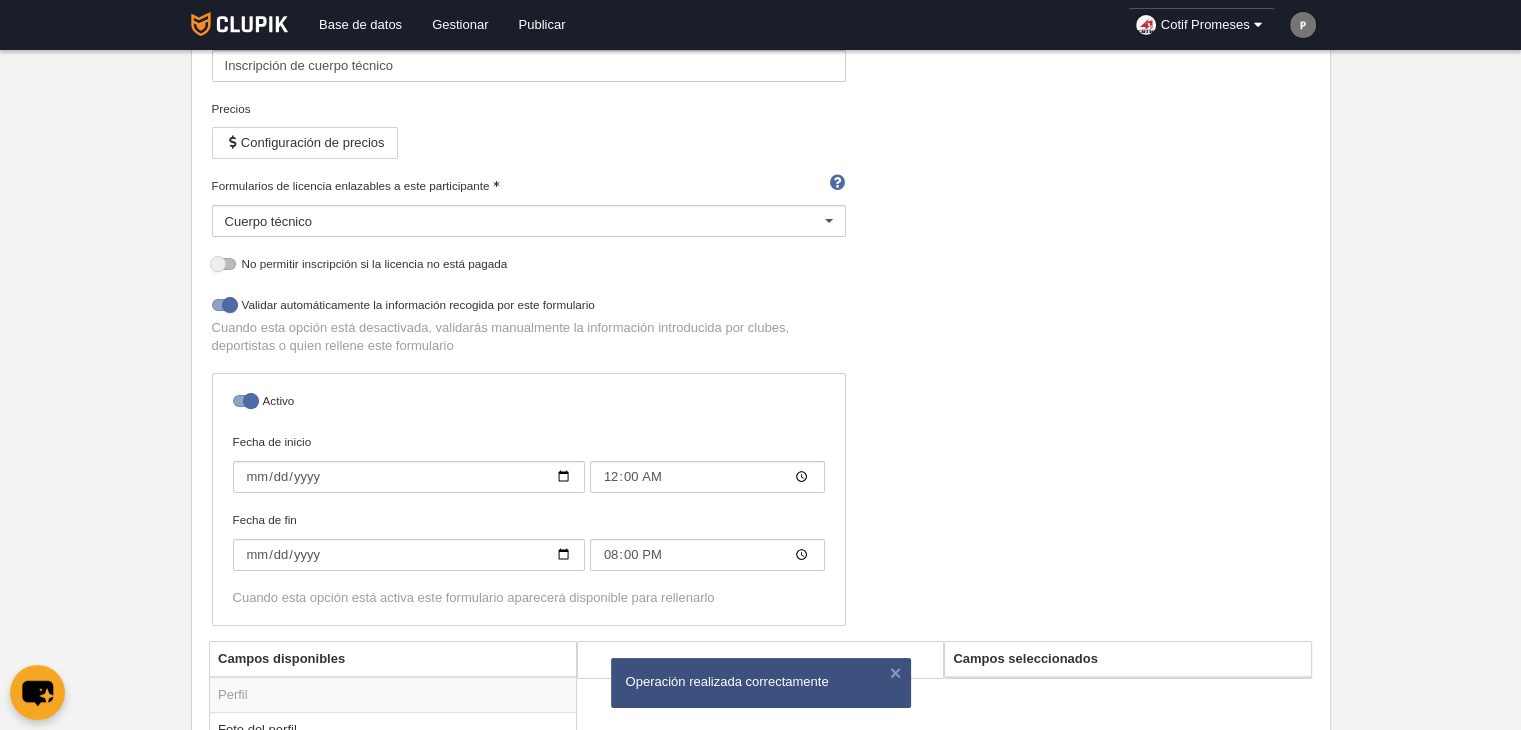 scroll, scrollTop: 234, scrollLeft: 0, axis: vertical 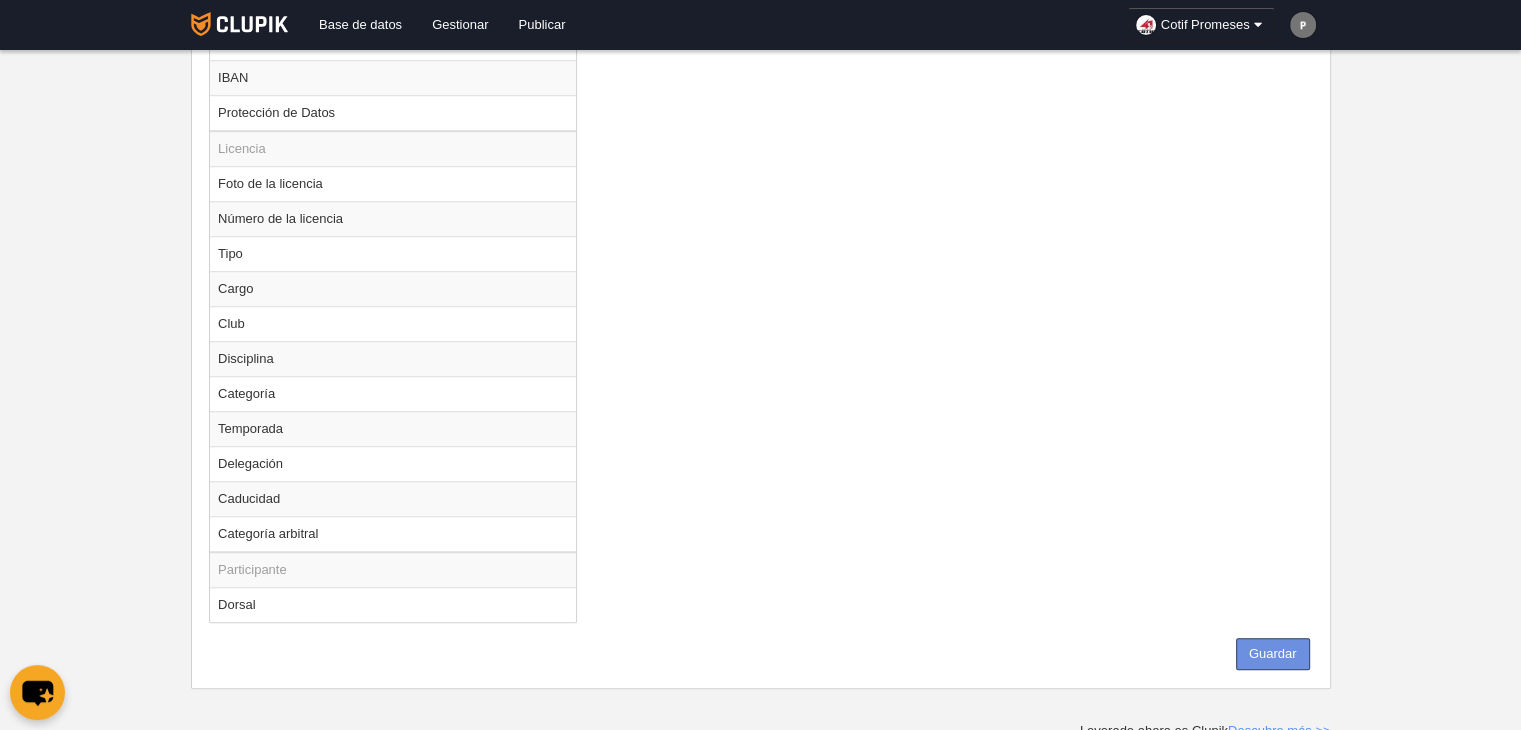 click on "Guardar" at bounding box center [1273, 654] 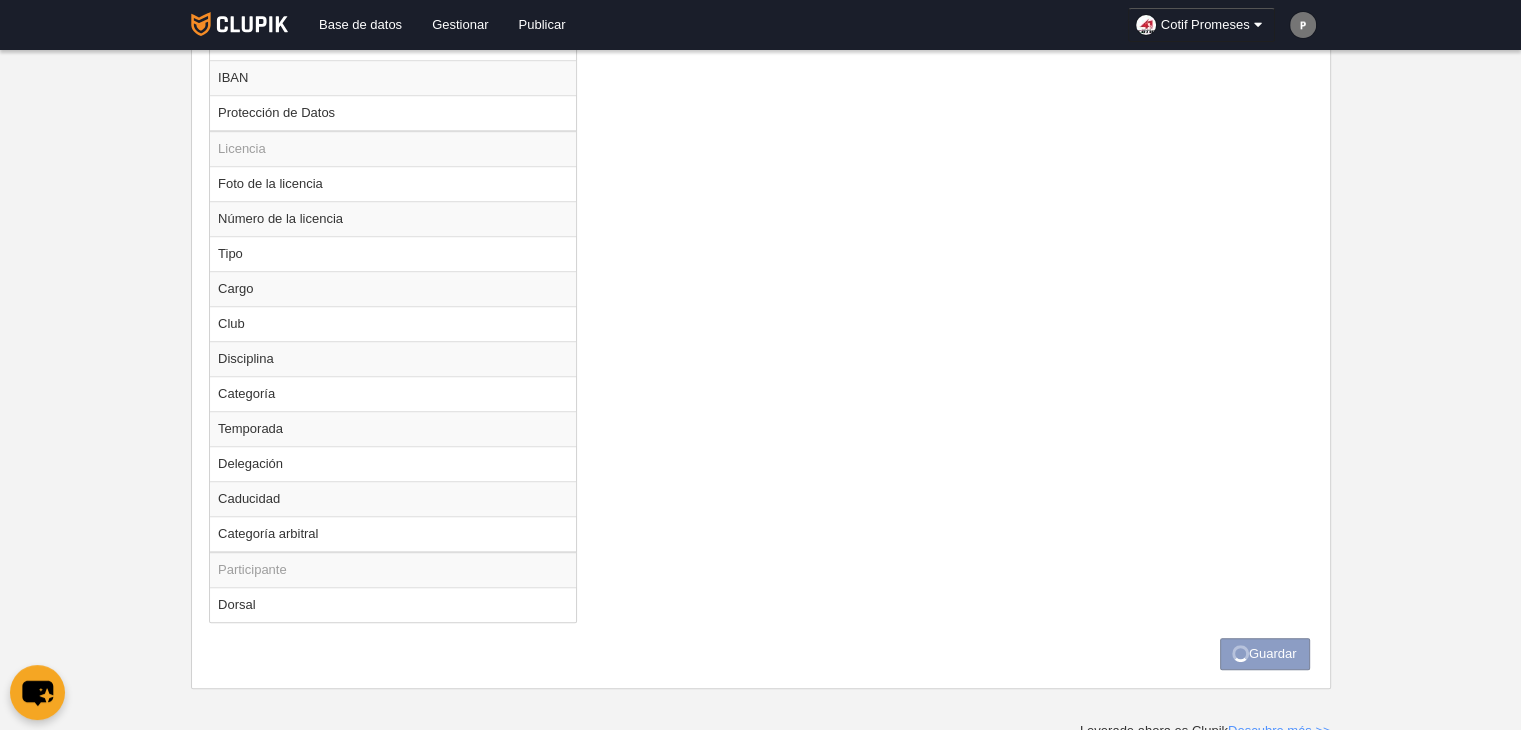 scroll, scrollTop: 0, scrollLeft: 0, axis: both 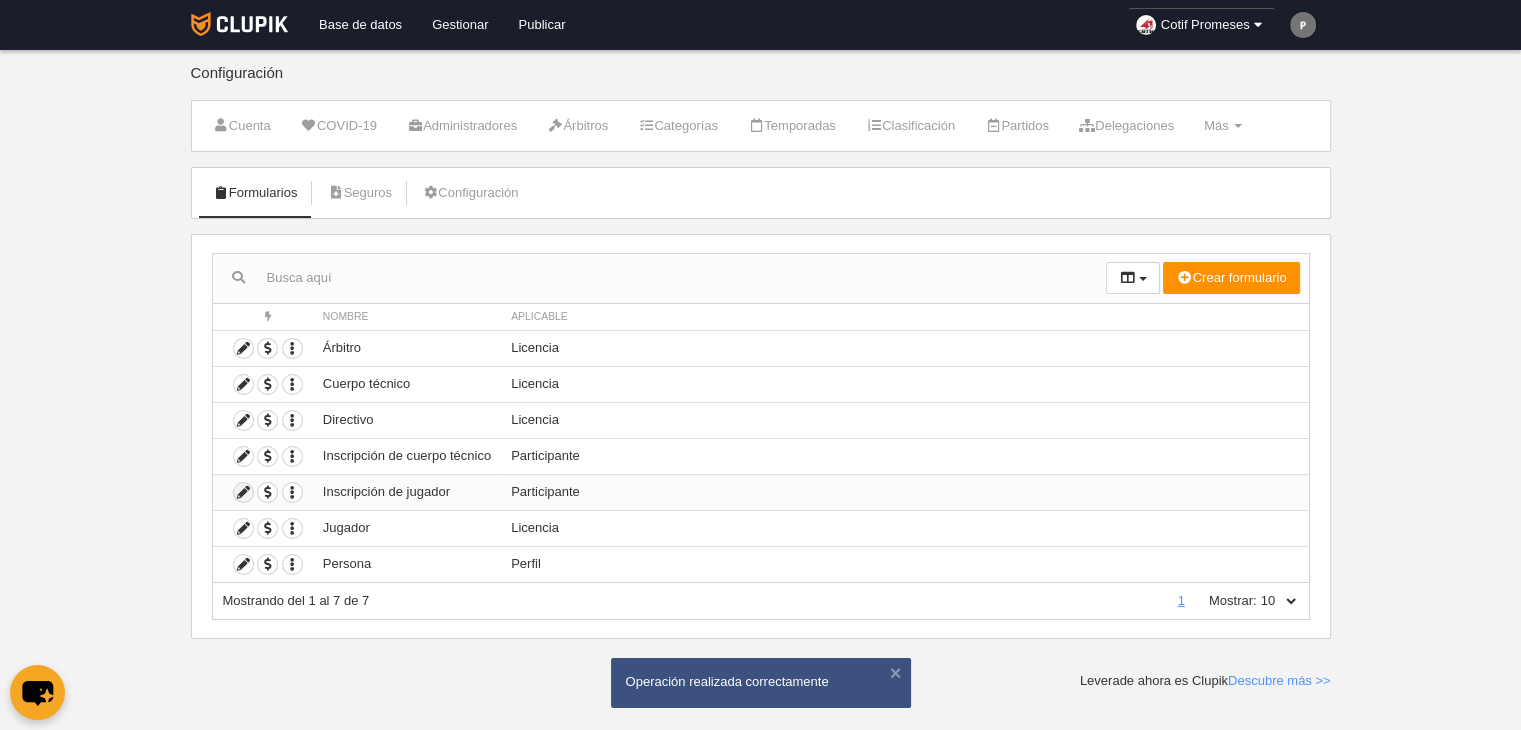 click at bounding box center [243, 492] 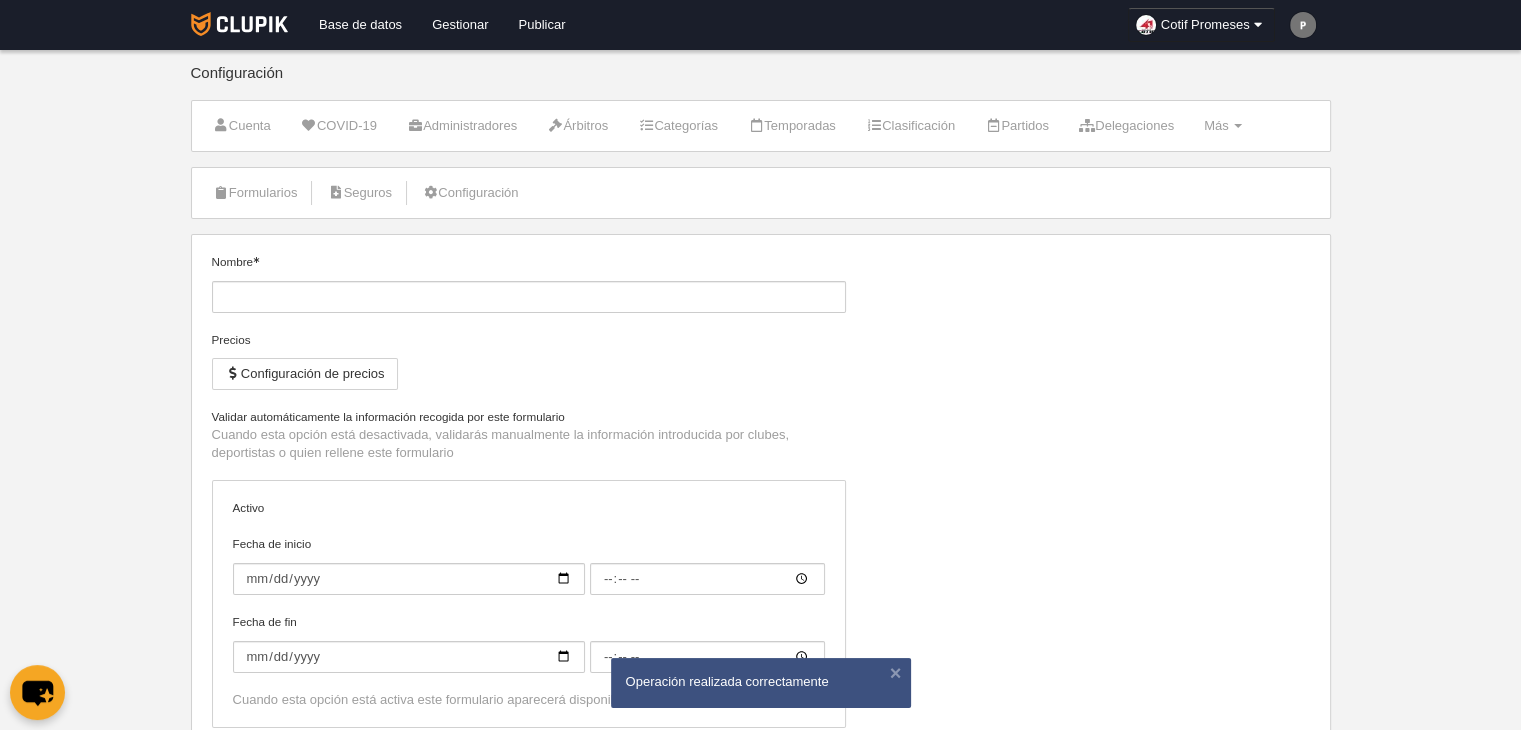 type on "Inscripción de jugador" 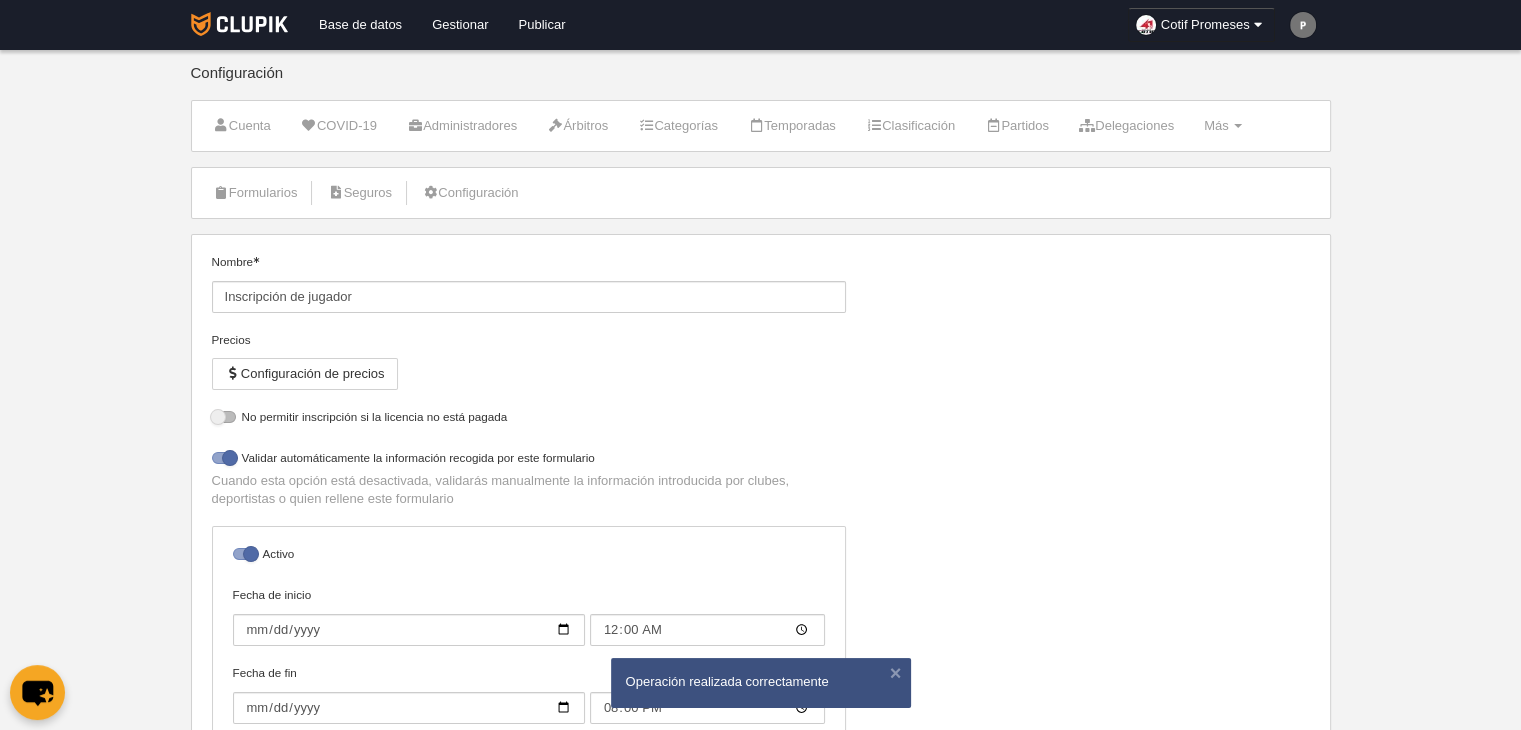 select on "selected" 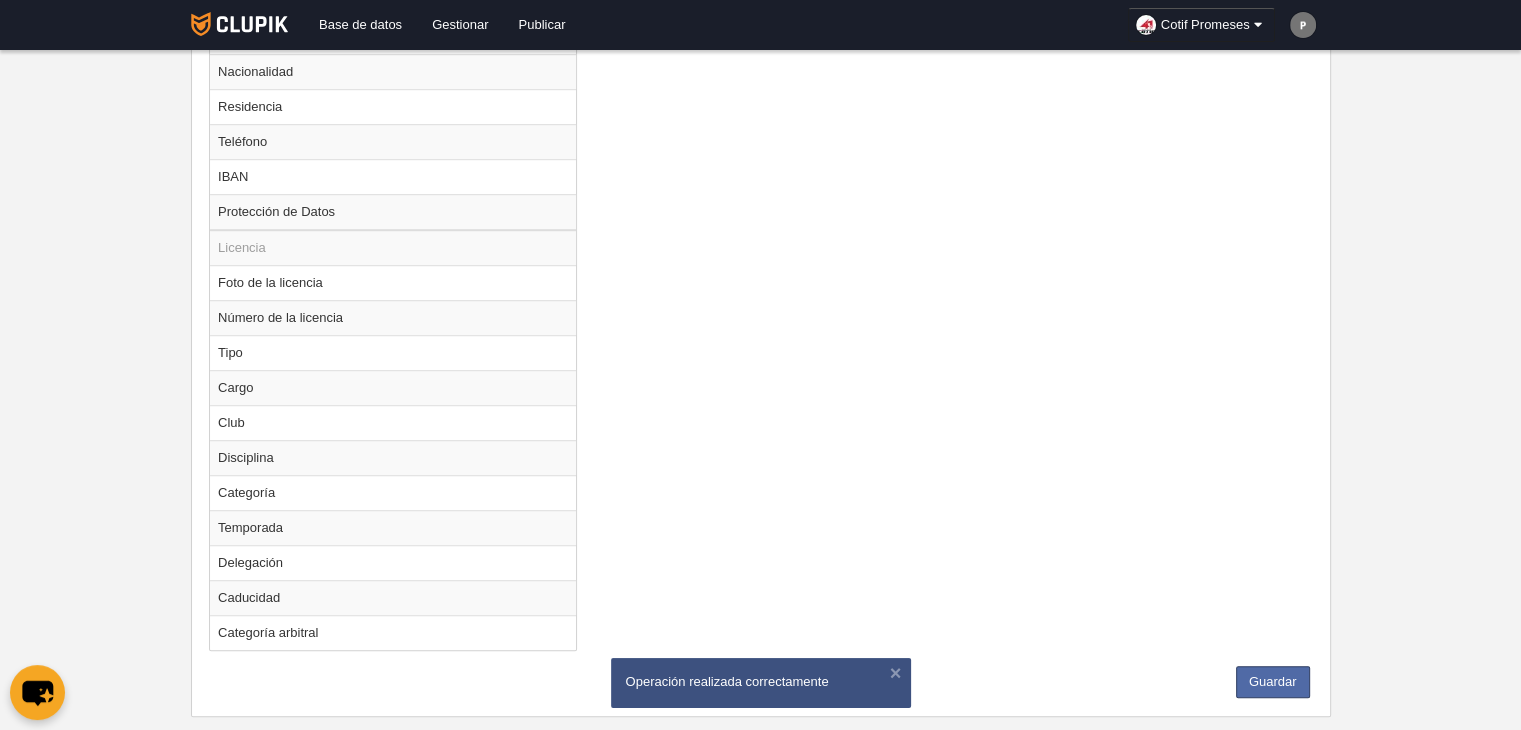 scroll, scrollTop: 1303, scrollLeft: 0, axis: vertical 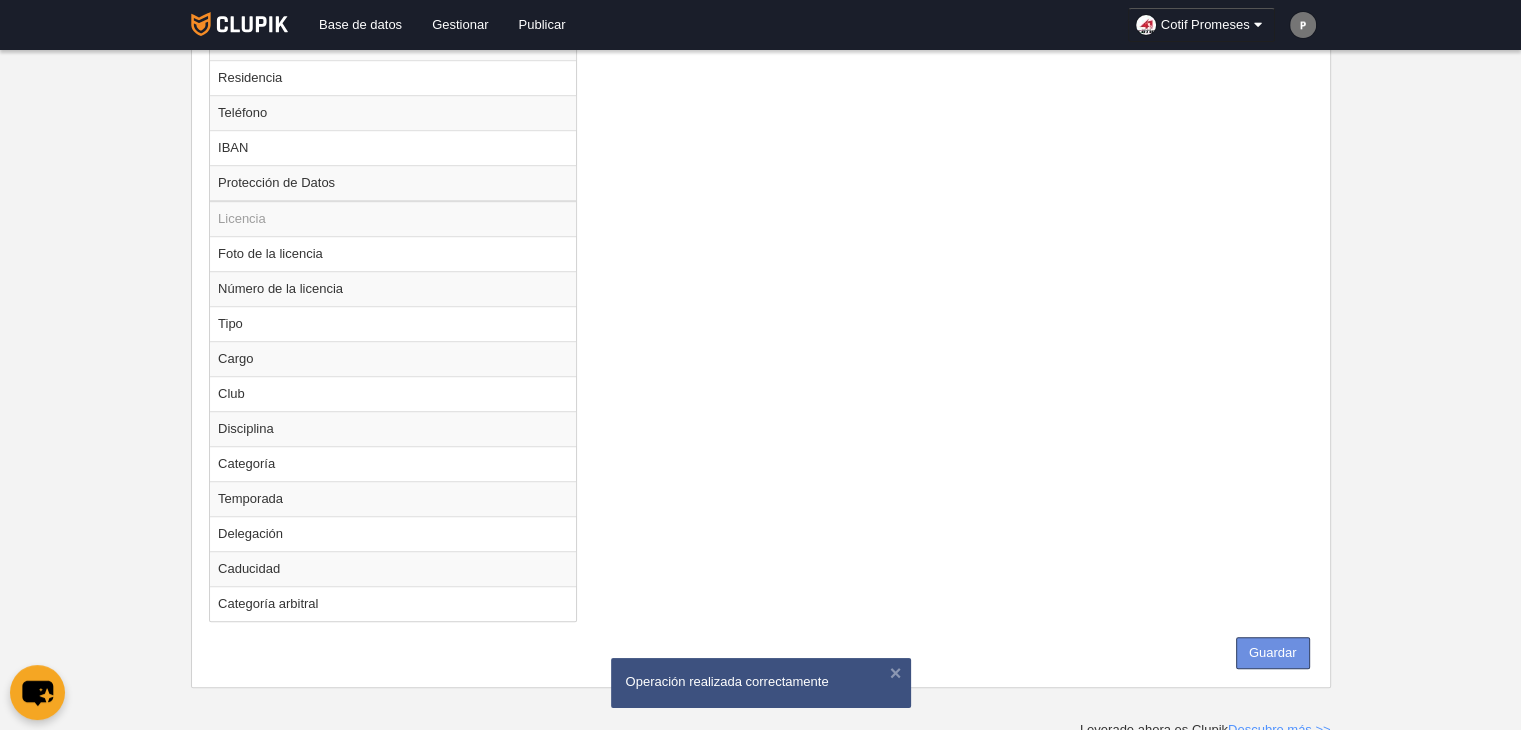 click on "Guardar" at bounding box center [1273, 653] 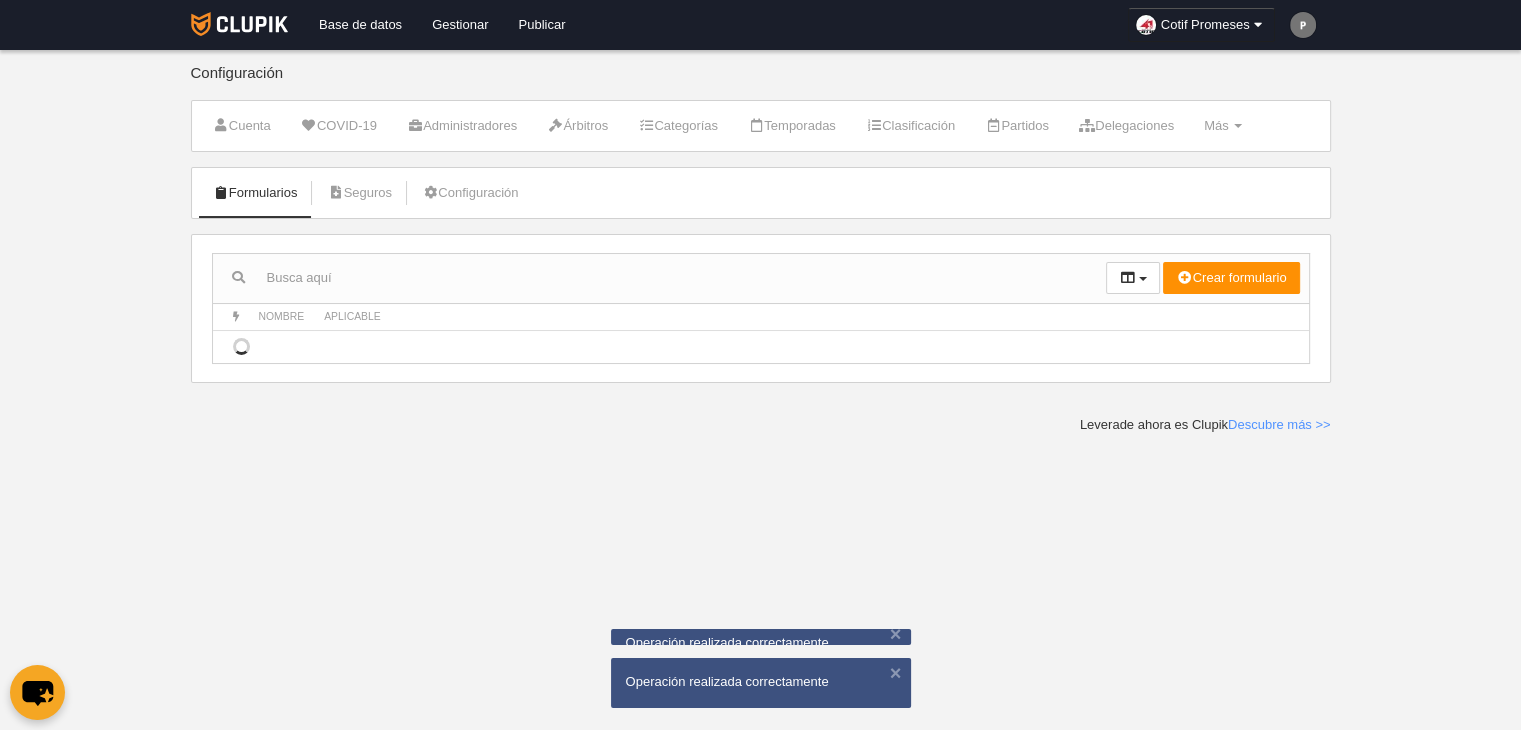scroll, scrollTop: 0, scrollLeft: 0, axis: both 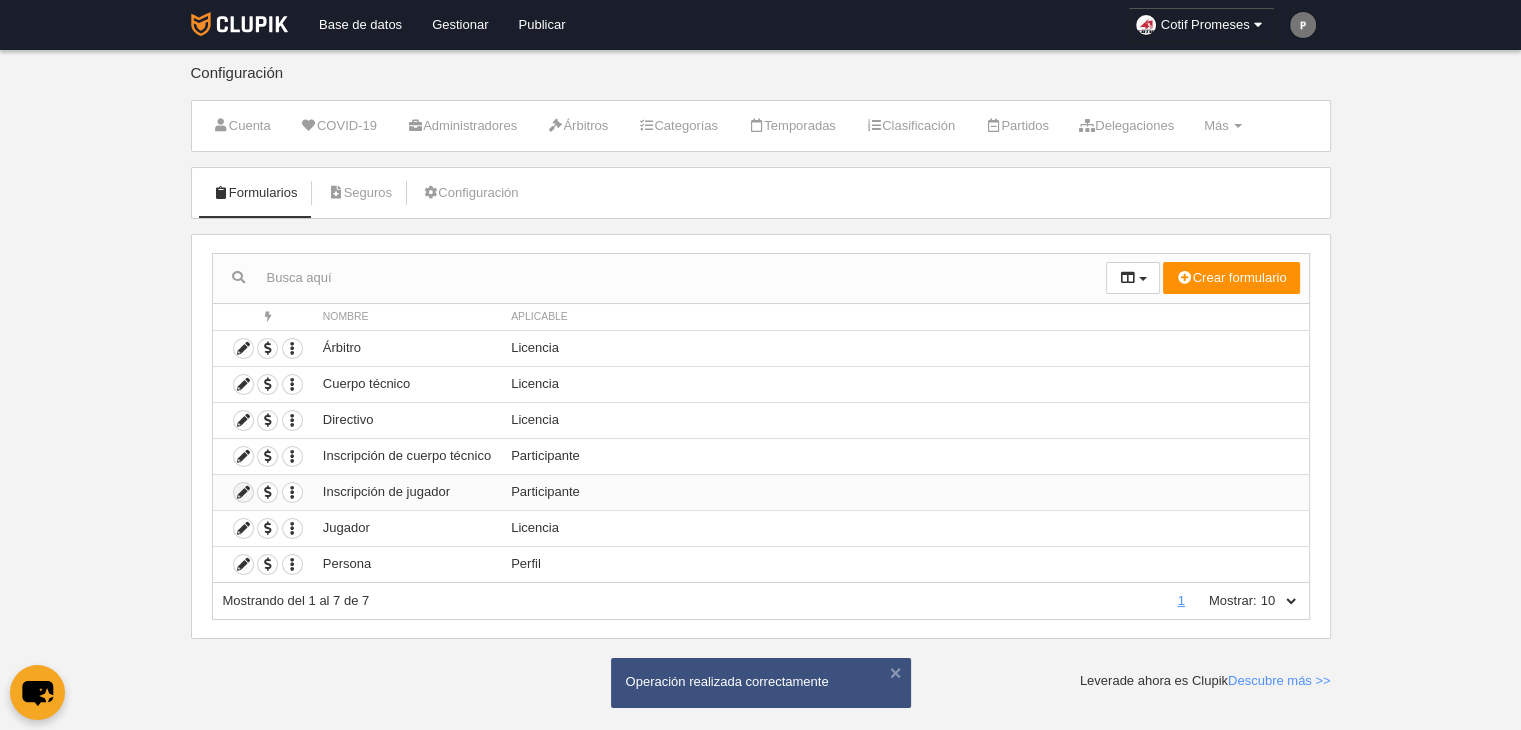 click at bounding box center (243, 492) 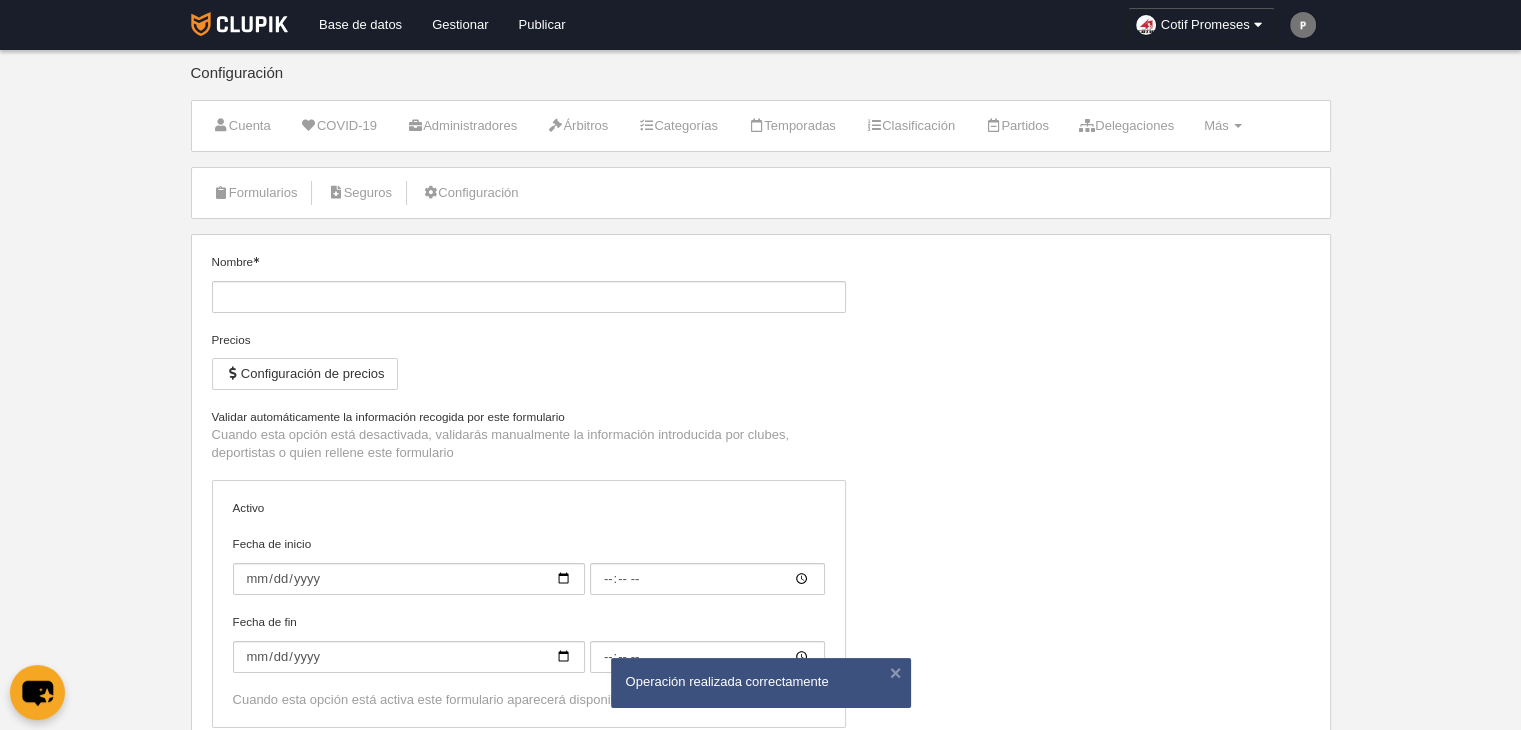 type on "Inscripción de jugador" 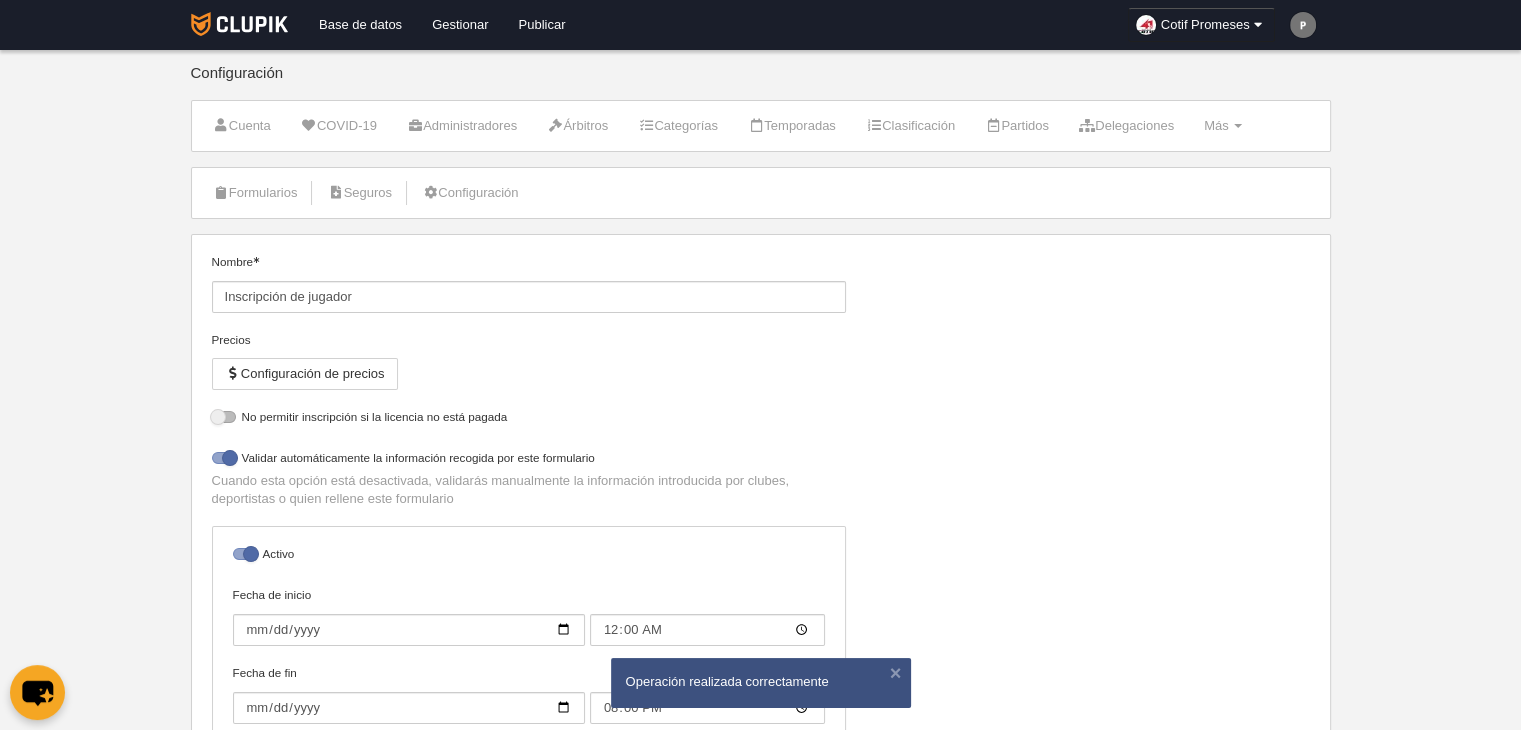 select on "selected" 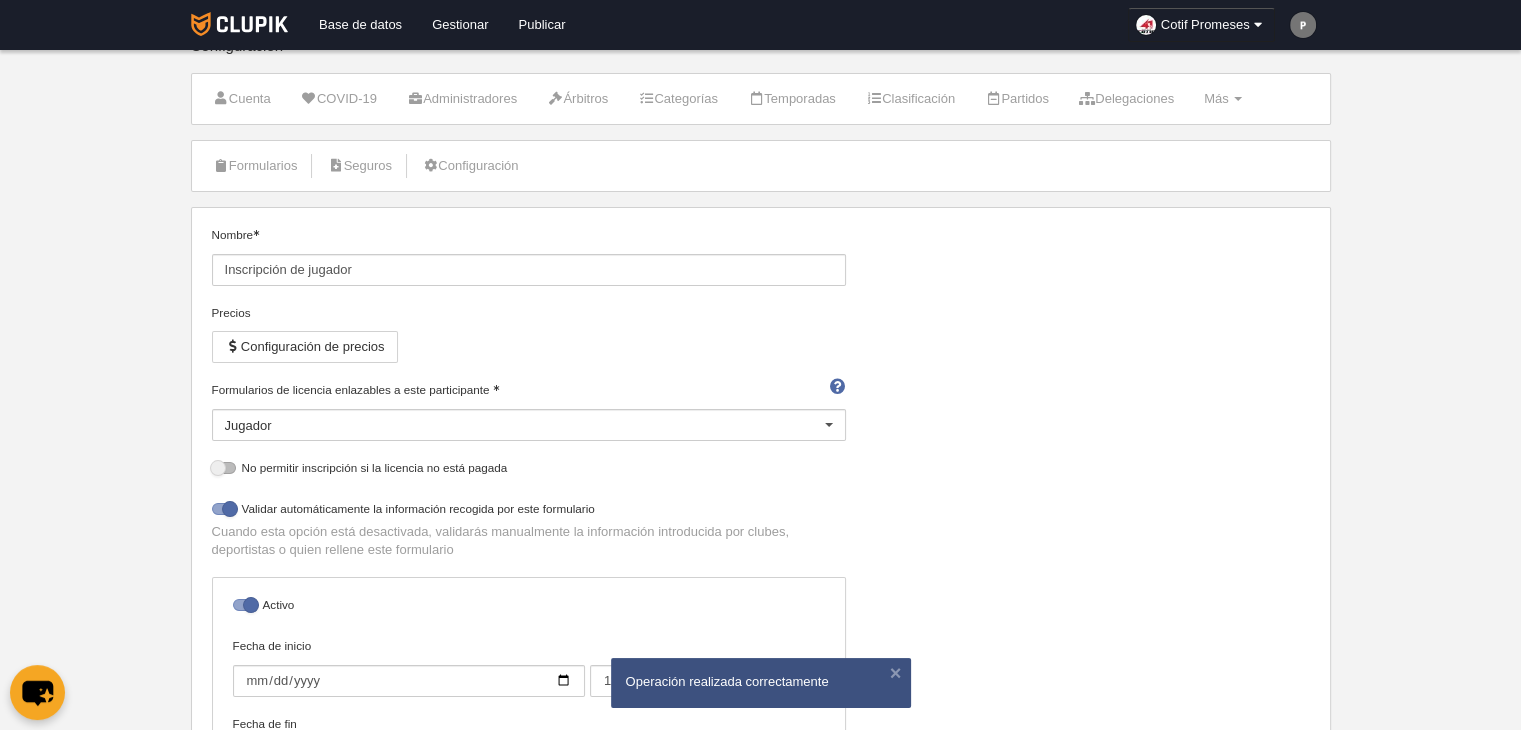 scroll, scrollTop: 32, scrollLeft: 0, axis: vertical 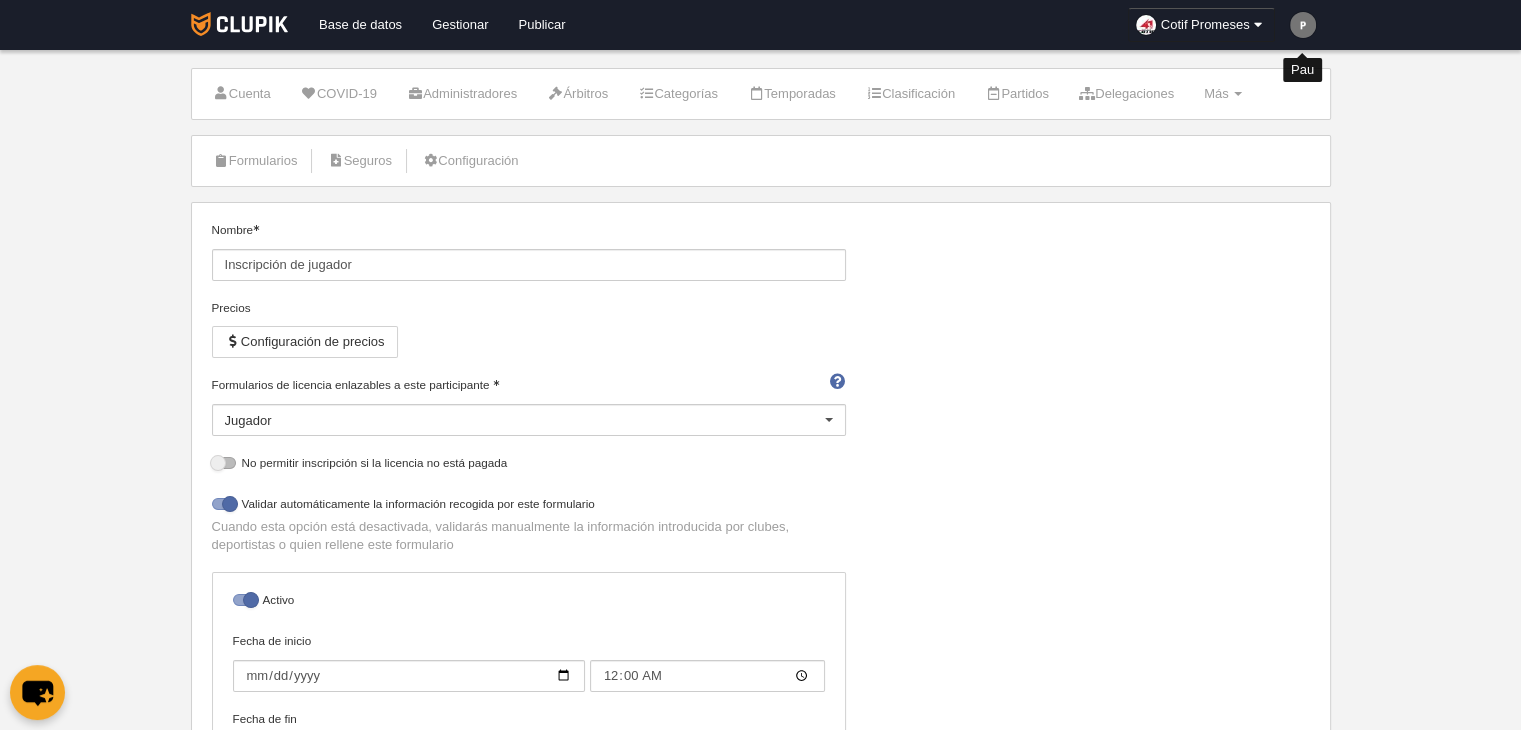 click at bounding box center (1303, 25) 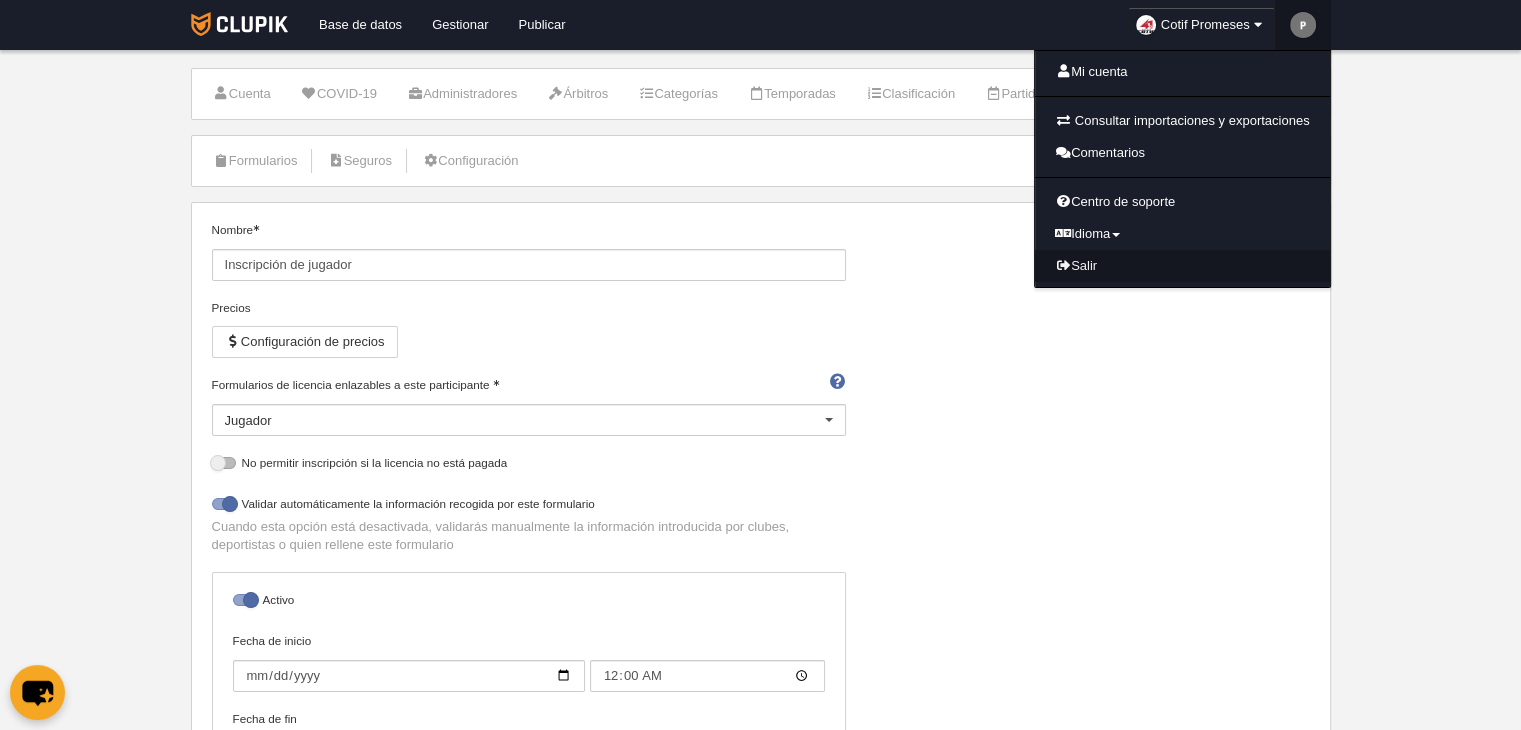 click on "Salir" at bounding box center (1182, 266) 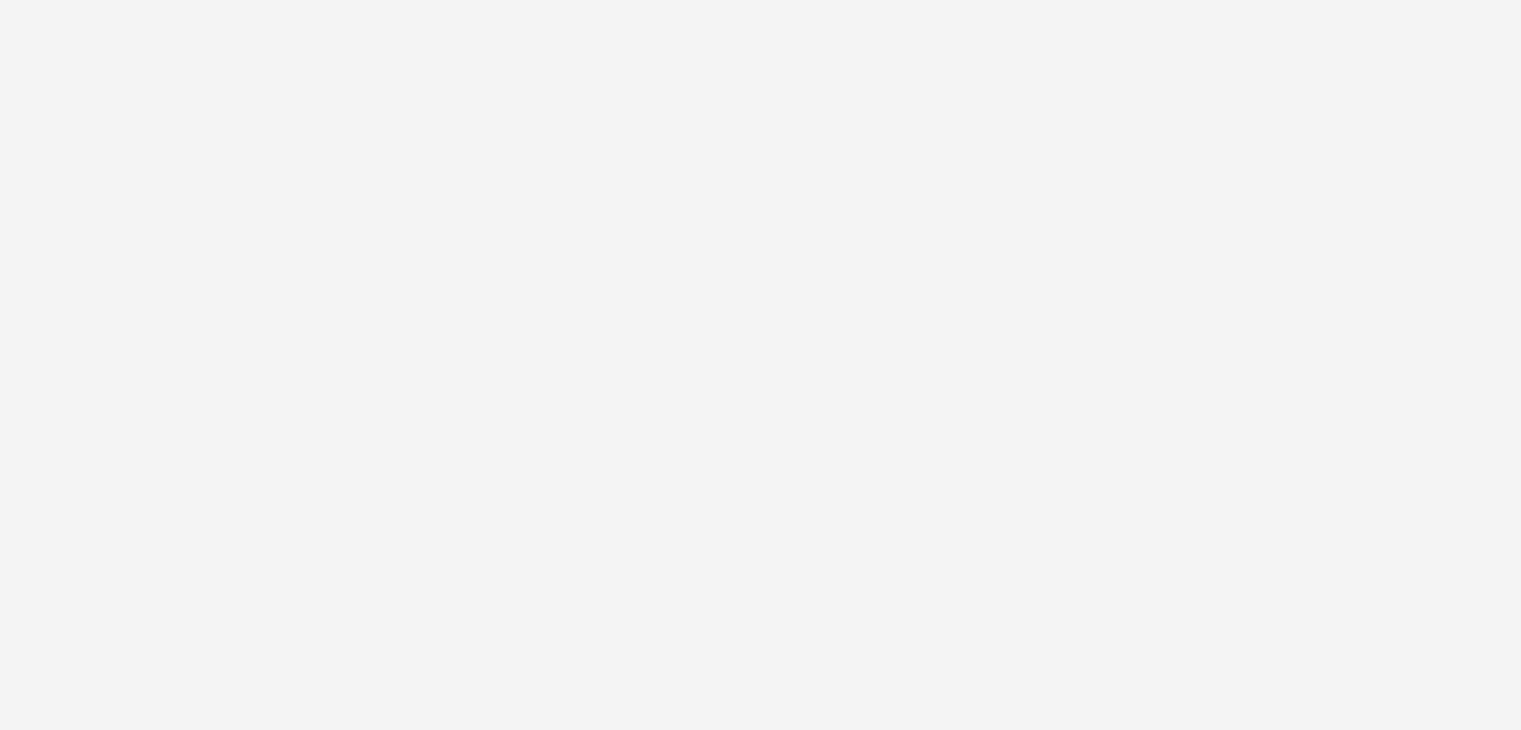 scroll, scrollTop: 0, scrollLeft: 0, axis: both 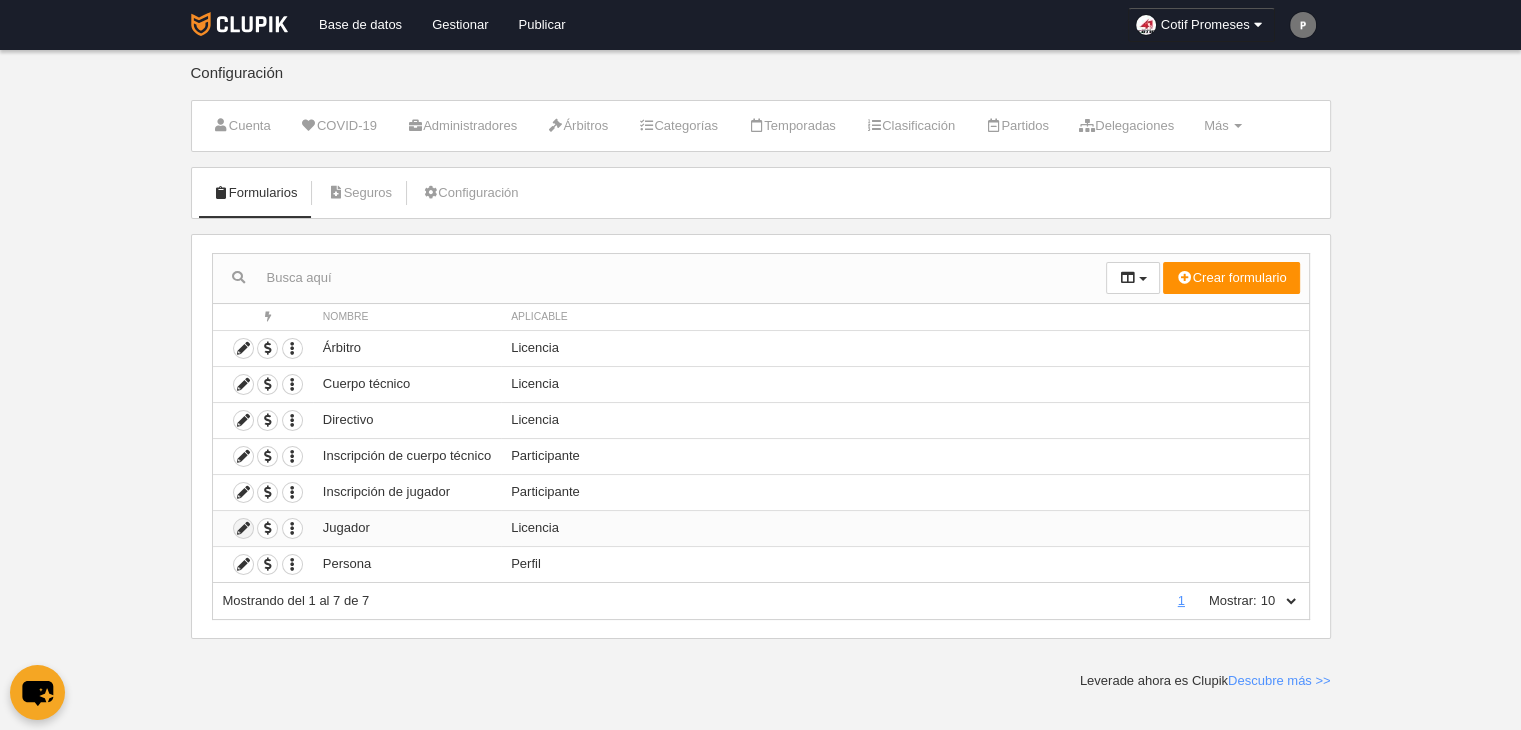 click at bounding box center [243, 528] 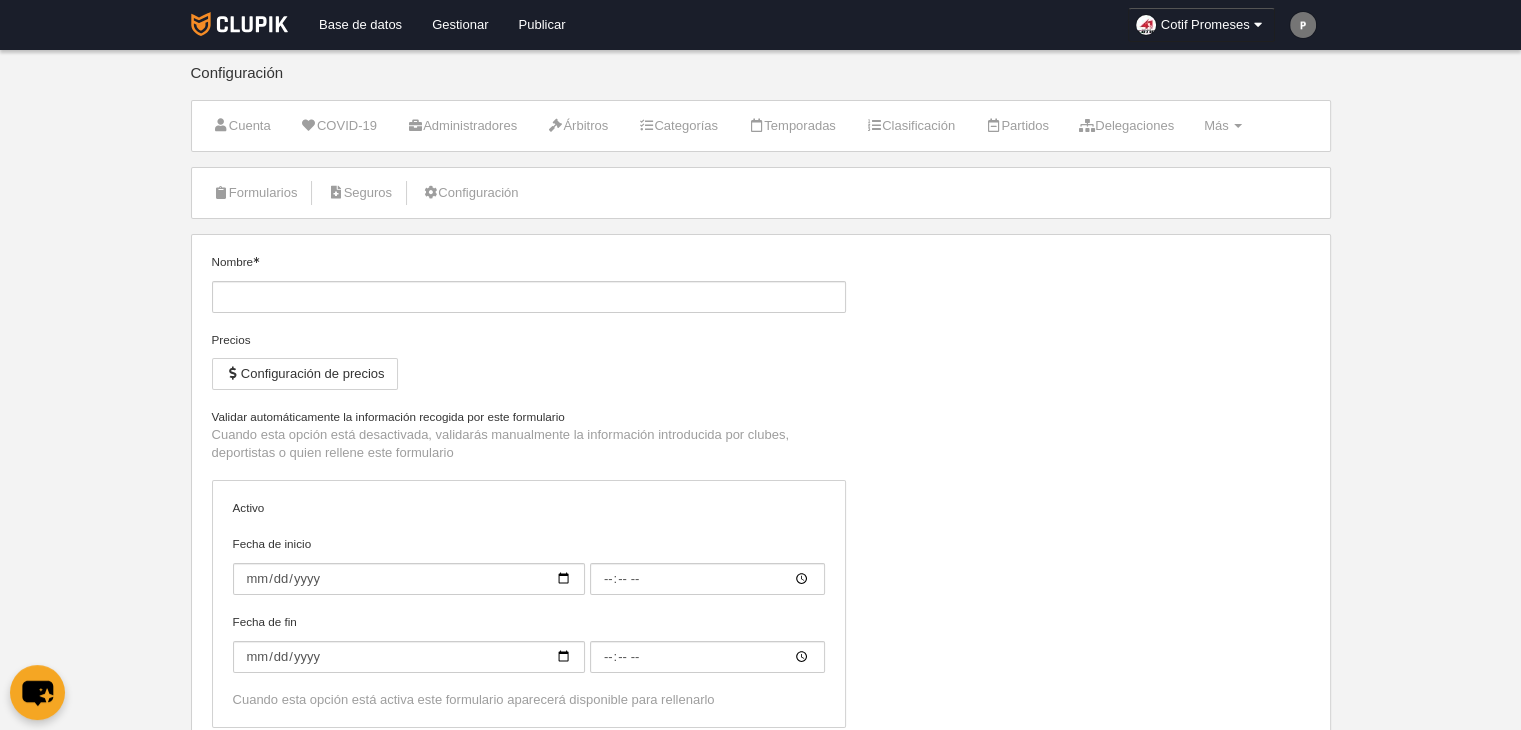 type on "Jugador" 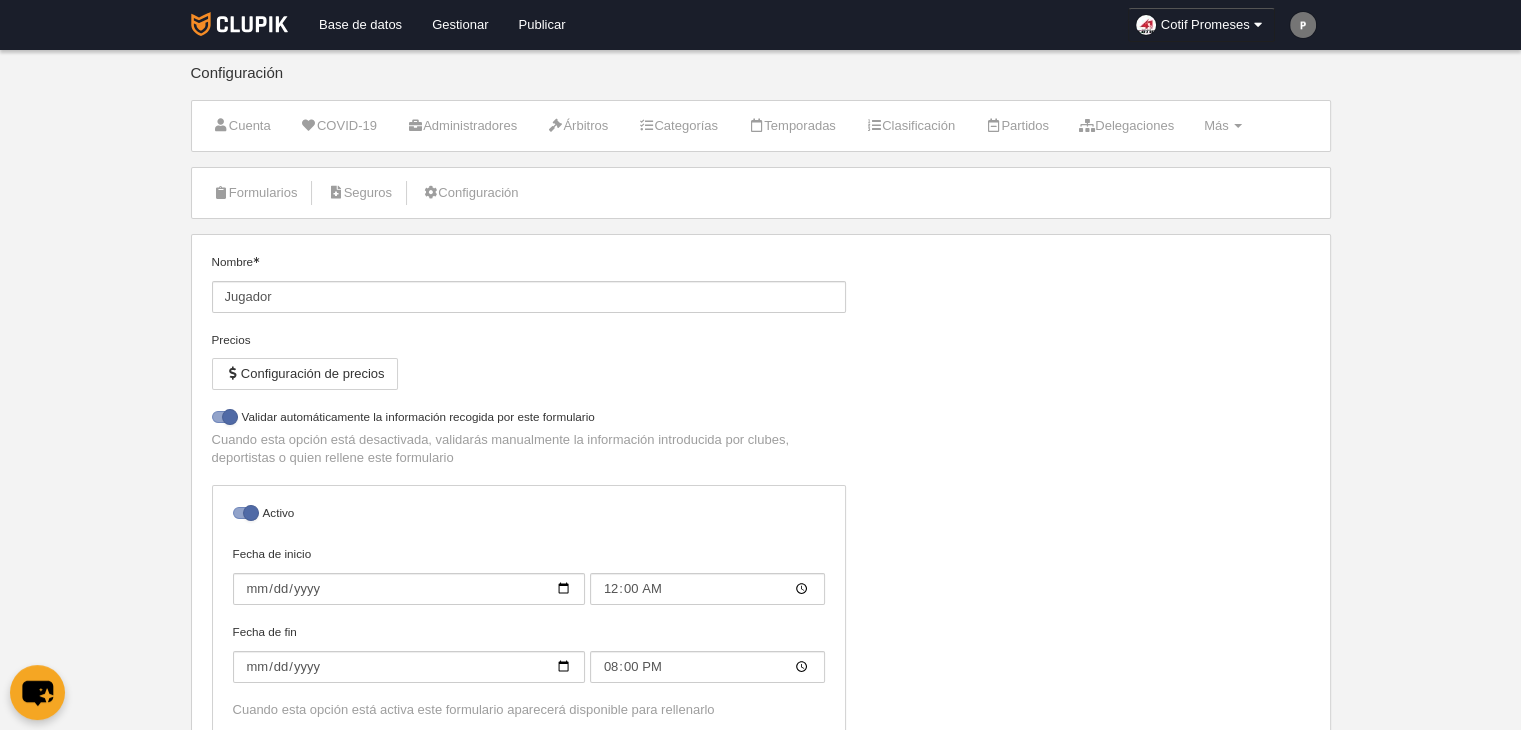select on "selected" 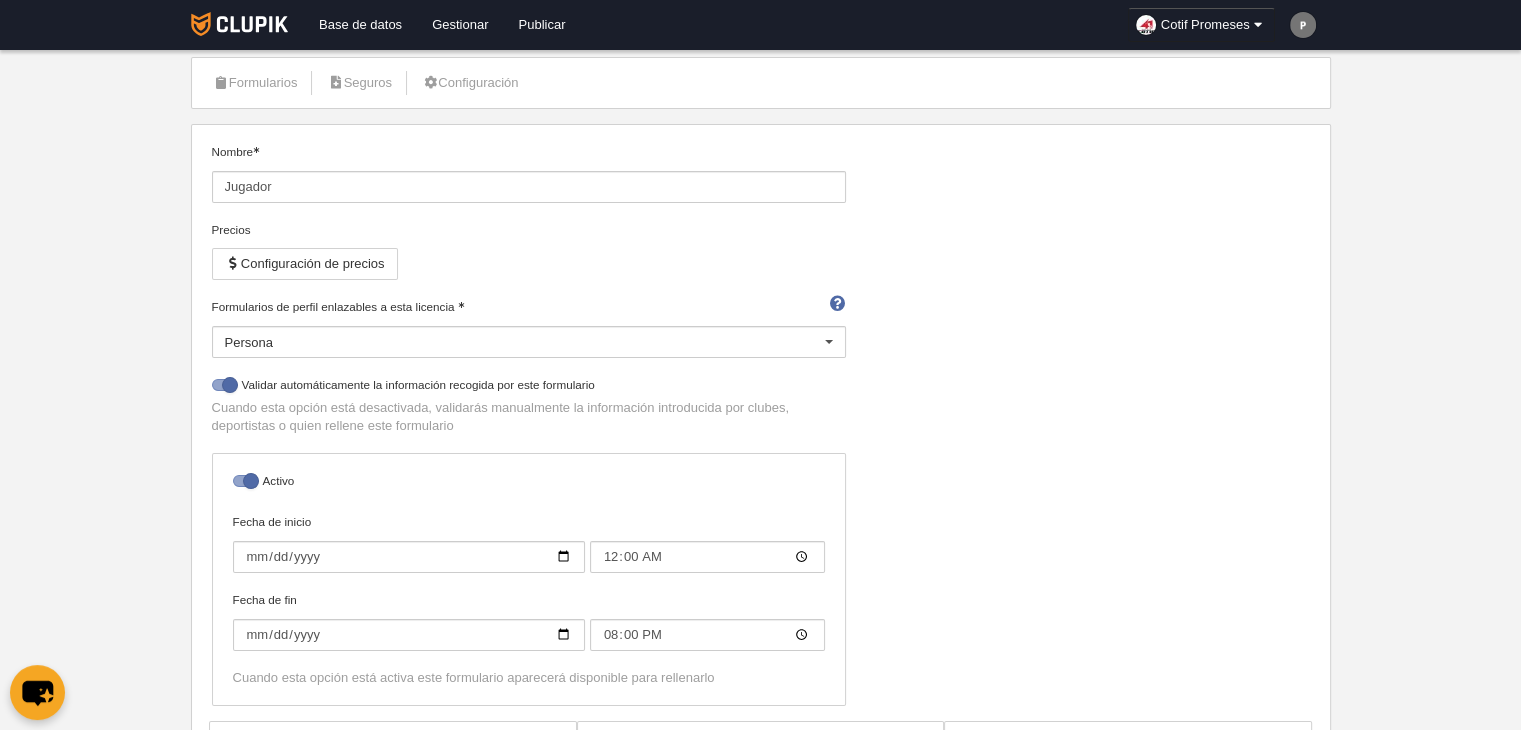 scroll, scrollTop: 106, scrollLeft: 0, axis: vertical 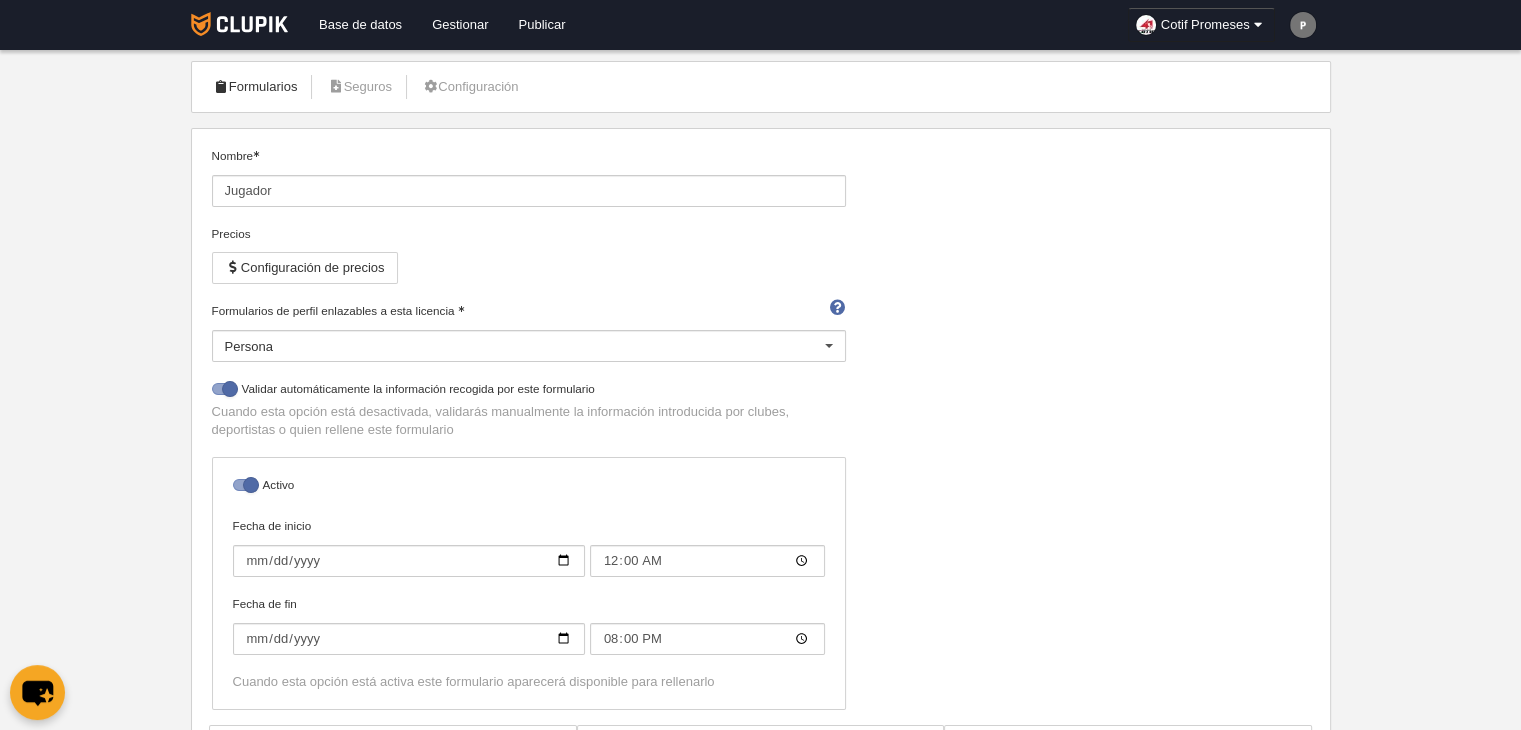 click on "Formularios" at bounding box center (255, 87) 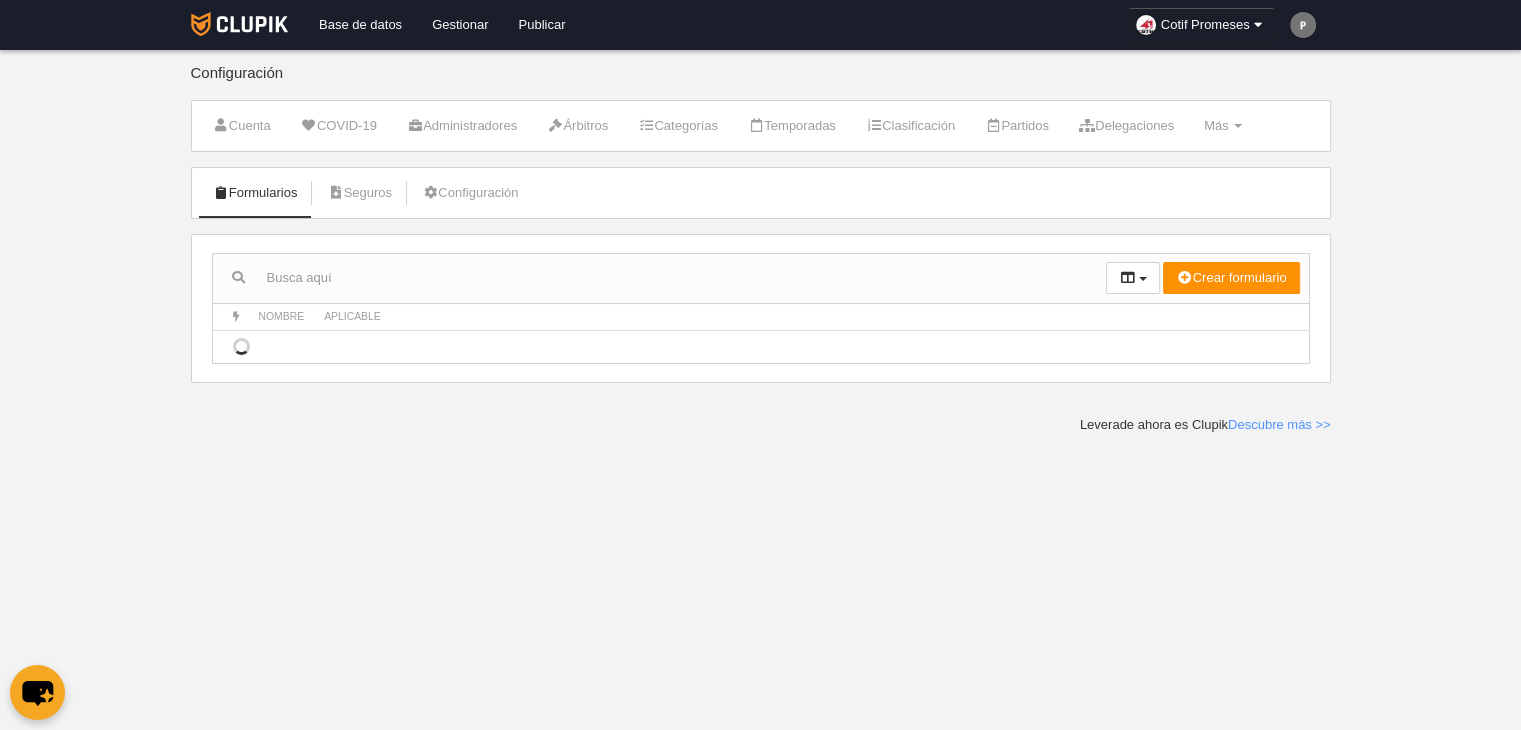 scroll, scrollTop: 0, scrollLeft: 0, axis: both 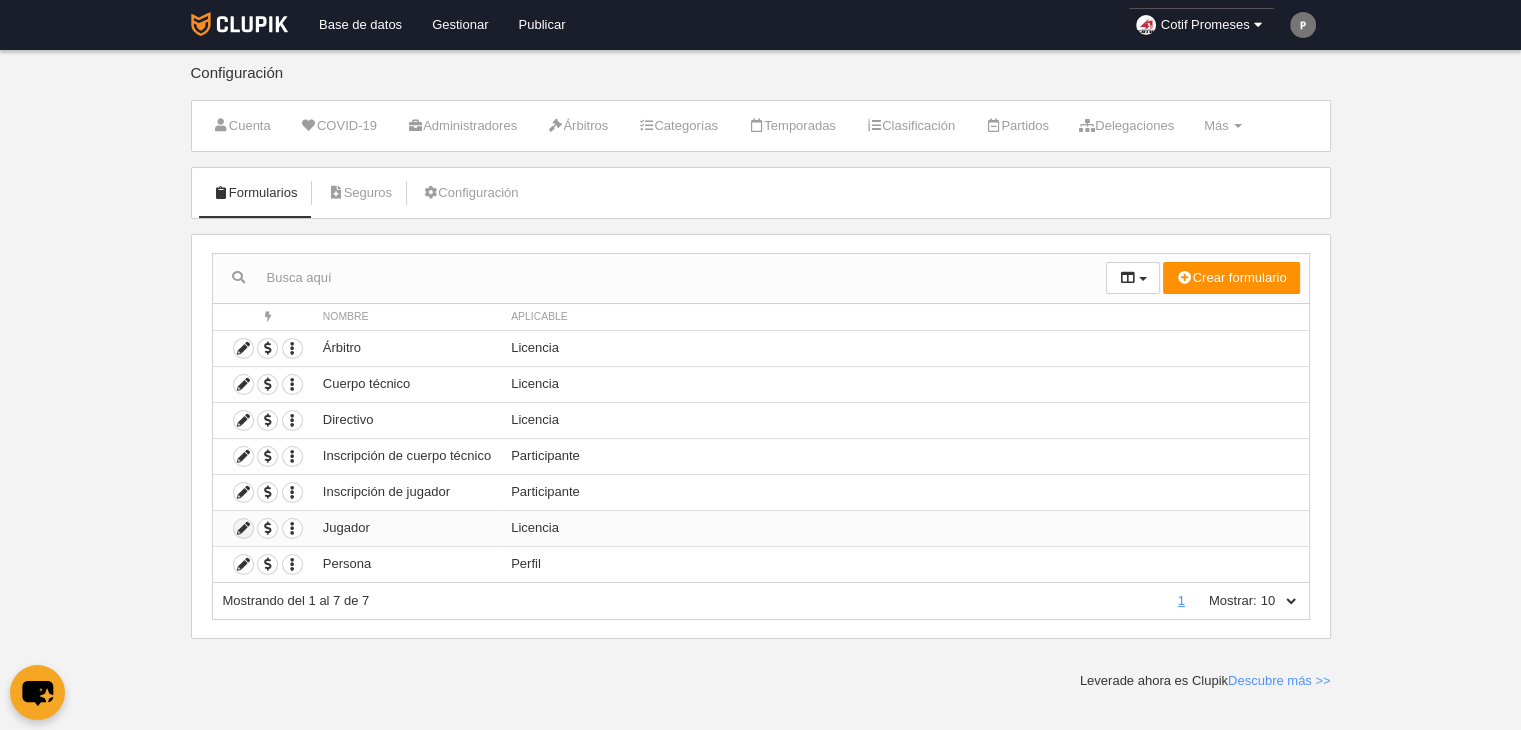 click at bounding box center (243, 528) 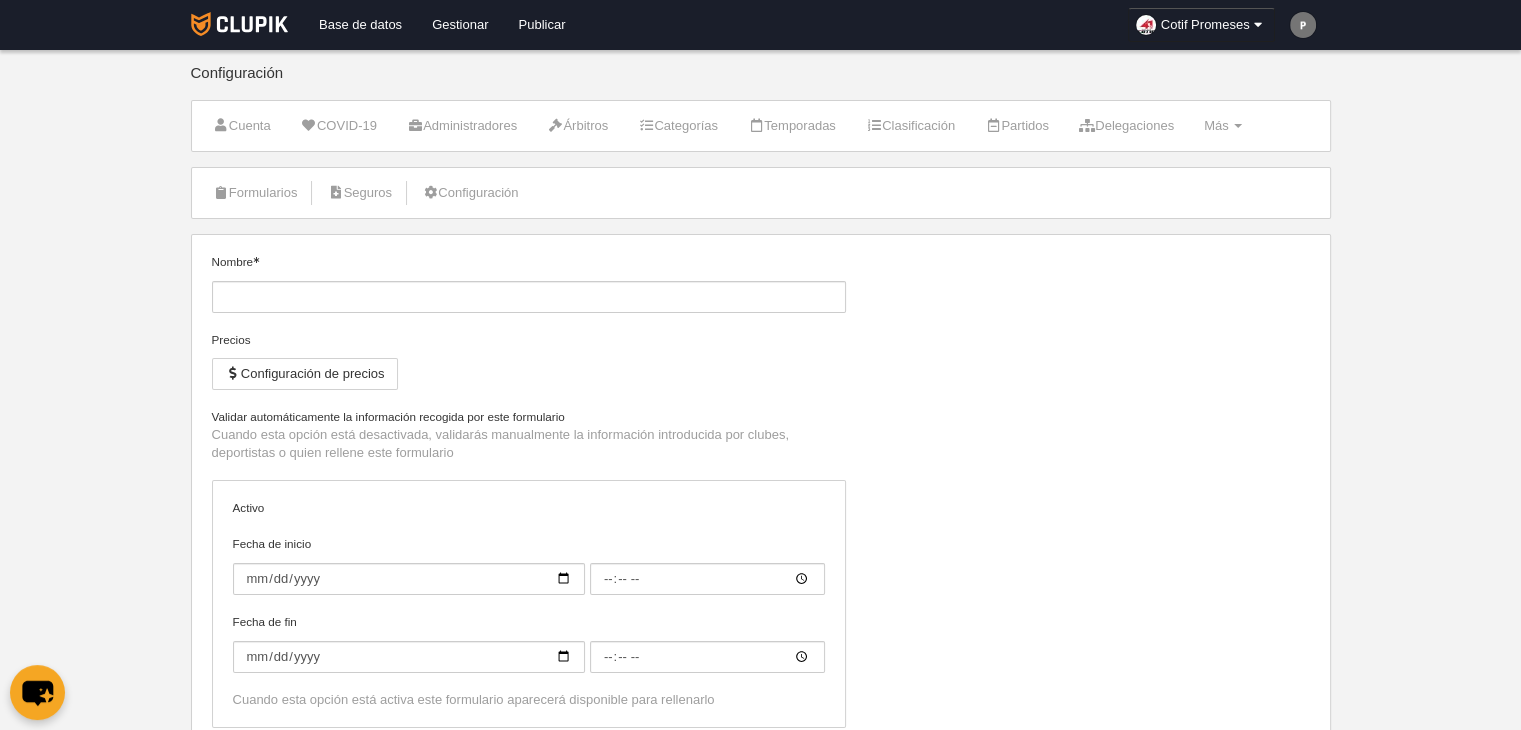 type on "Jugador" 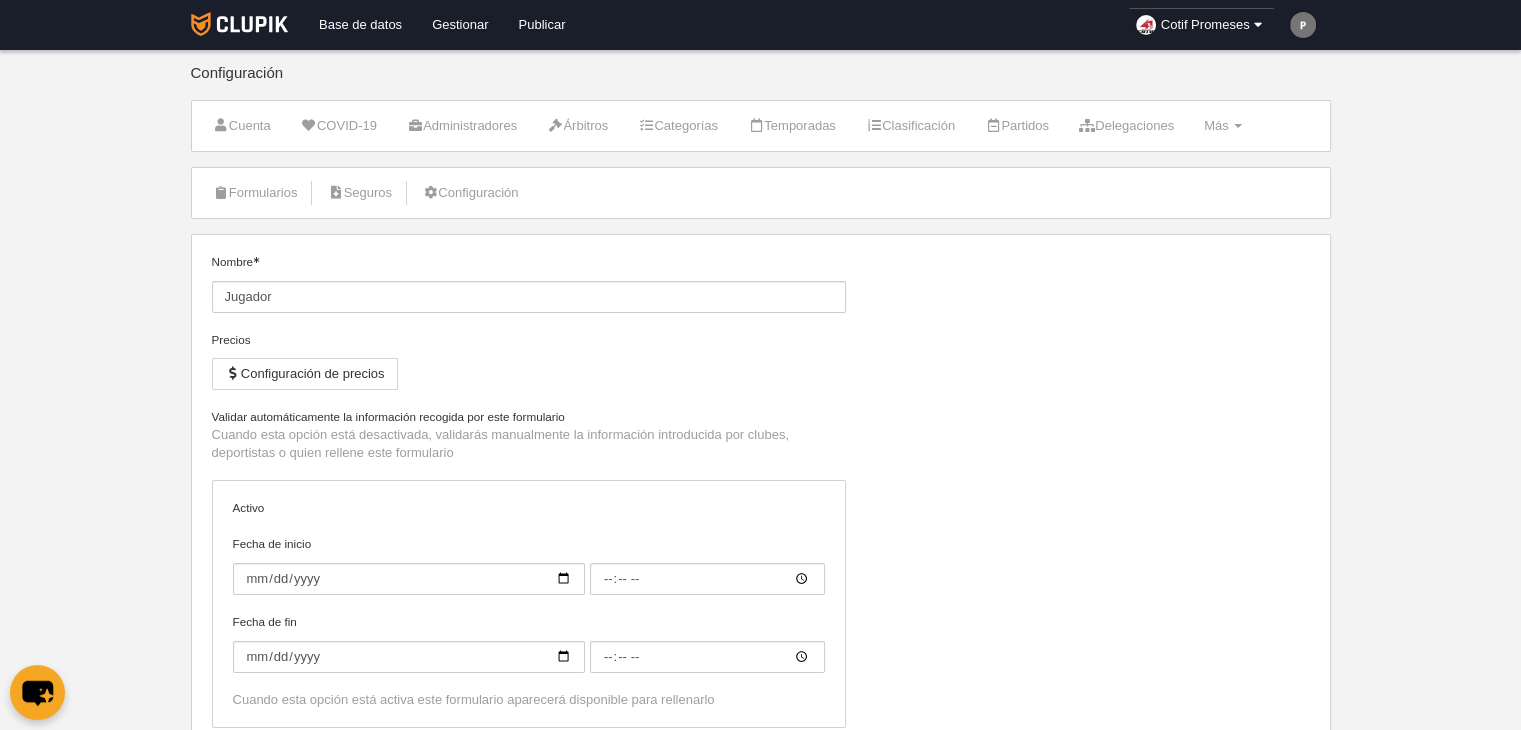 checkbox on "true" 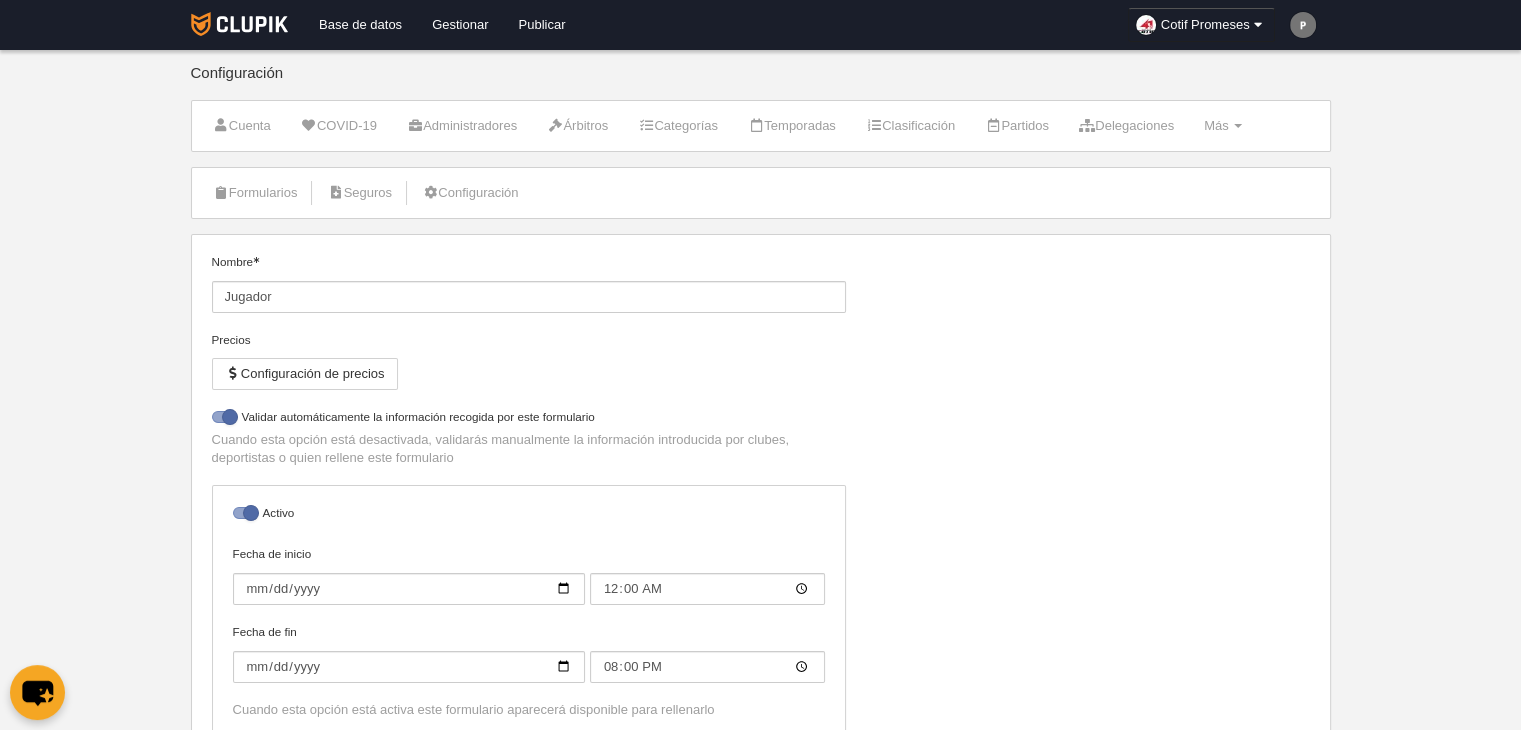 select on "selected" 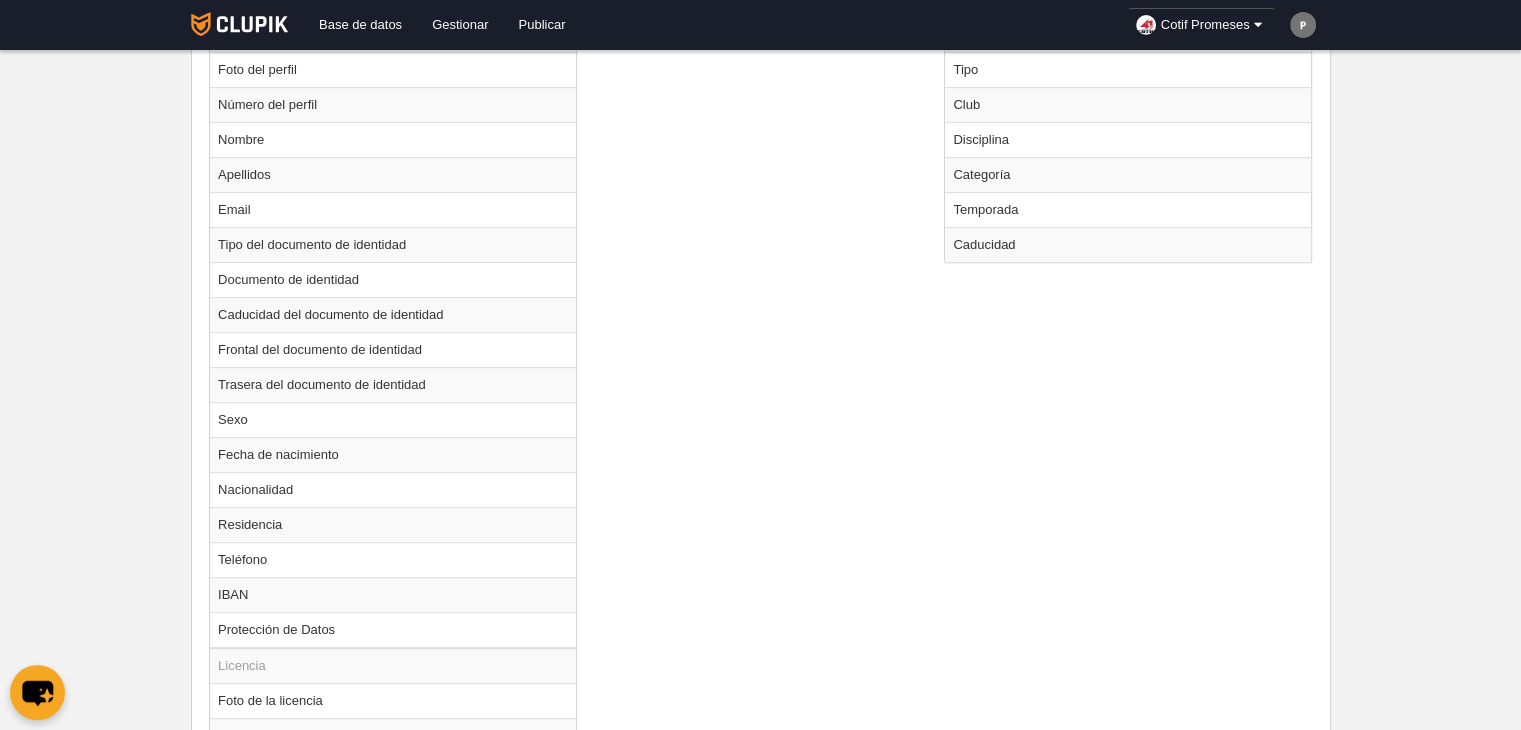 scroll, scrollTop: 1088, scrollLeft: 0, axis: vertical 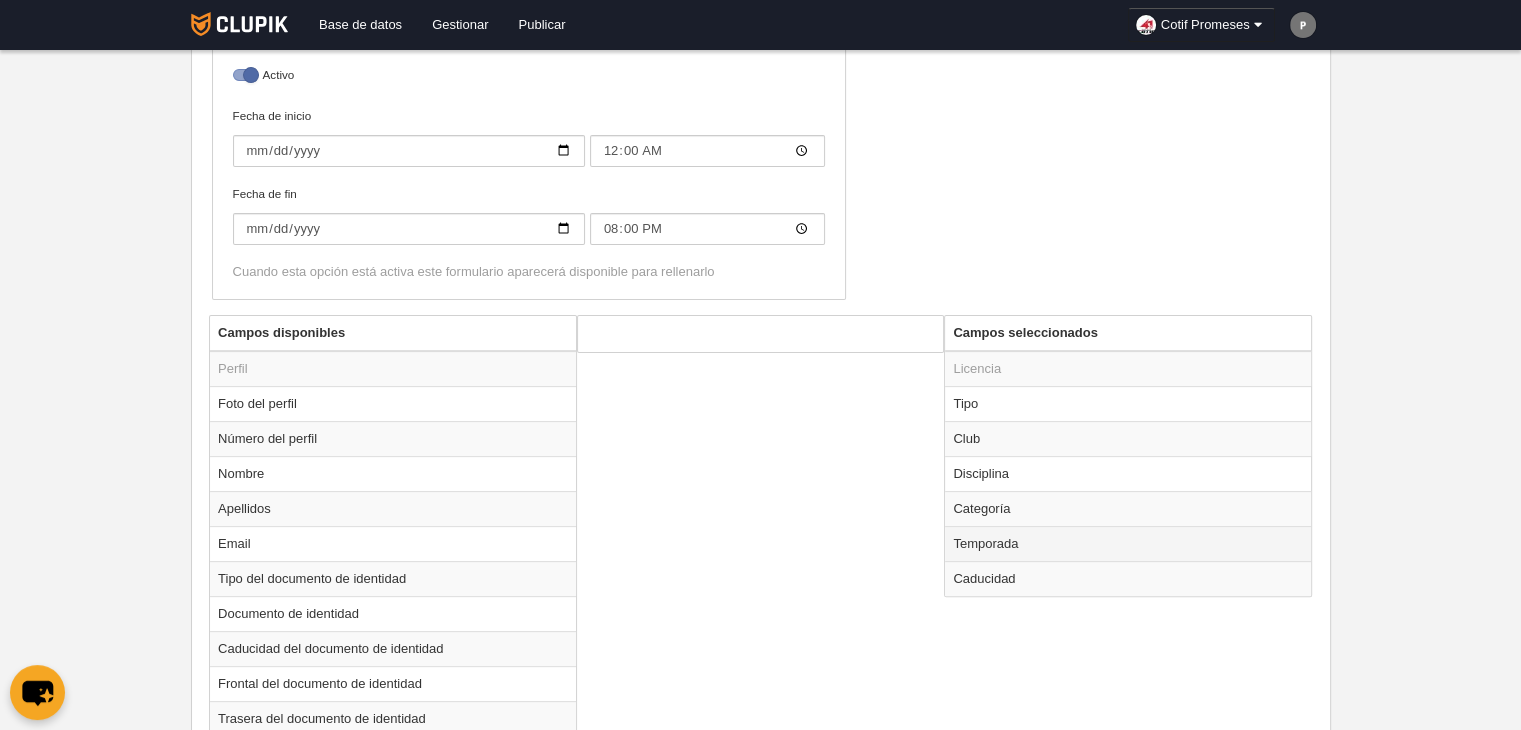 click on "Temporada" at bounding box center [1128, 543] 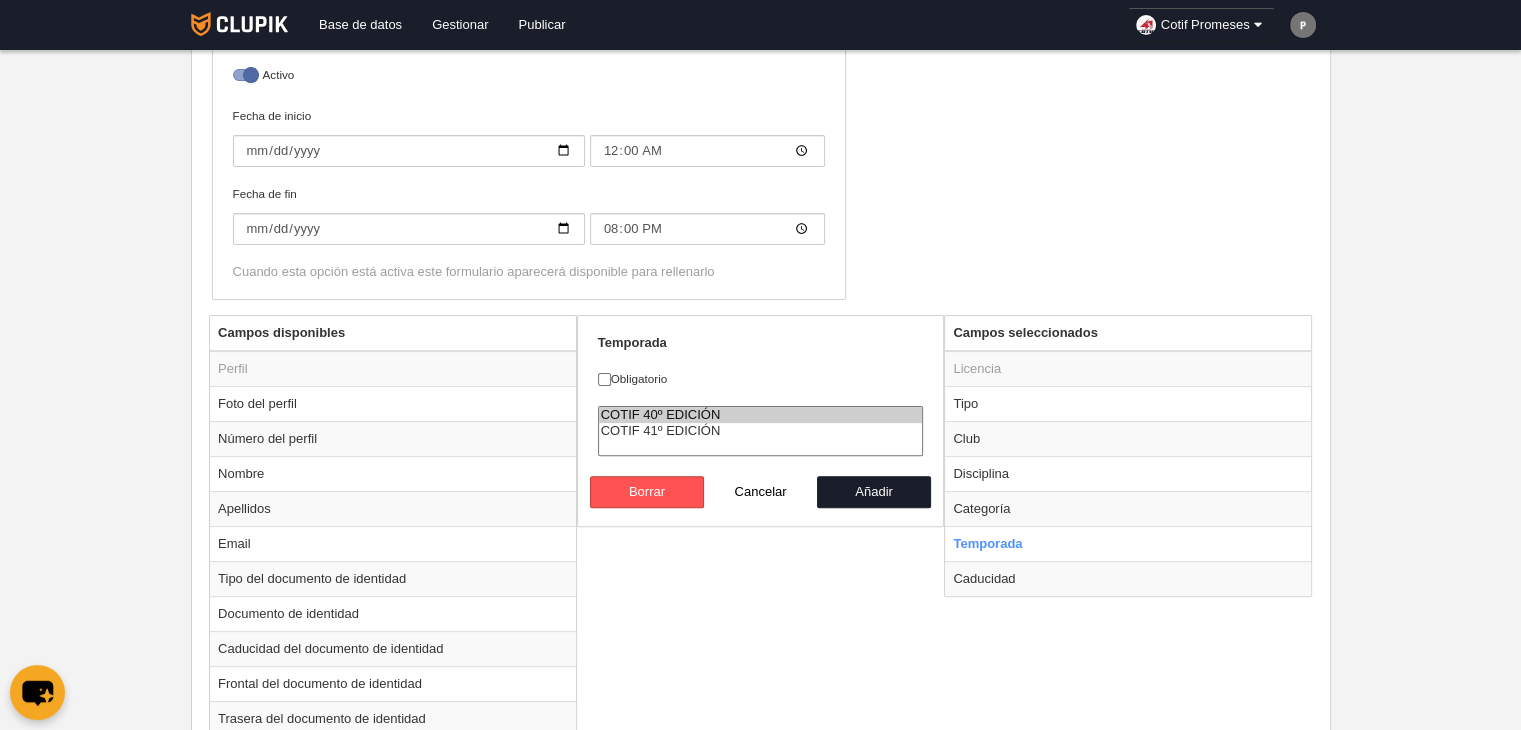 select on "8452" 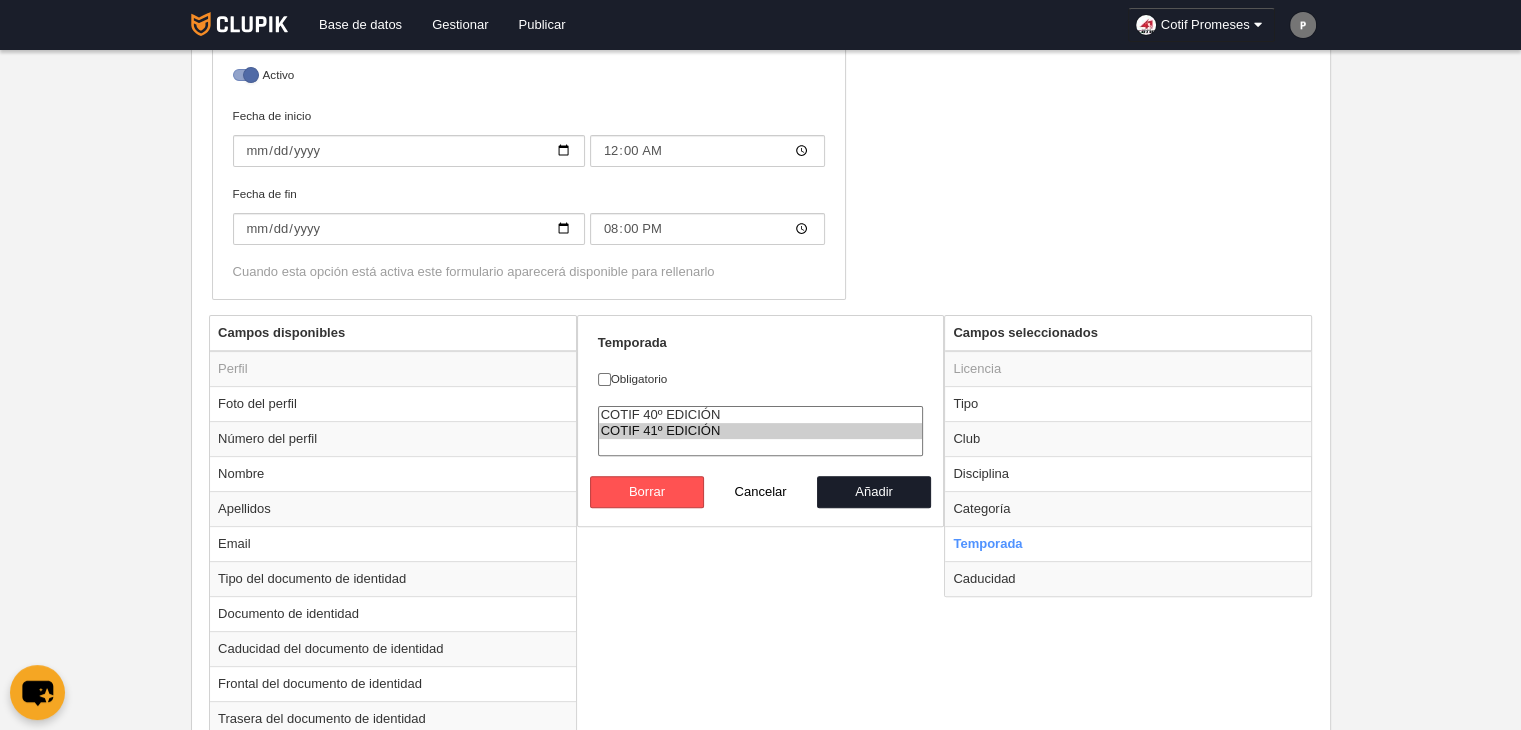click on "COTIF 41º EDICIÓN" at bounding box center (761, 431) 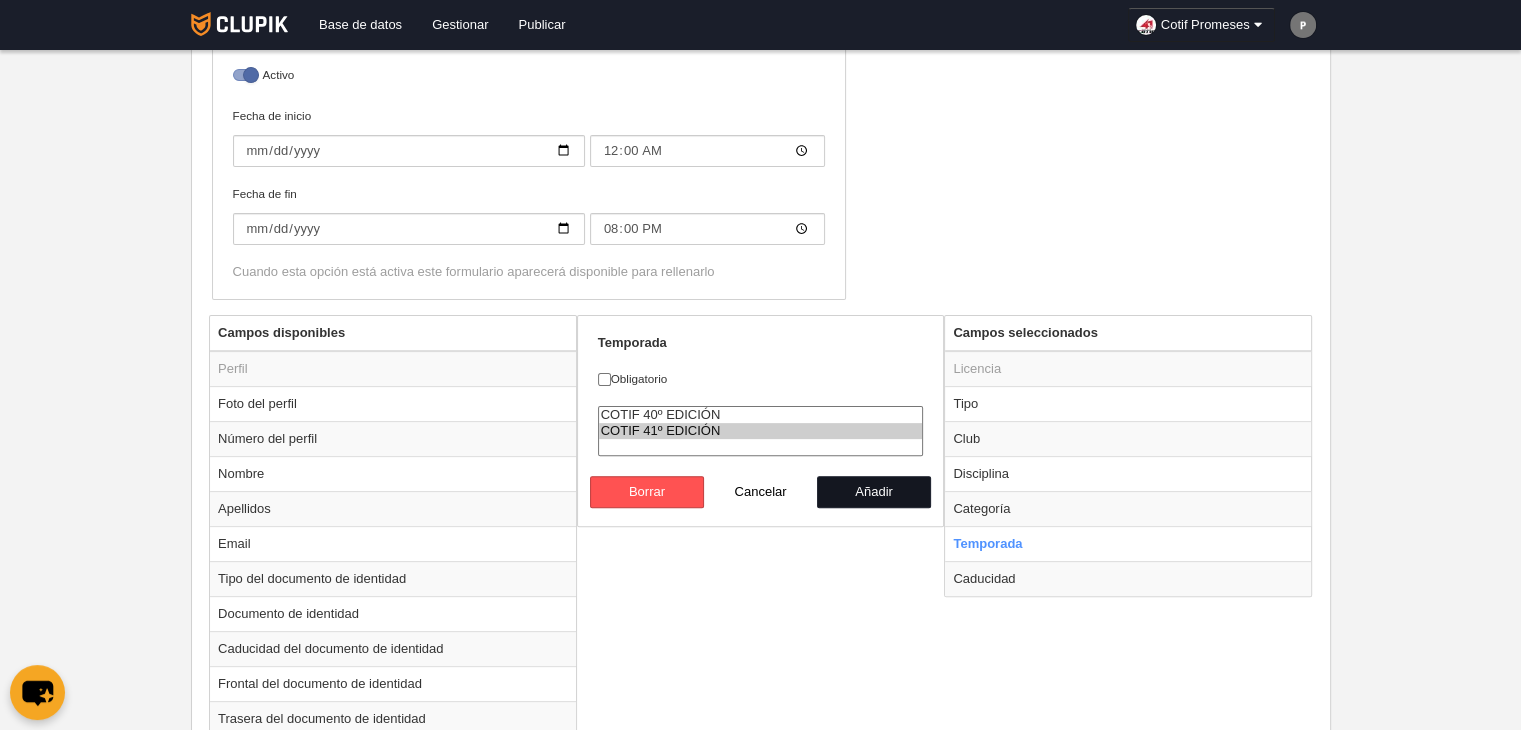 click on "Añadir" at bounding box center [874, 492] 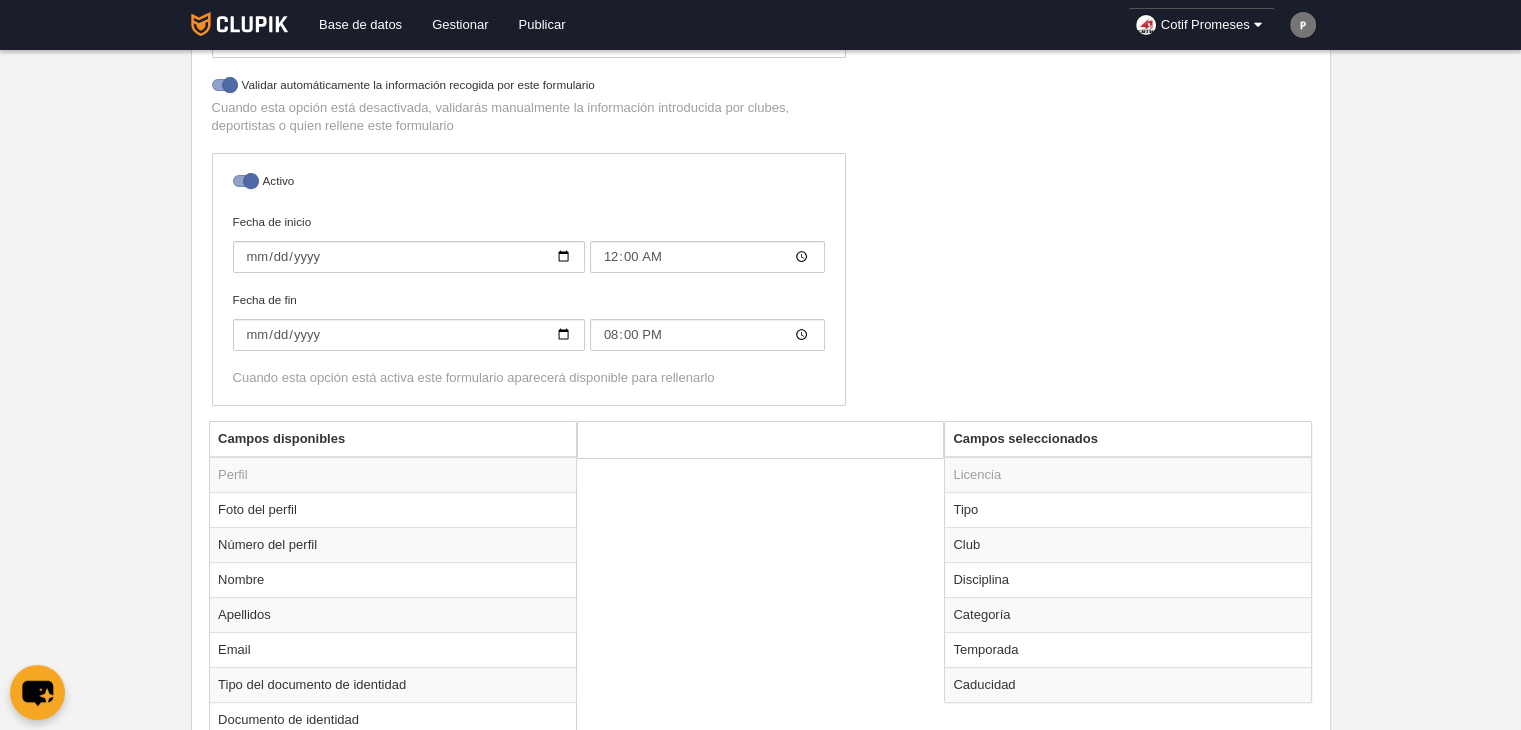 scroll, scrollTop: 589, scrollLeft: 0, axis: vertical 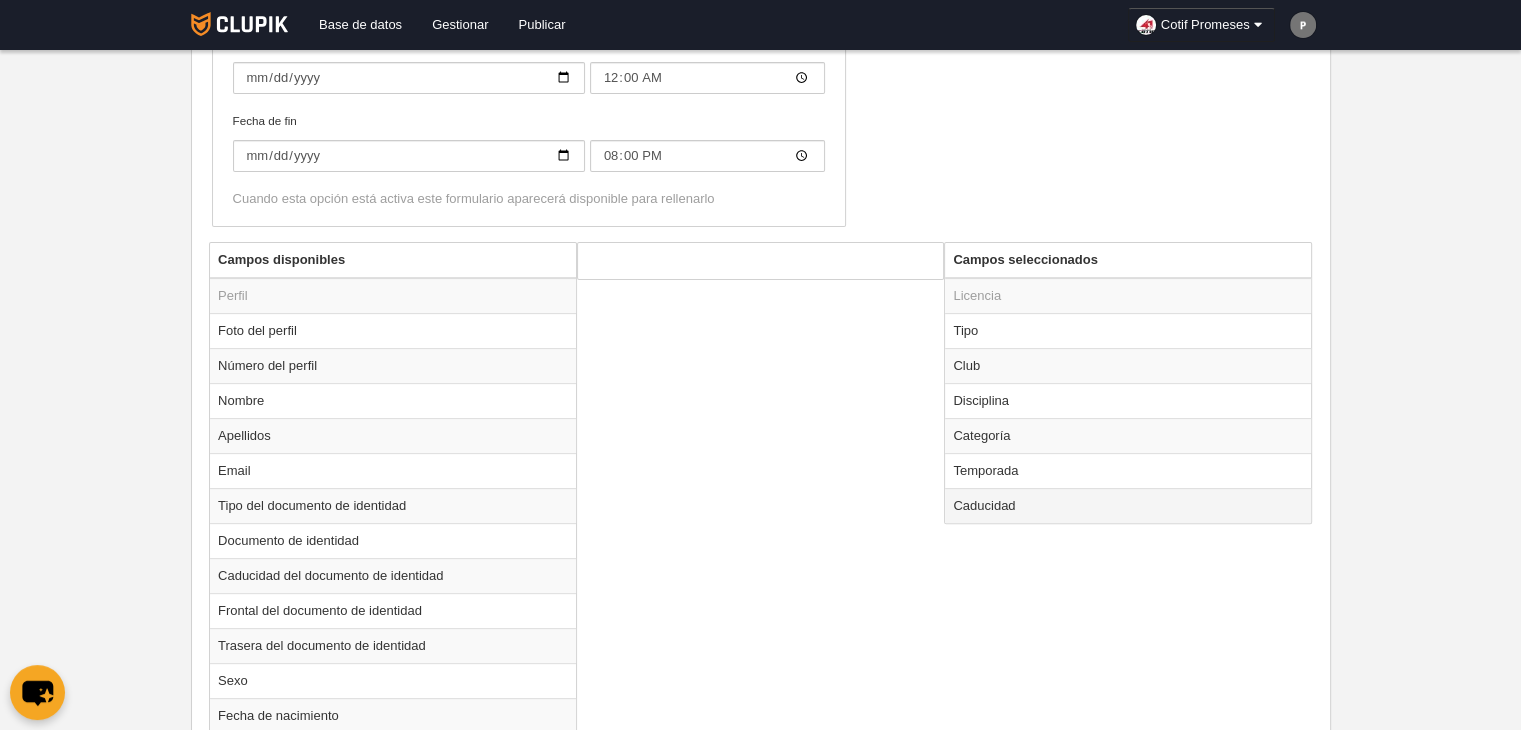 click on "Caducidad" at bounding box center (1128, 505) 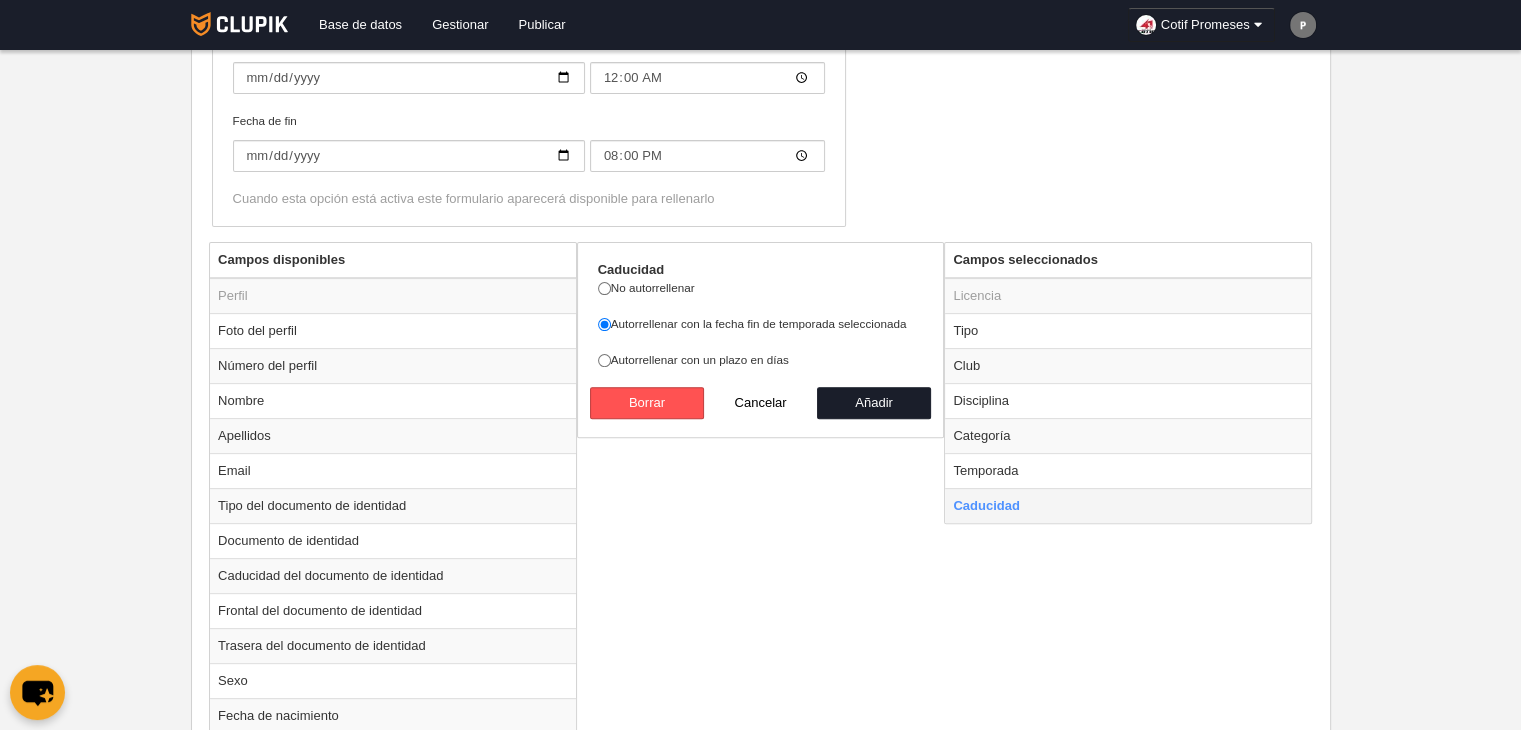 click on "Caducidad" at bounding box center (1128, 505) 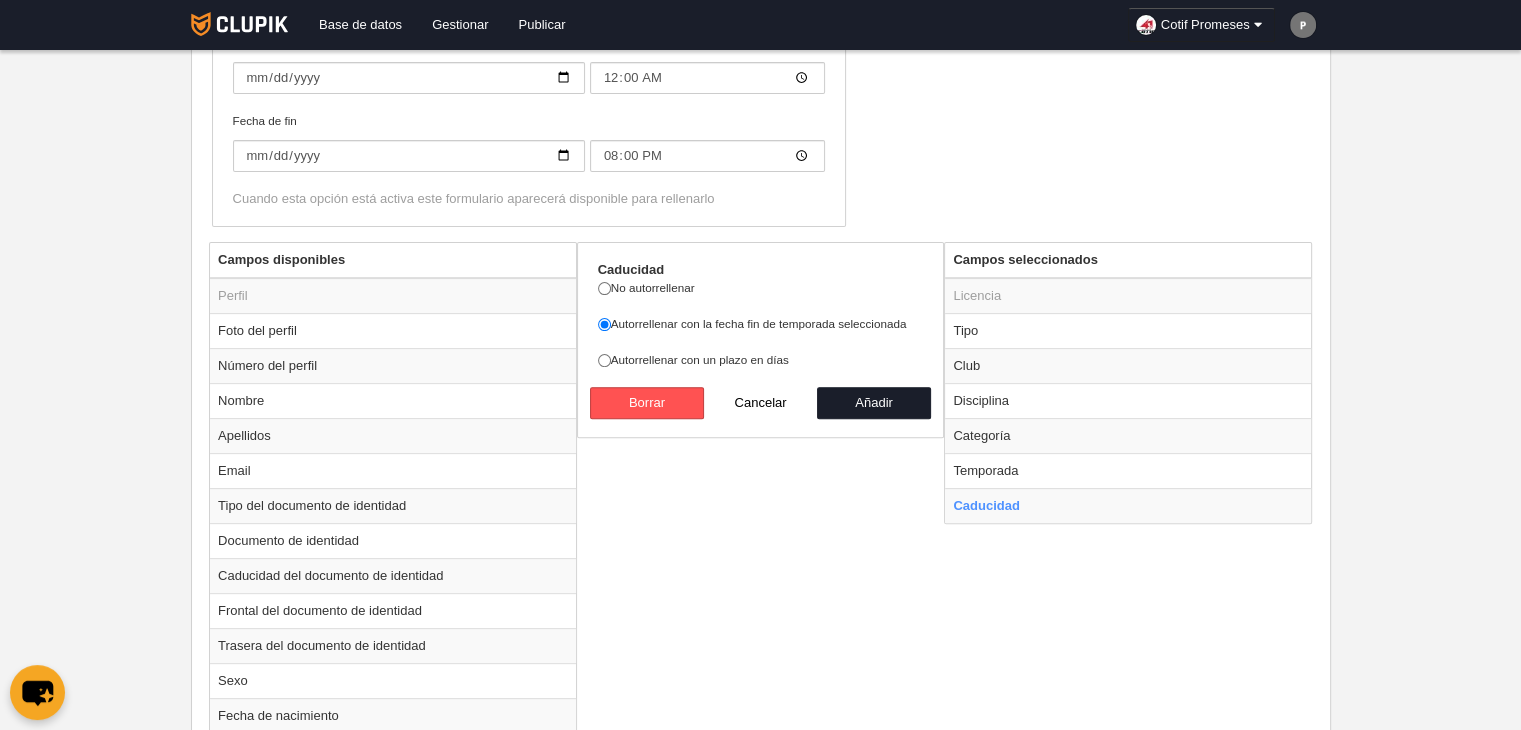 click on "[PERSON_NAME] disponibles
Perfil
Foto del perfil
Número del perfil
Nombre
Apellidos
Email
Tipo del documento de identidad
Documento de identidad
Caducidad del documento de identidad
Frontal del documento de identidad
Trasera del documento de identidad
Sexo
Fecha de nacimiento
Nacionalidad
Residencia
Teléfono
IBAN
Protección de Datos
Licencia
Foto de la licencia
Caducidad" at bounding box center (760, 688) 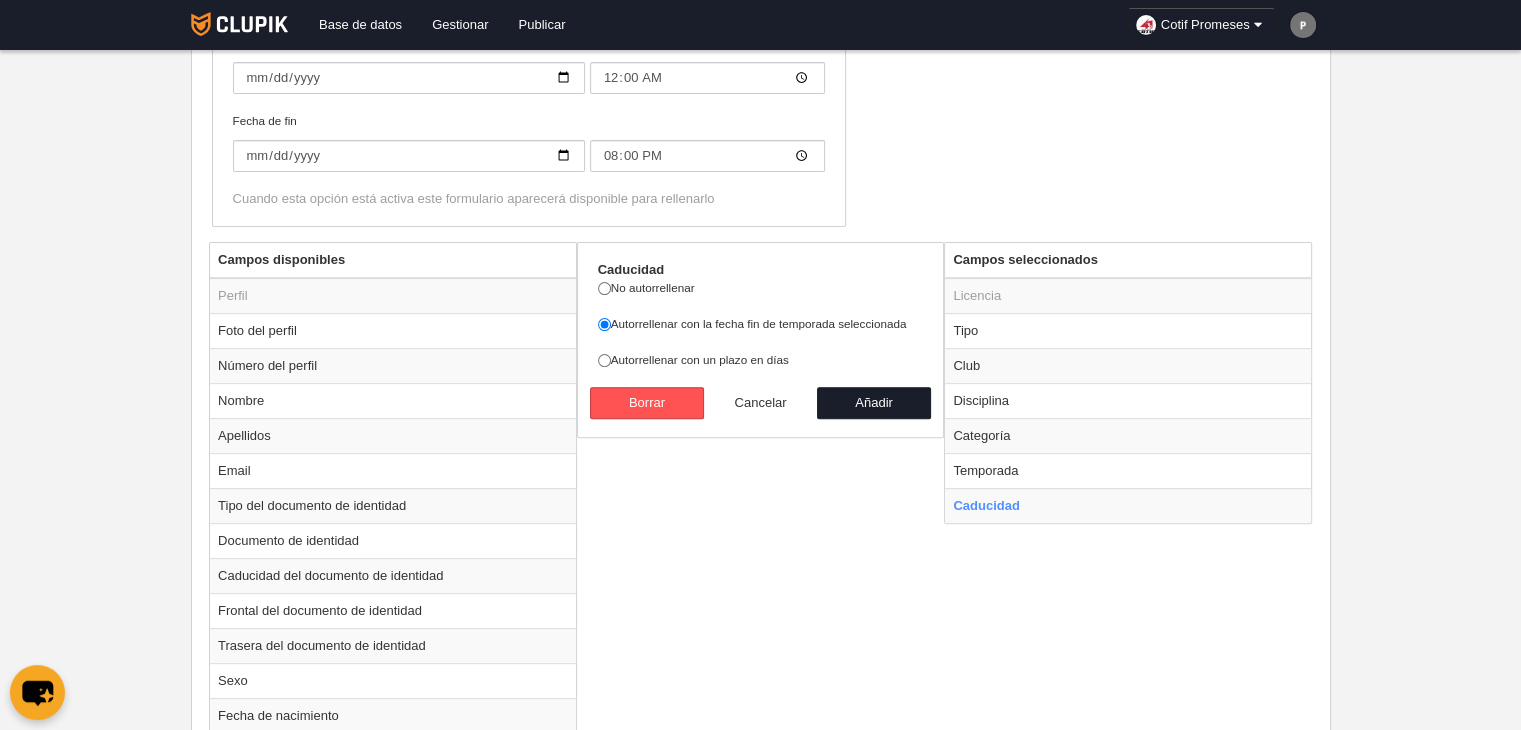 click on "Cancelar" at bounding box center (761, 403) 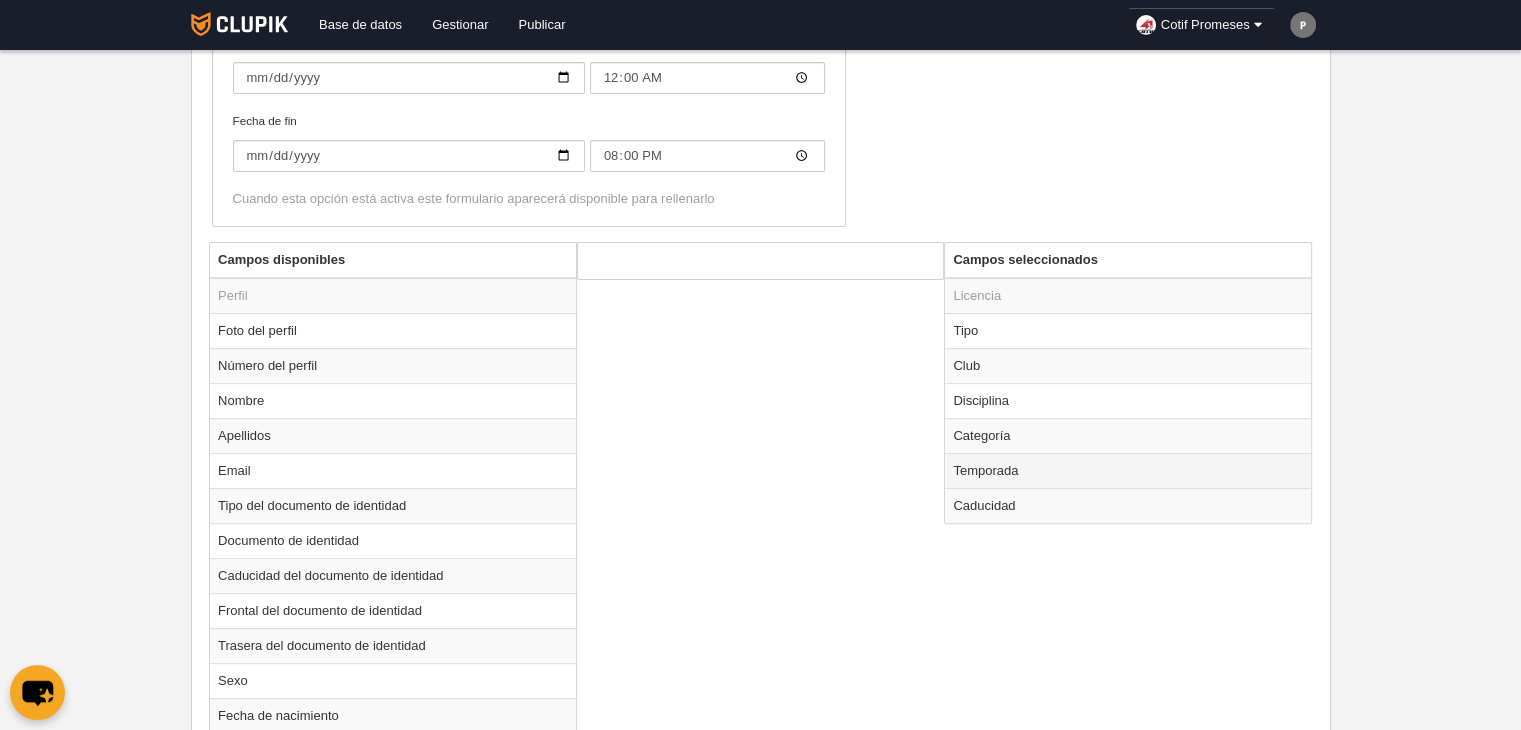click on "Temporada" at bounding box center [1128, 470] 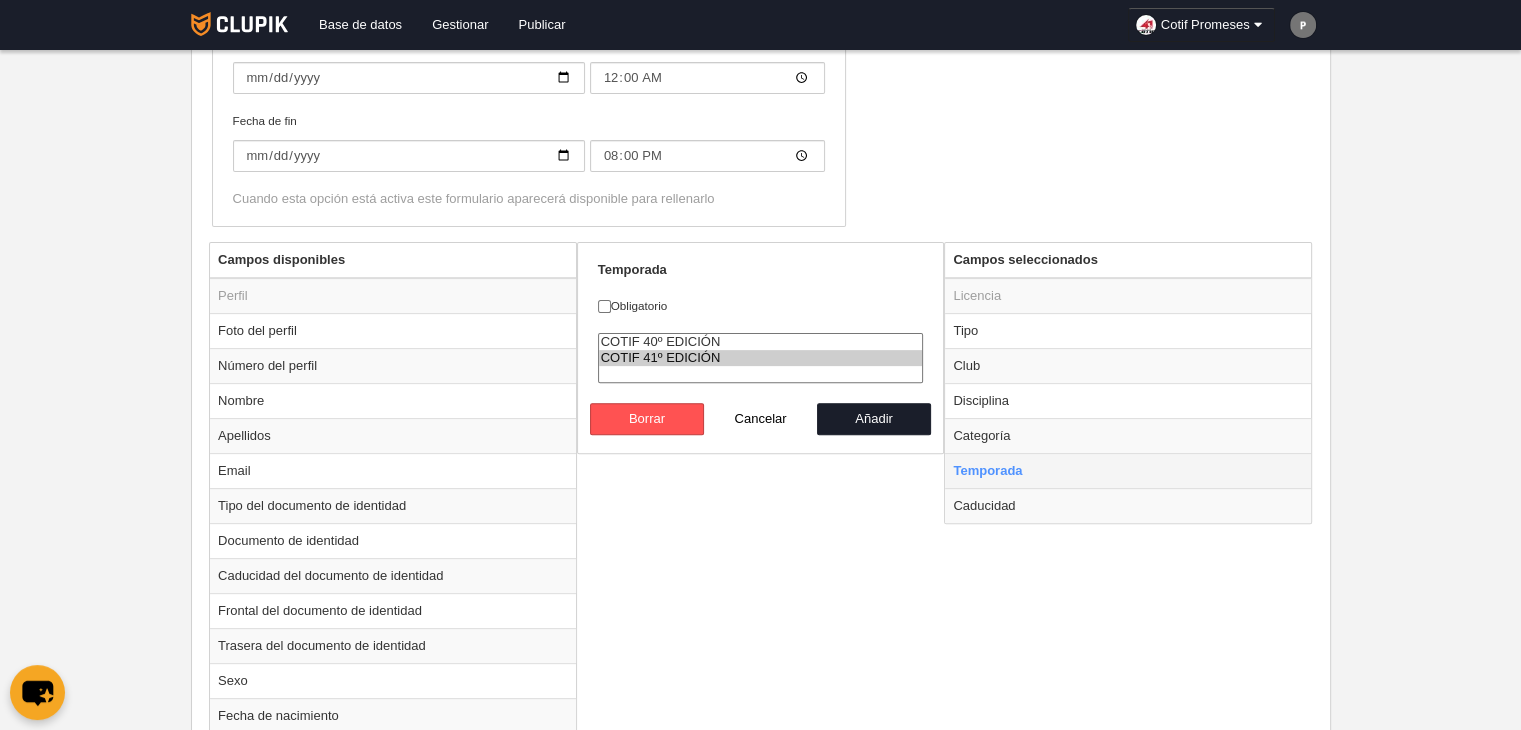 click on "Temporada" at bounding box center (1128, 470) 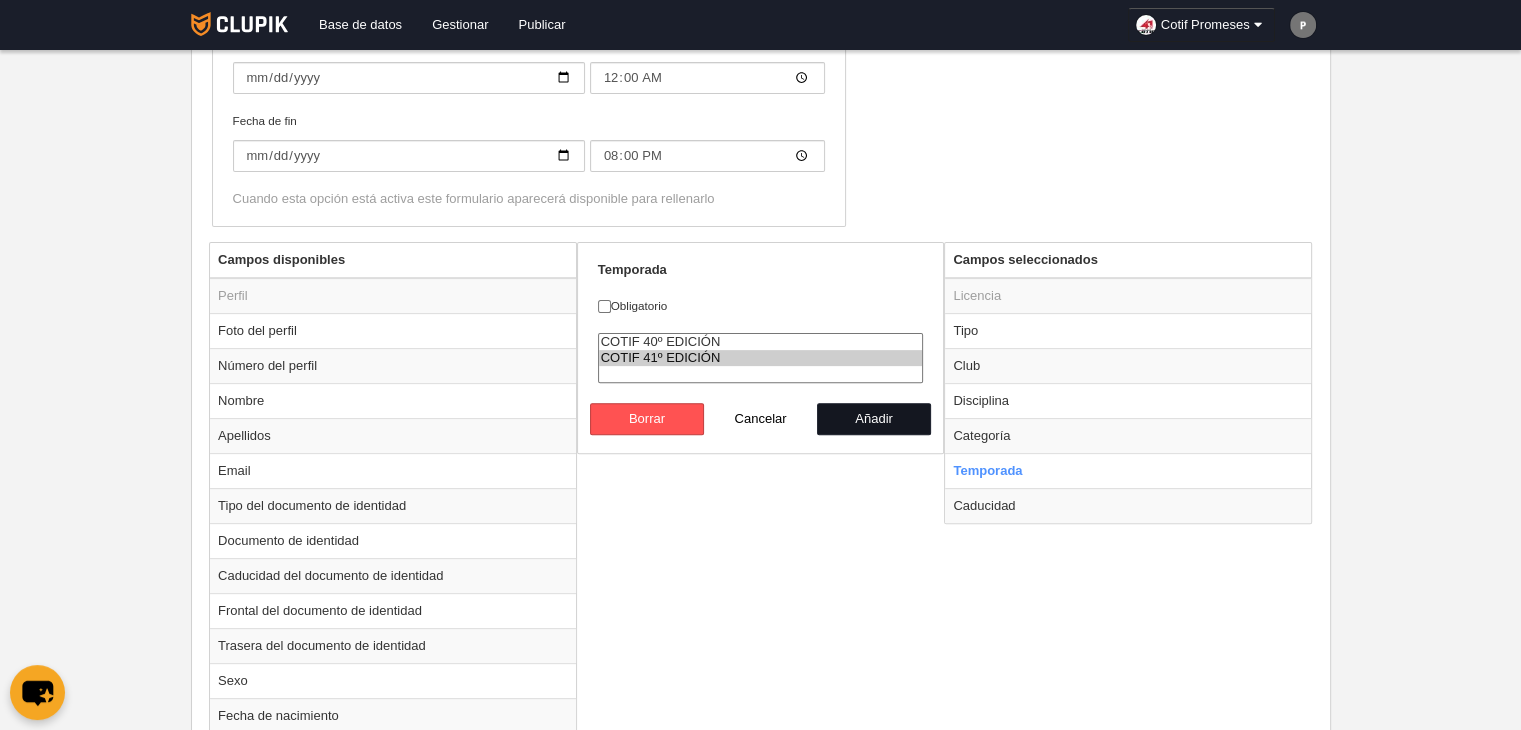 click on "Añadir" at bounding box center (874, 419) 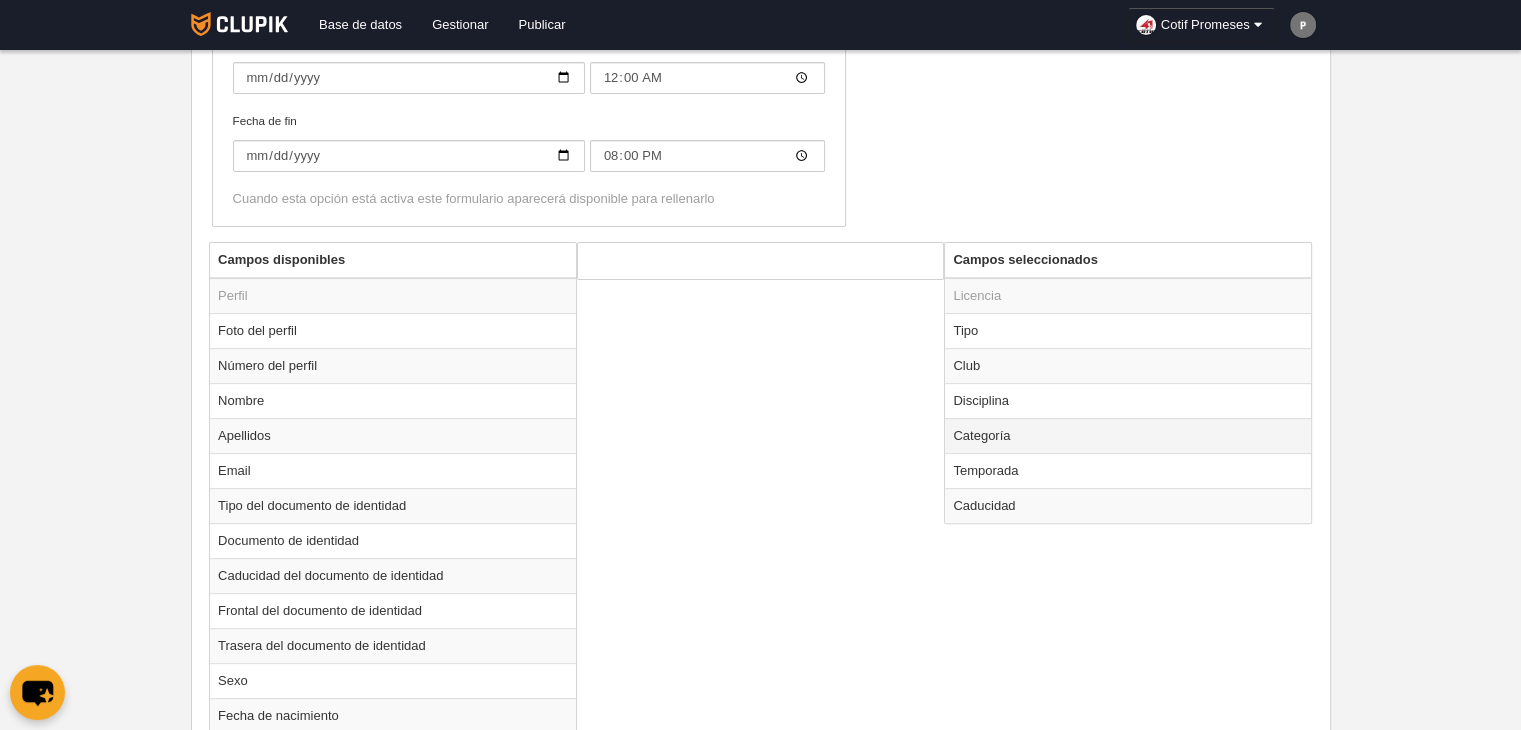 click on "Categoría" at bounding box center [1128, 435] 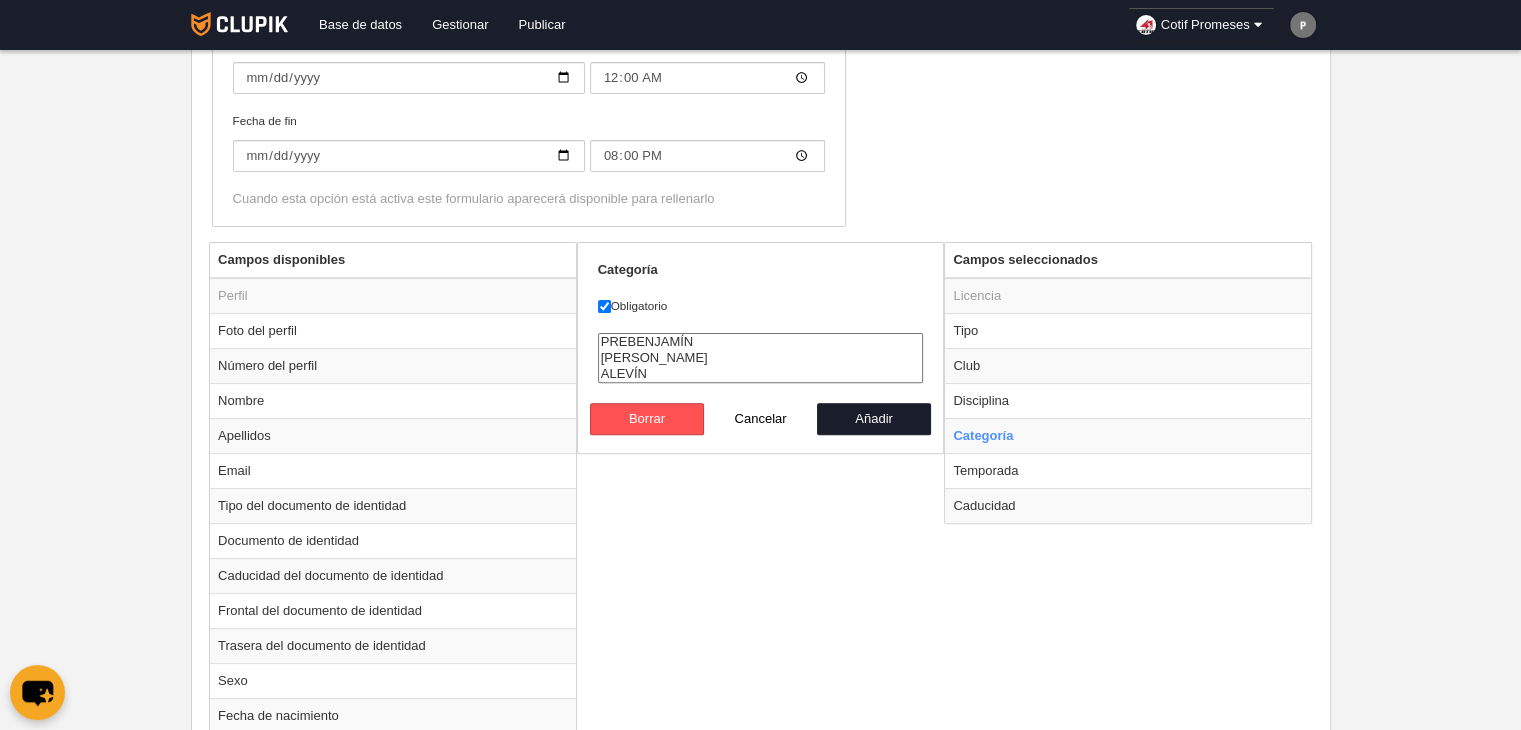 drag, startPoint x: 731, startPoint y: 643, endPoint x: 734, endPoint y: 629, distance: 14.3178215 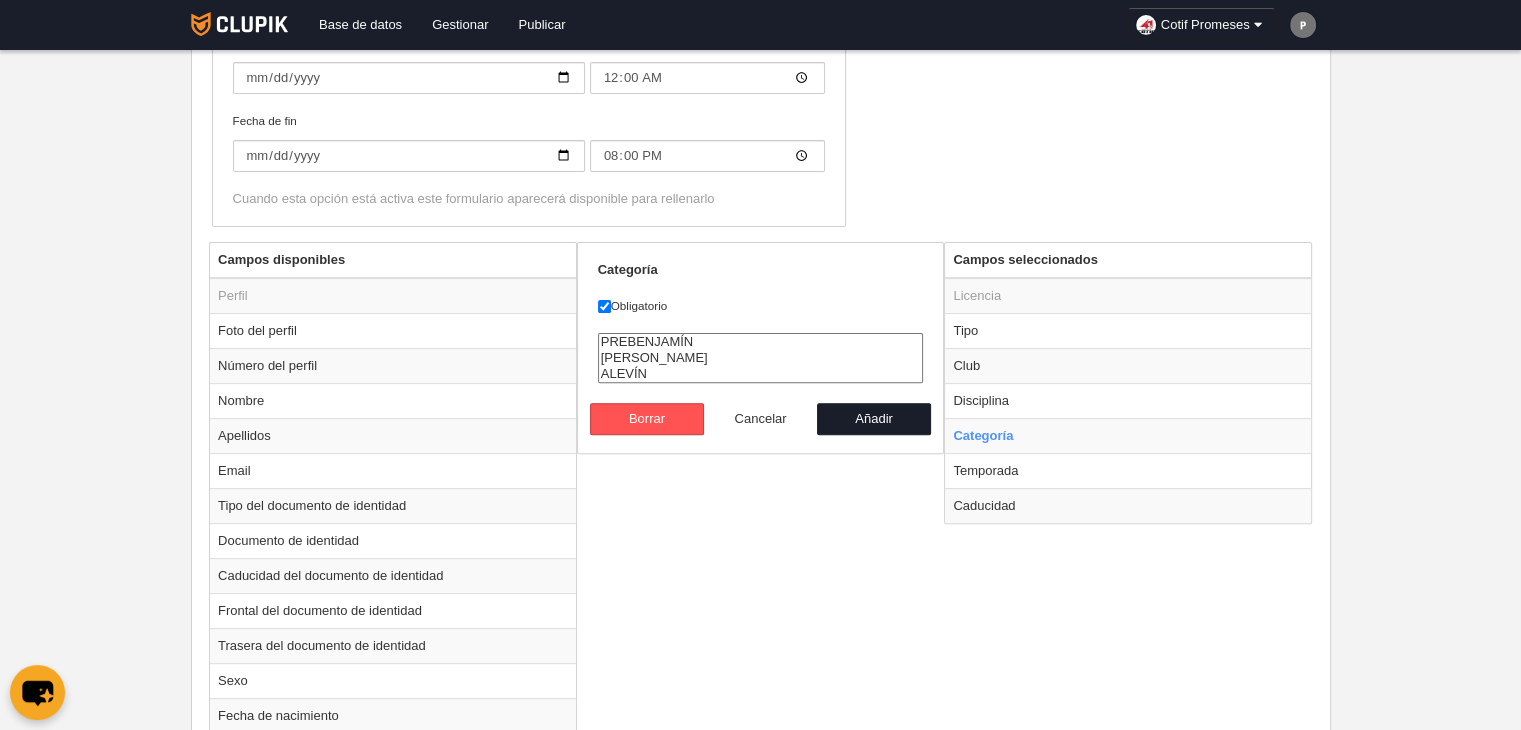 click on "Cancelar" at bounding box center [761, 419] 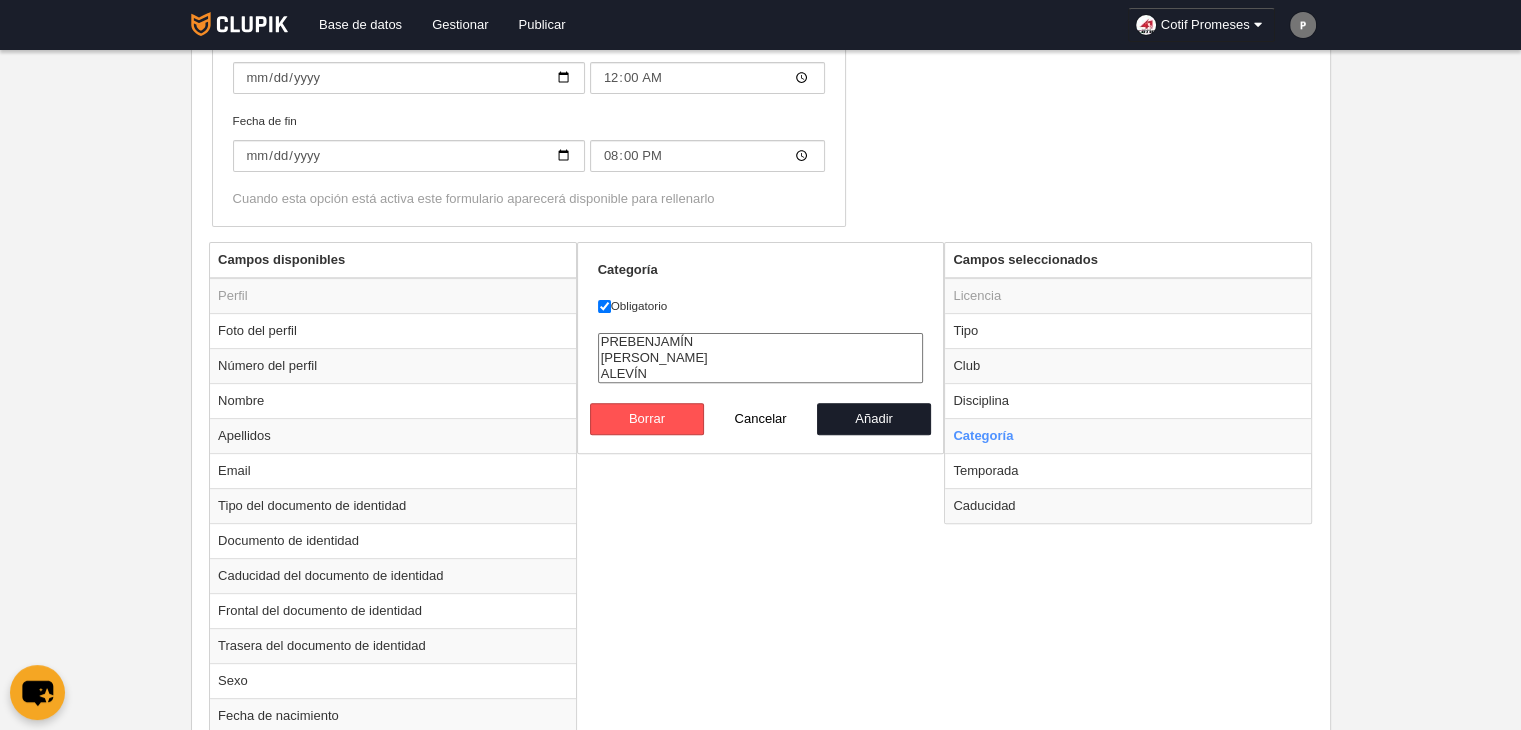 radio on "false" 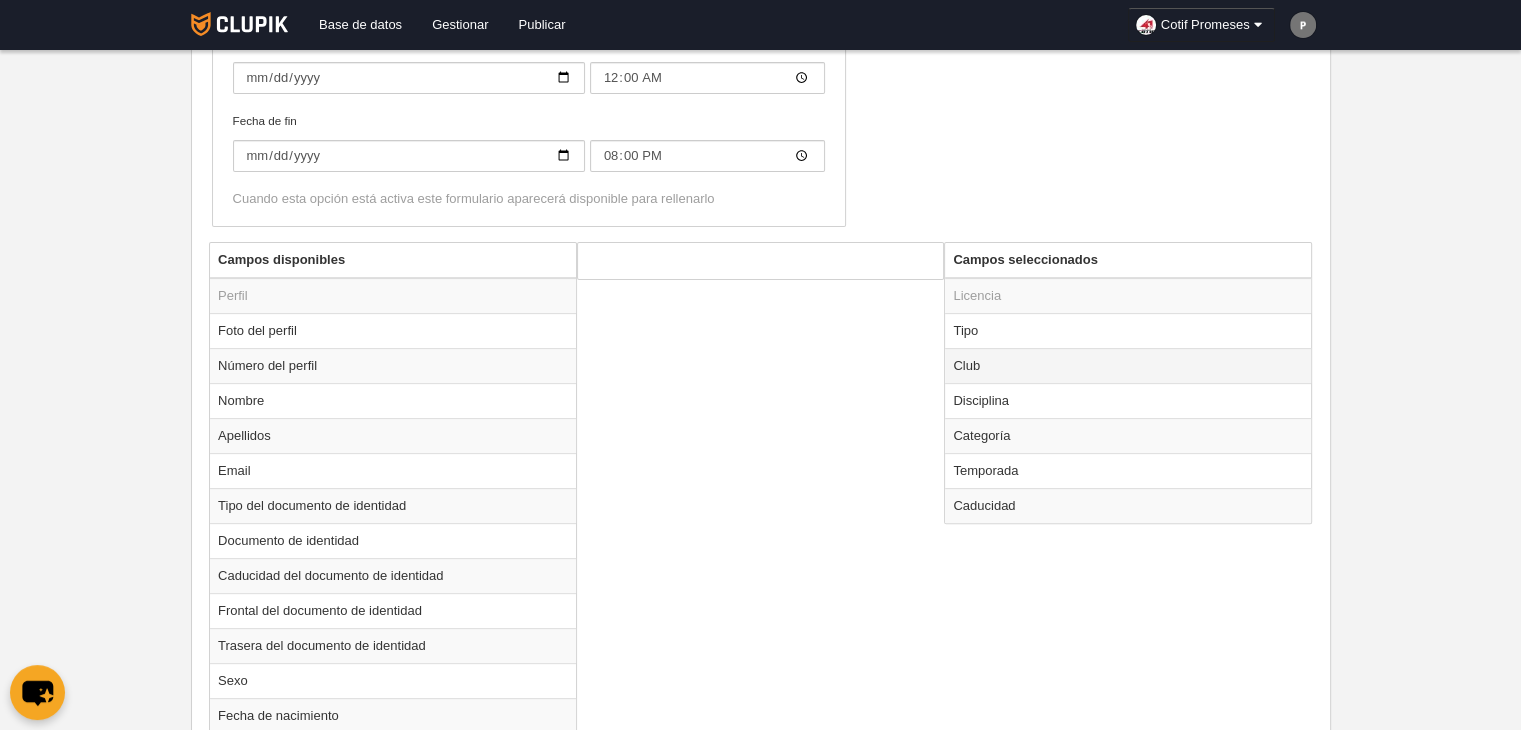 click on "Club" at bounding box center [1128, 365] 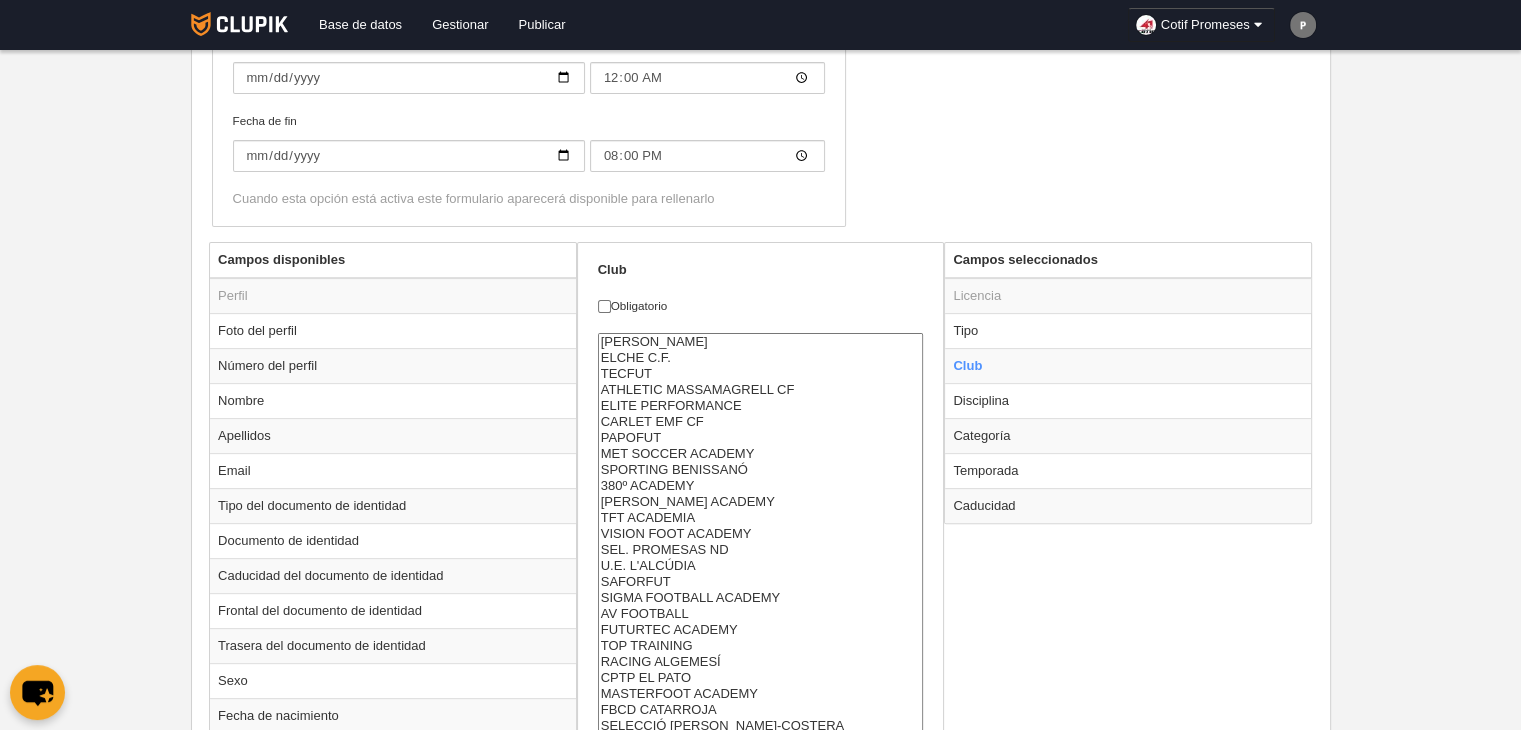 scroll, scrollTop: 676, scrollLeft: 0, axis: vertical 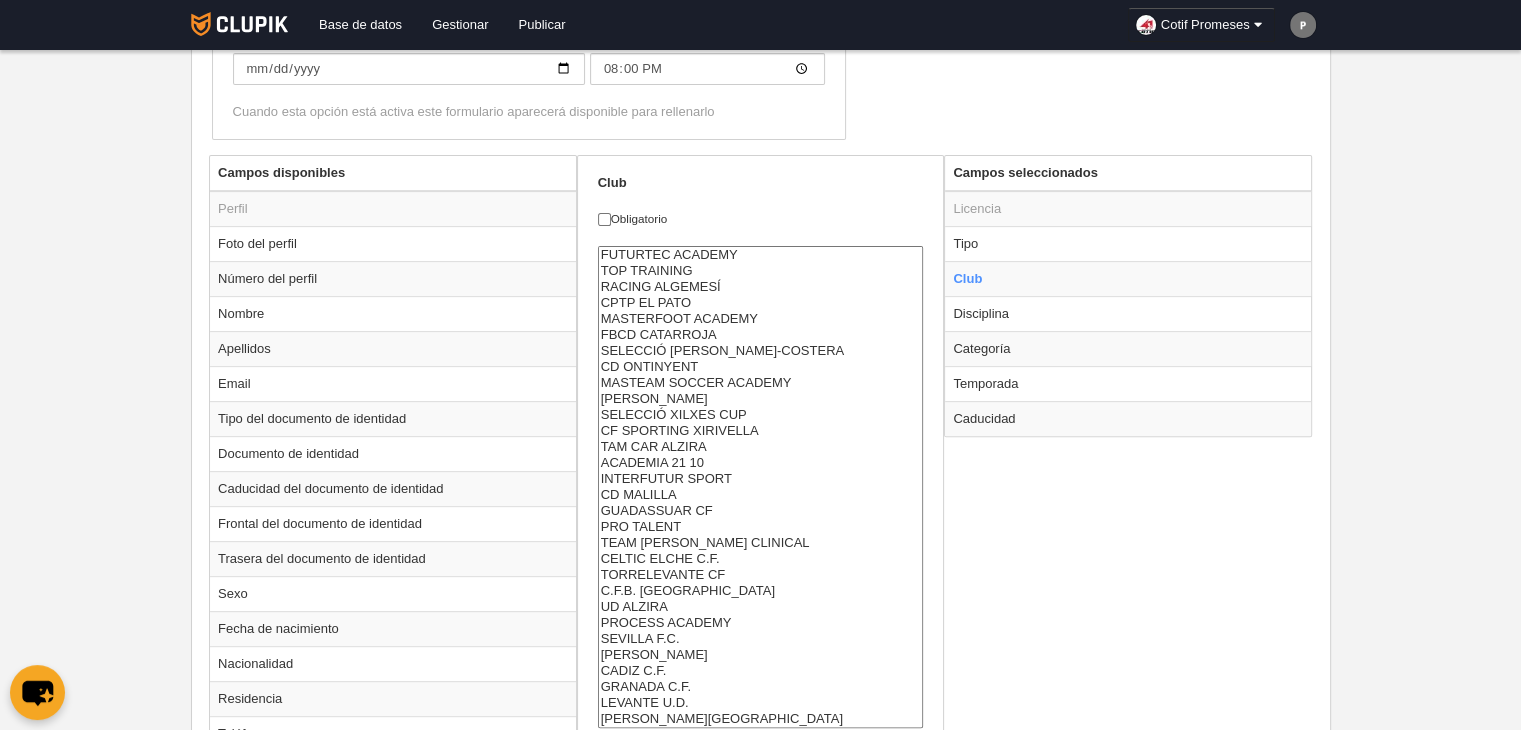 click on "[PERSON_NAME] disponibles
Perfil
Foto del perfil
Número del perfil
Nombre
Apellidos
Email
Tipo del documento de identidad
Documento de identidad
Caducidad del documento de identidad
Frontal del documento de identidad
Trasera del documento de identidad
Sexo
Fecha de nacimiento
Nacionalidad
Residencia
Teléfono
IBAN
Protección de Datos
Licencia
Foto de la licencia
Club" at bounding box center [760, 601] 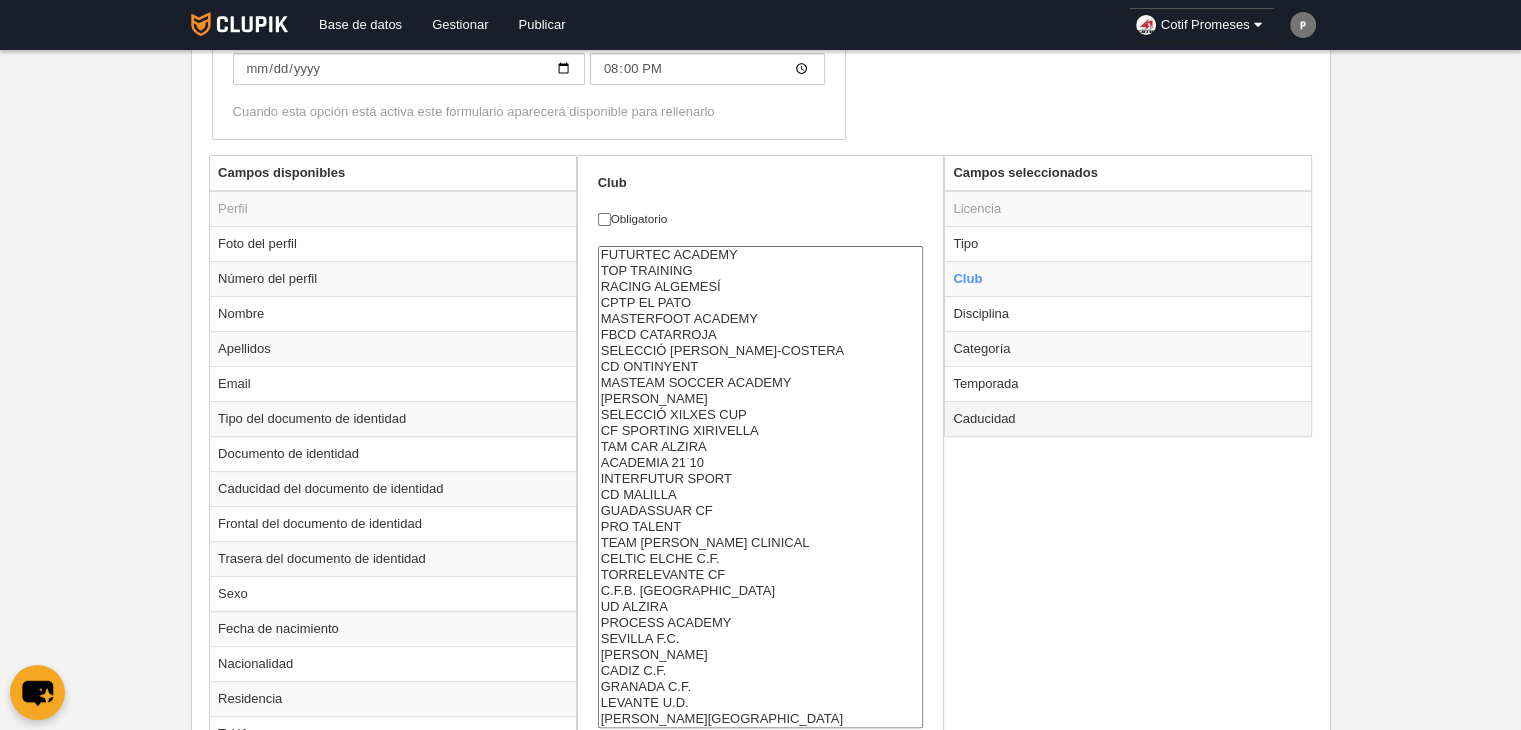 click on "Caducidad" at bounding box center (1128, 418) 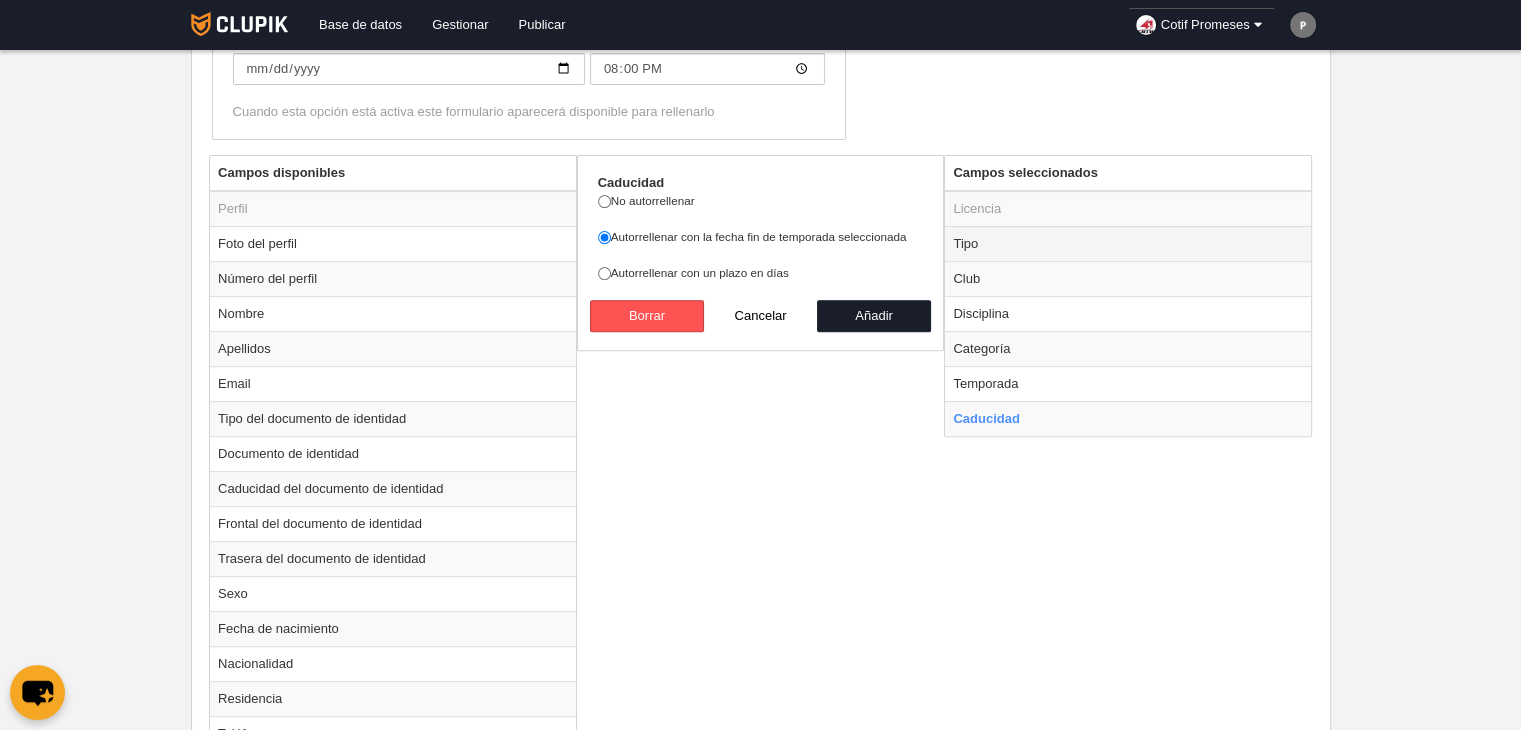 click on "Tipo" at bounding box center (1128, 243) 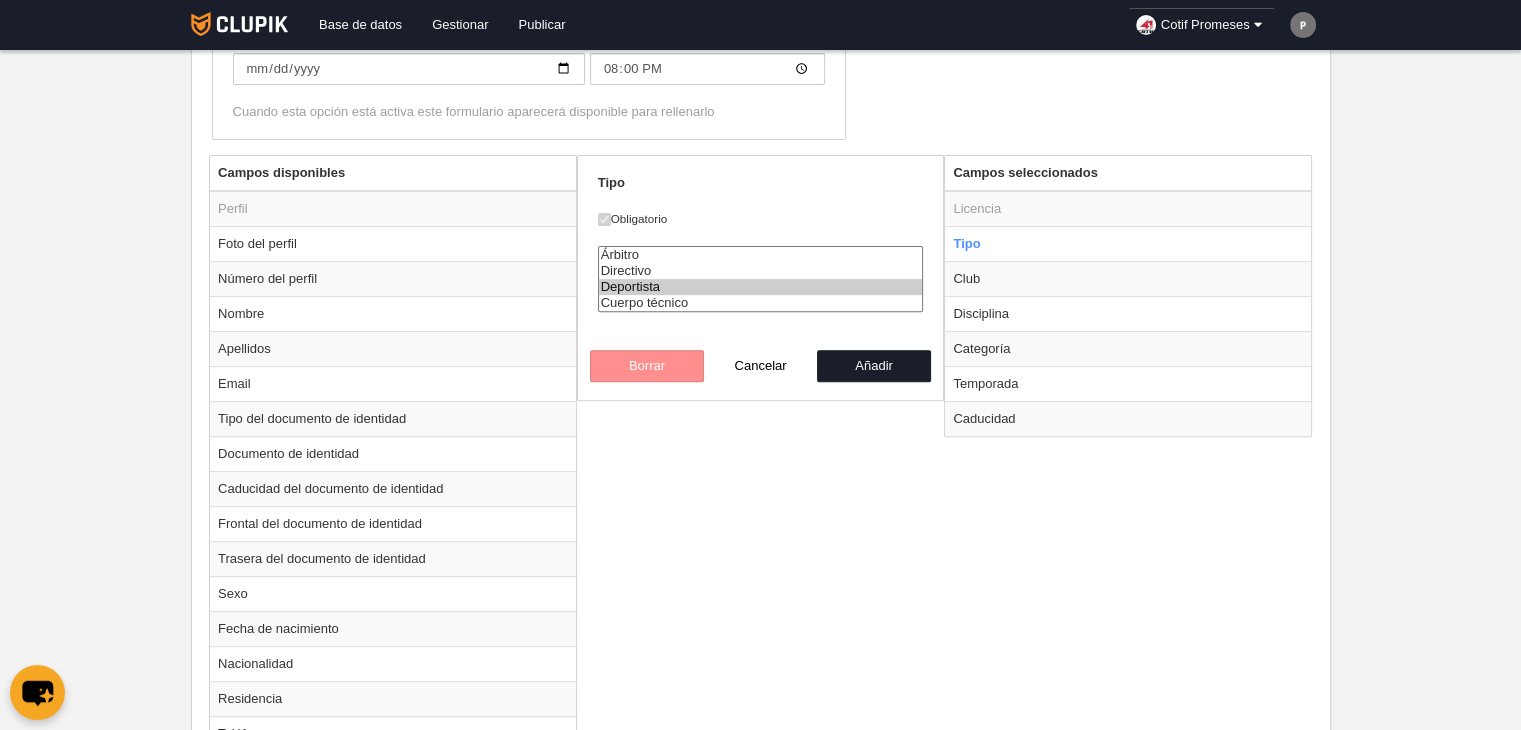 click on "Tipo
Obligatorio
Árbitro
Directivo
Deportista
Cuerpo técnico
[GEOGRAPHIC_DATA]
Cancelar
Añadir" at bounding box center (761, 278) 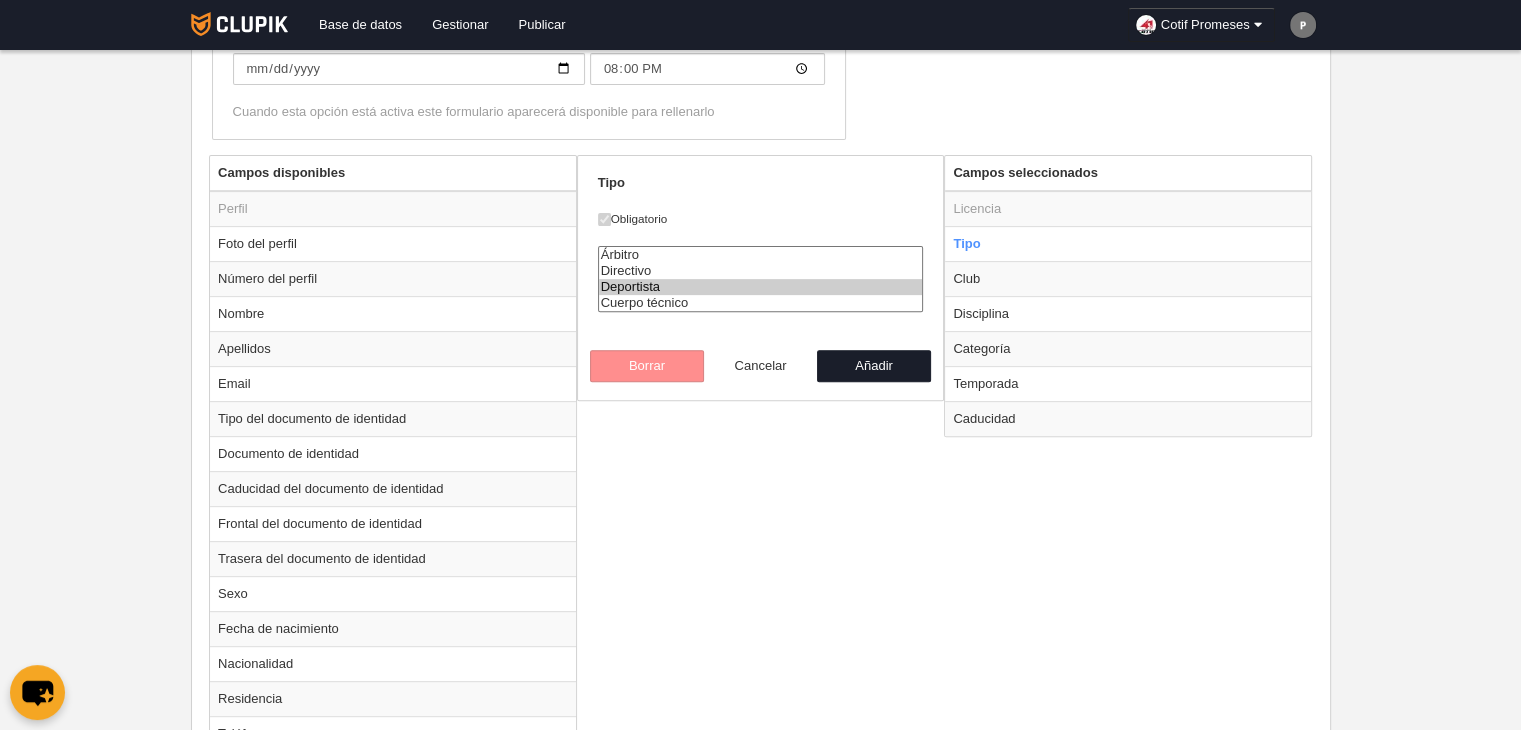 click on "Cancelar" at bounding box center [761, 366] 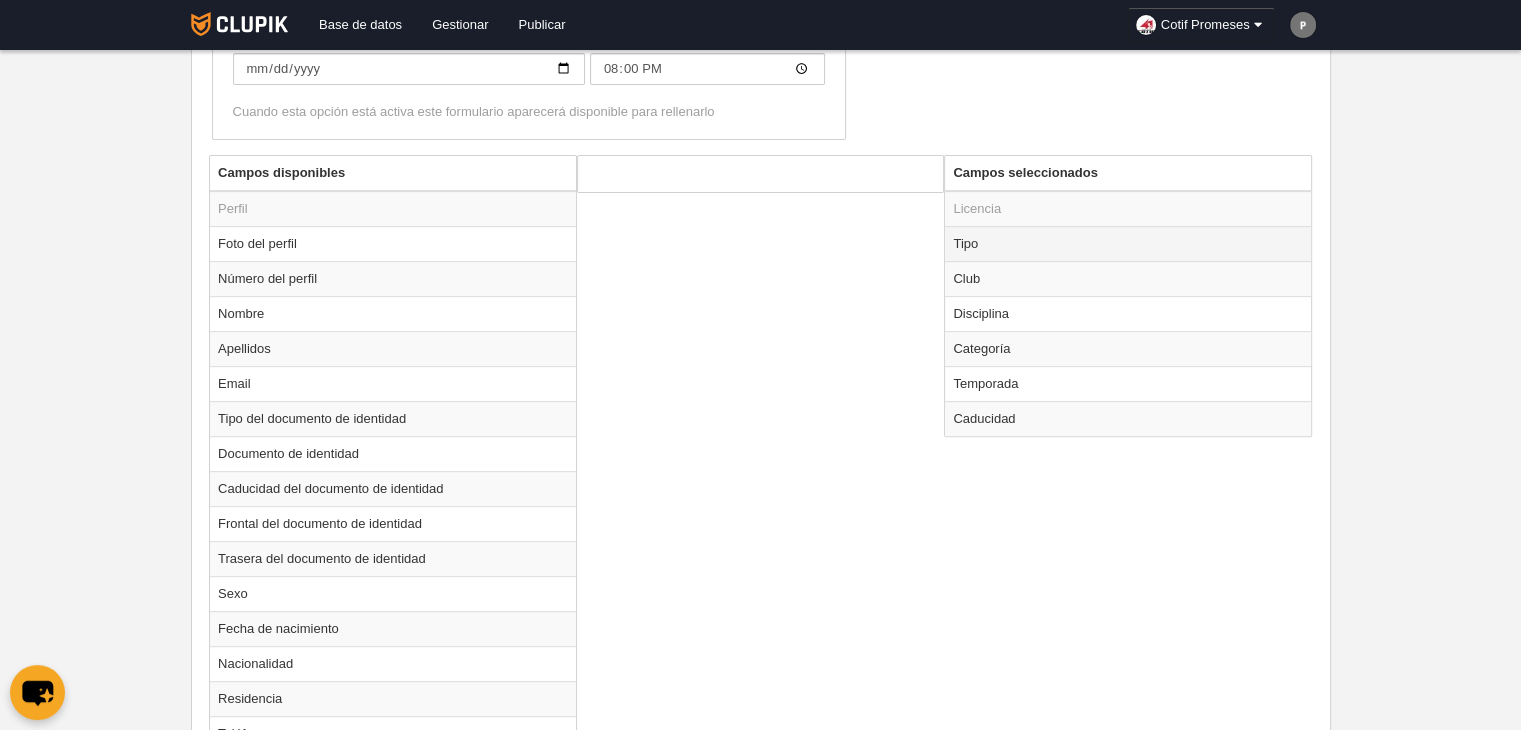 click on "Tipo" at bounding box center (1128, 243) 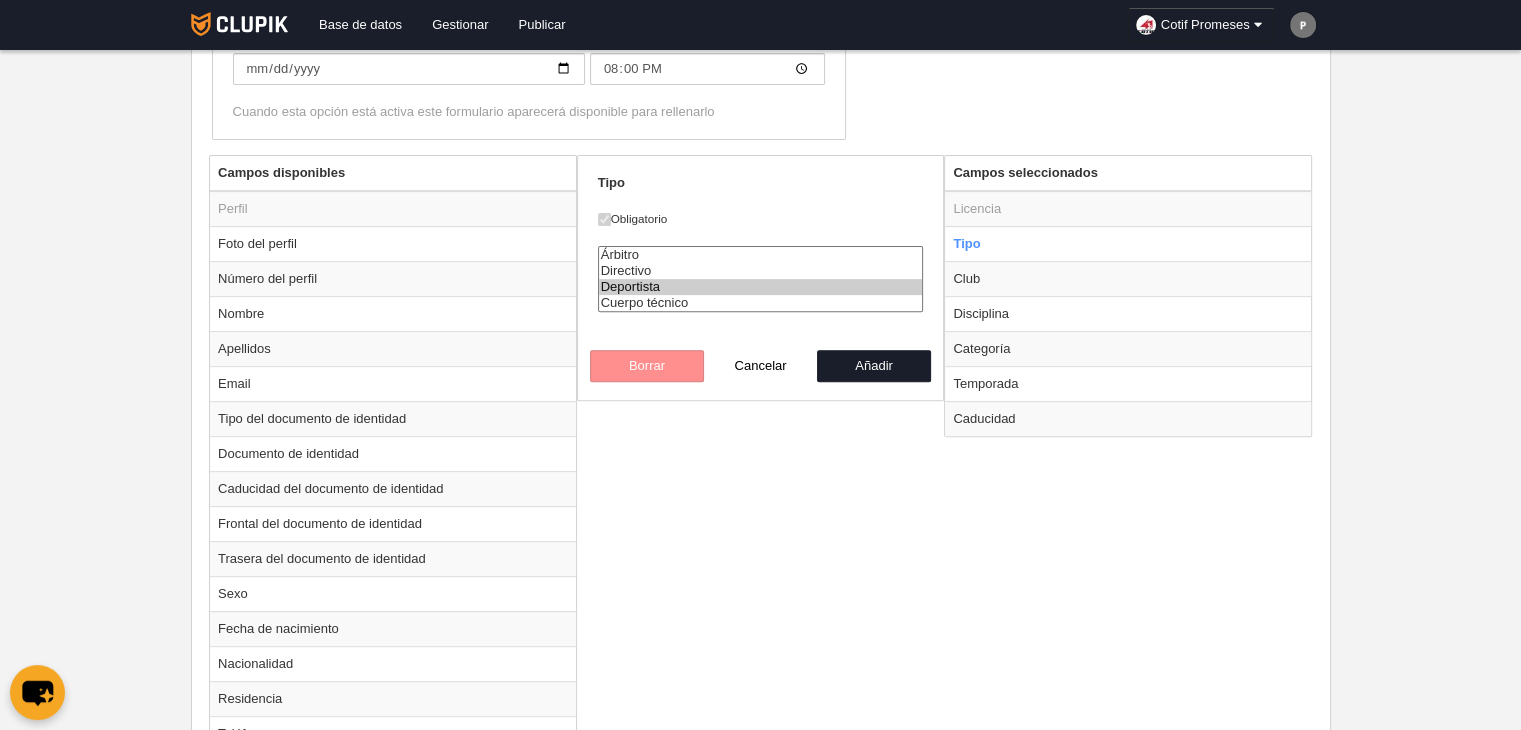 click on "[PERSON_NAME] disponibles
Perfil
Foto del perfil
Número del perfil
Nombre
Apellidos
Email
Tipo del documento de identidad
Documento de identidad
Caducidad del documento de identidad
Frontal del documento de identidad
Trasera del documento de identidad
Sexo
Fecha de nacimiento
Nacionalidad
Residencia
Teléfono
IBAN
Protección de Datos
Licencia
Foto de la licencia
Tipo" at bounding box center [760, 601] 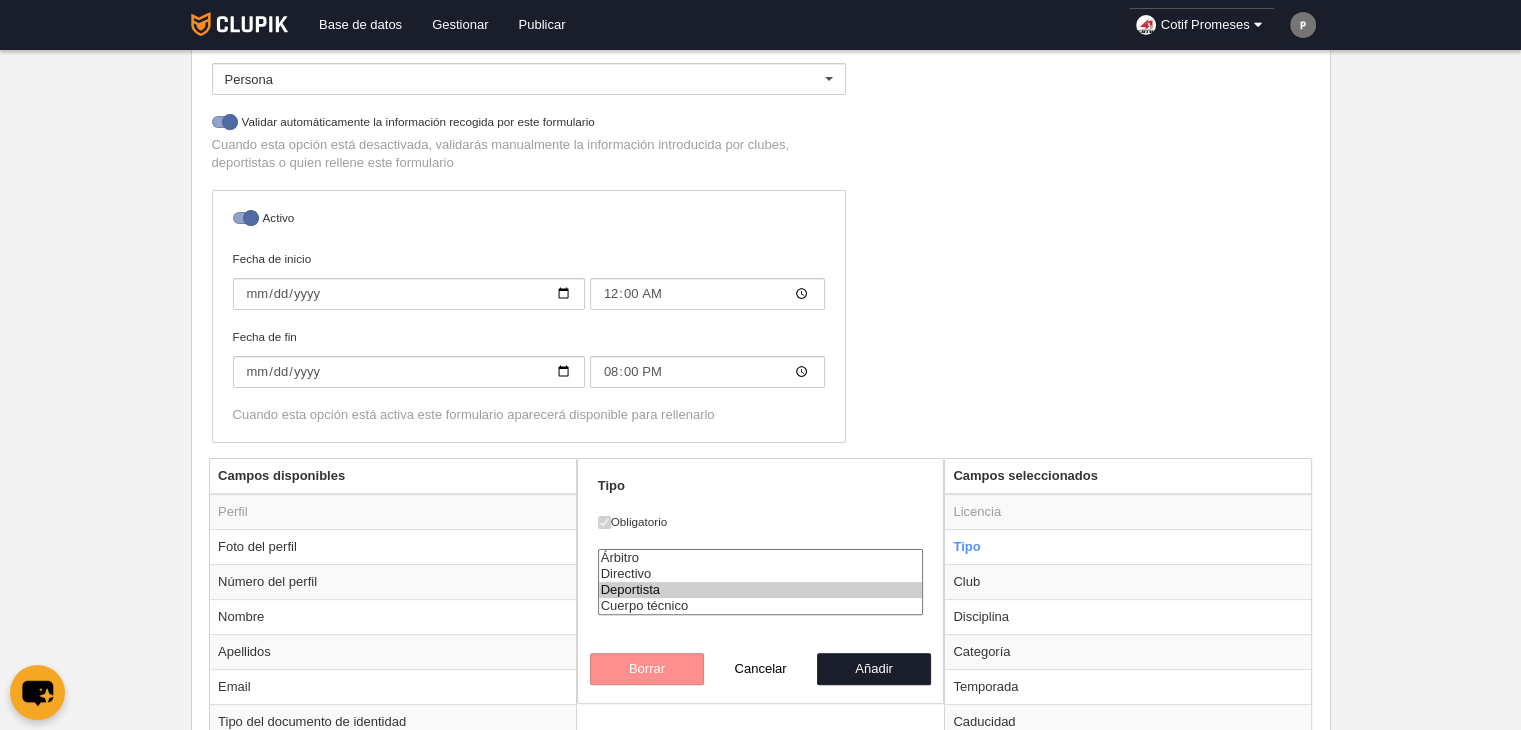 scroll, scrollTop: 403, scrollLeft: 0, axis: vertical 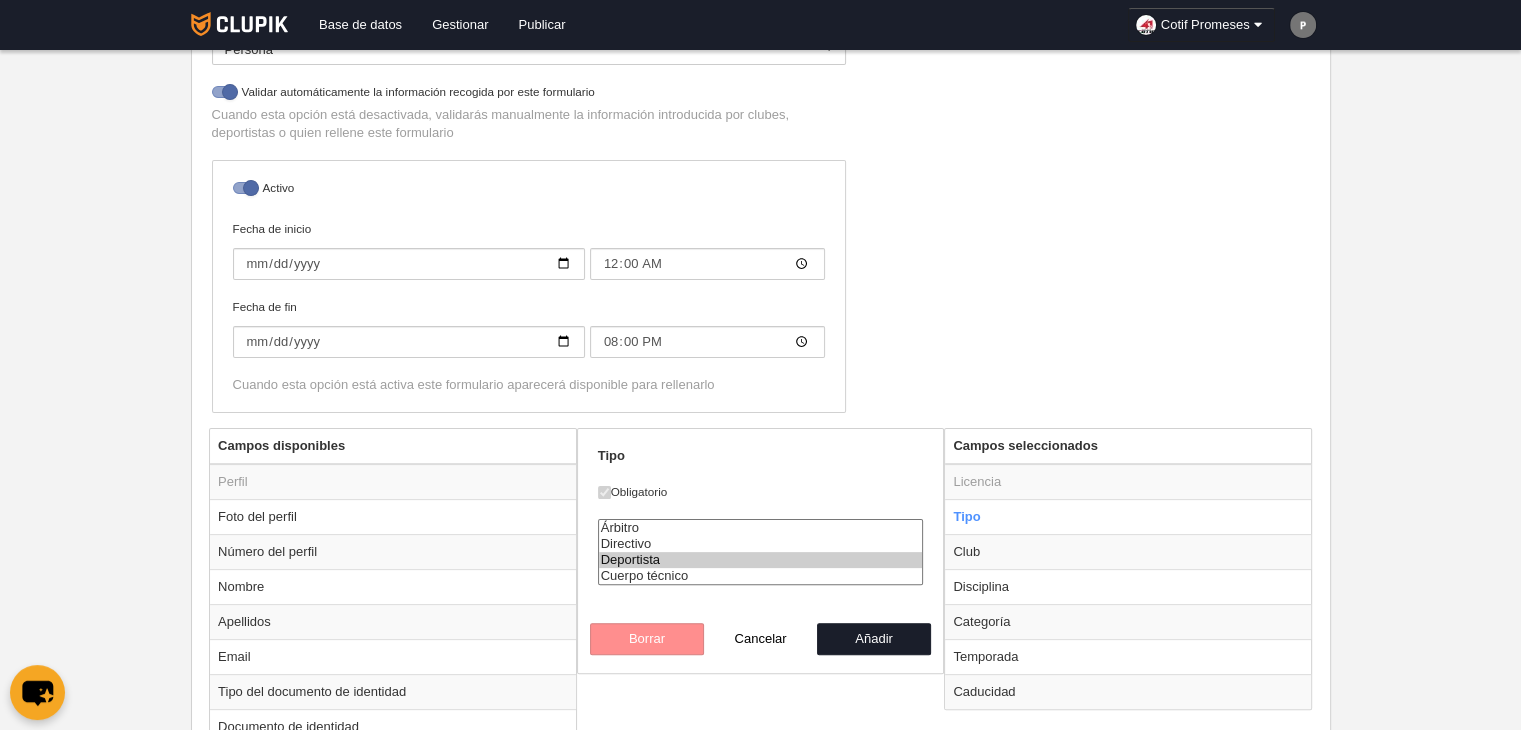 click on "Nombre
Jugador
Precios
Configuración de precios
Formularios de perfil enlazables a esta licencia
Persona                   Persona     No hay resultados para la búsqueda   No hay opciones
No permitir inscripción si la licencia no está pagada
Validar automáticamente la información recogida por este formulario
Cuando esta opción está desactivada, validarás manualmente la información introducida por clubes, deportistas o quien rellene este formulario
Activo
Fecha de inicio
[DATE]   00:00
Fecha de fin
[DATE]   20:00
Cuando esta opción está activa este formulario aparecerá disponible para rellenarlo" at bounding box center (760, 139) 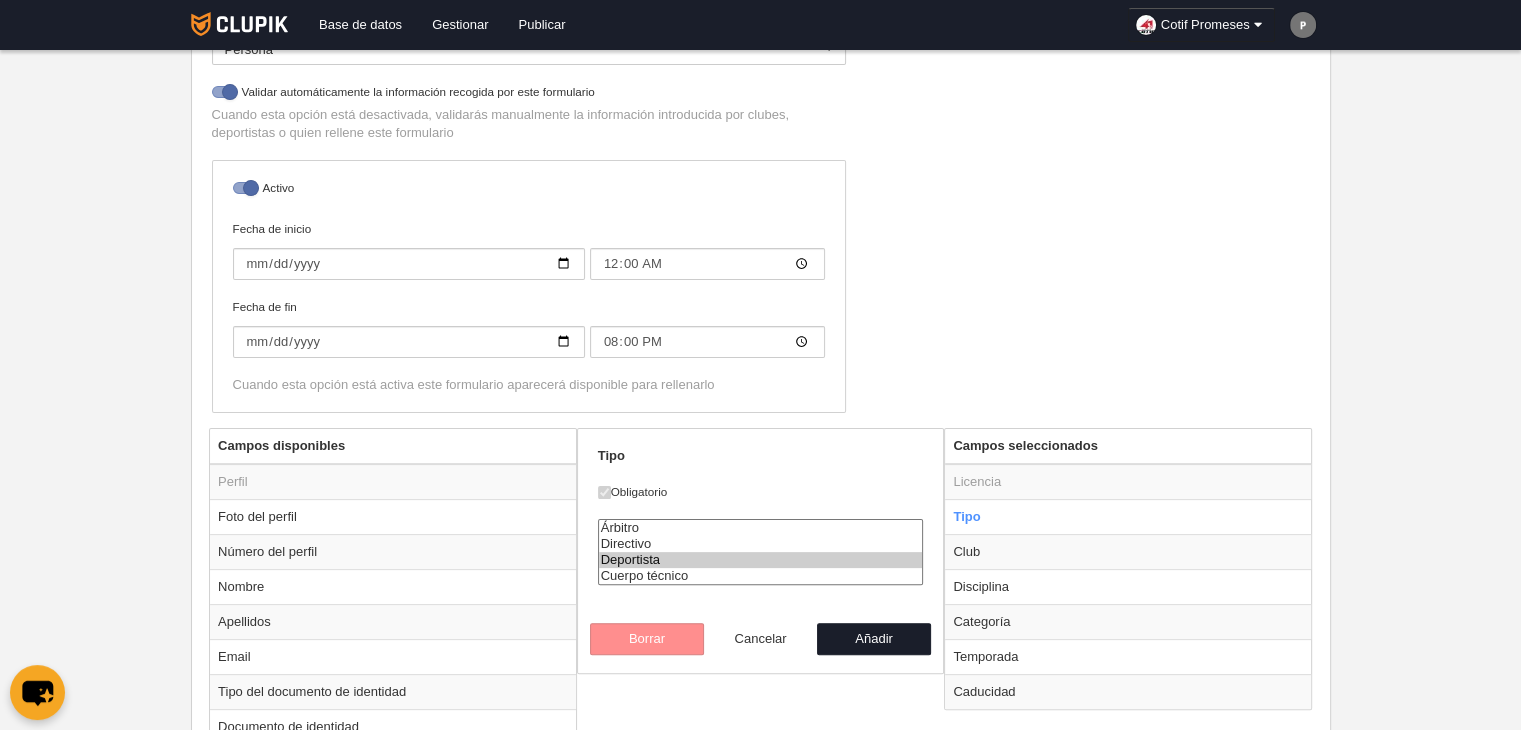 click on "Cancelar" at bounding box center [761, 639] 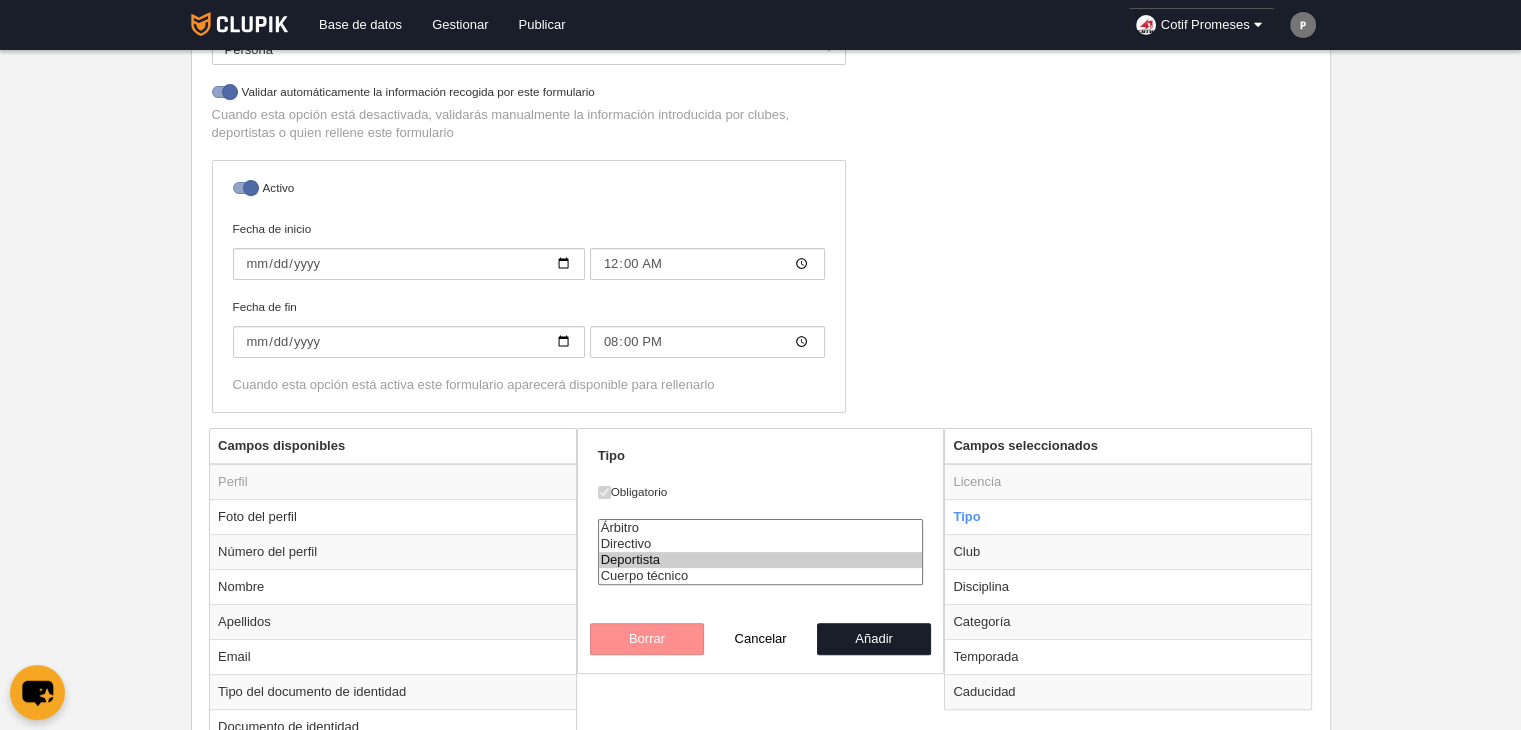 radio on "false" 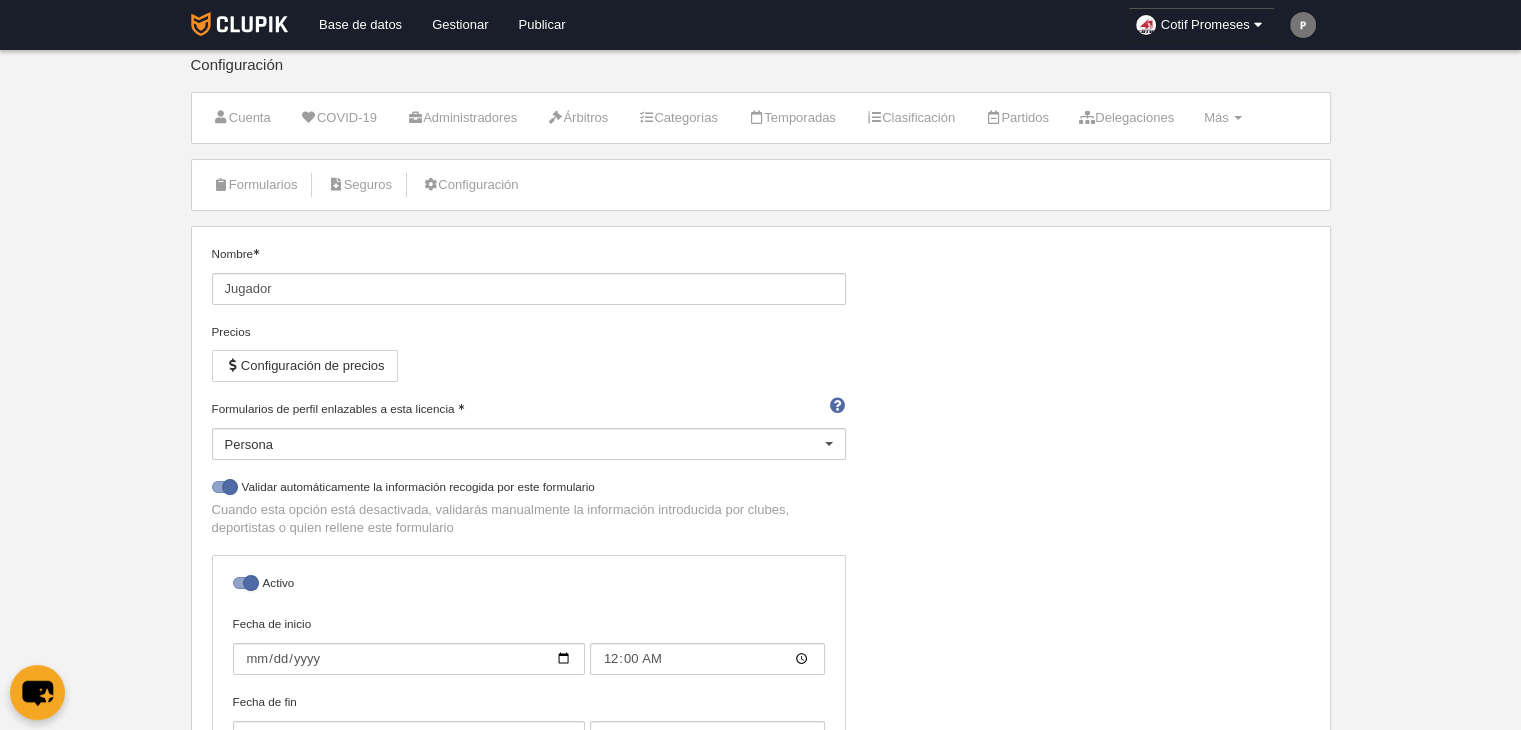 scroll, scrollTop: 0, scrollLeft: 0, axis: both 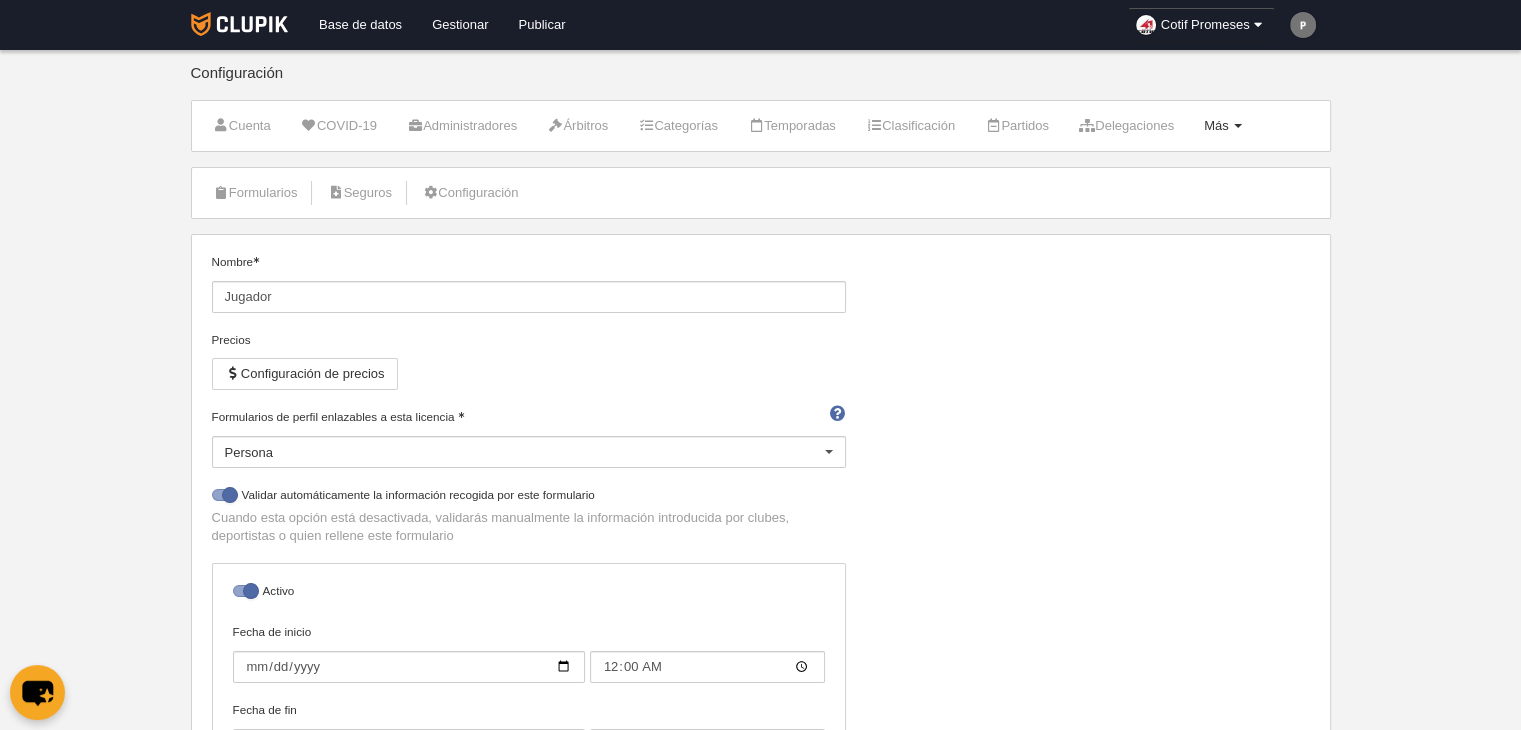 click on "Más" at bounding box center [1216, 125] 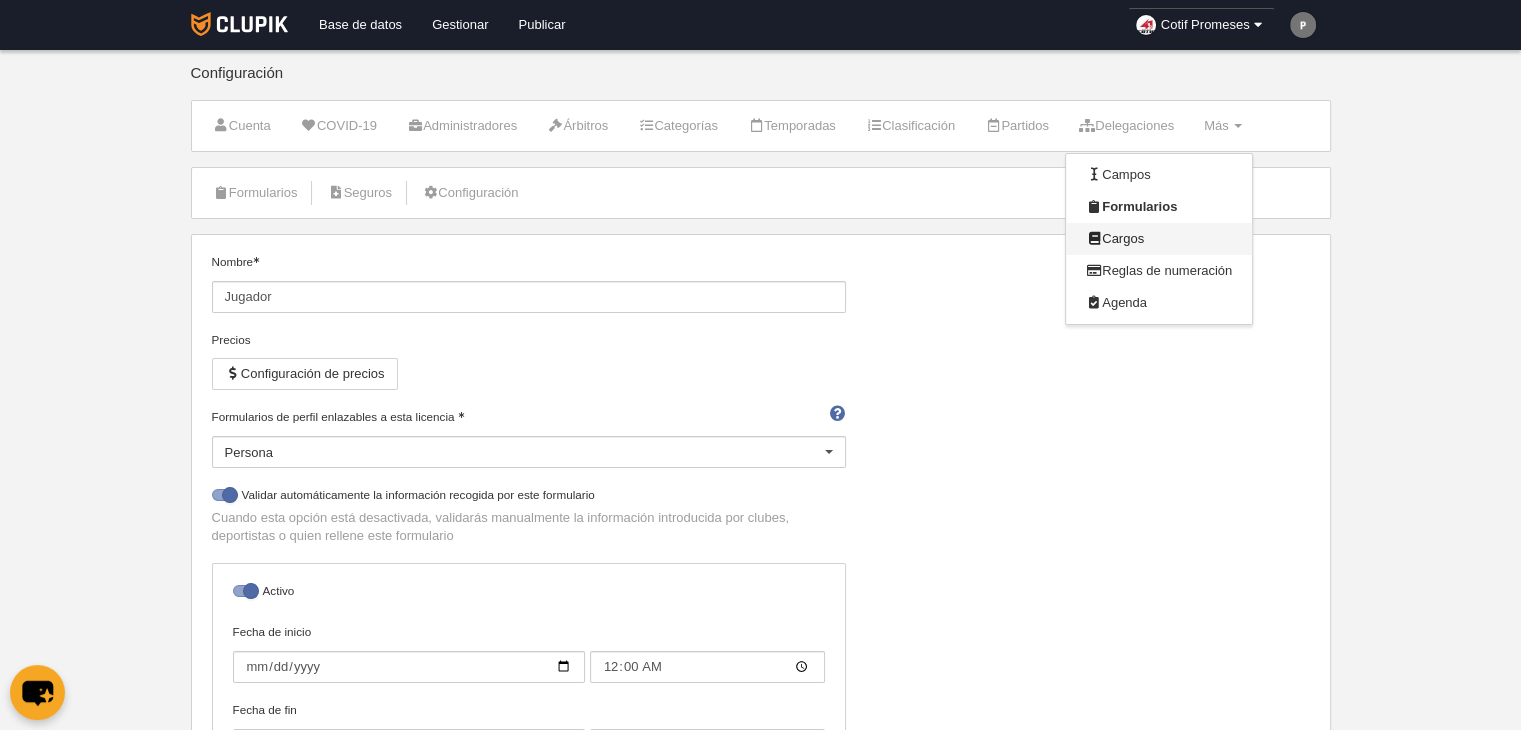 click on "Cargos" at bounding box center (1159, 239) 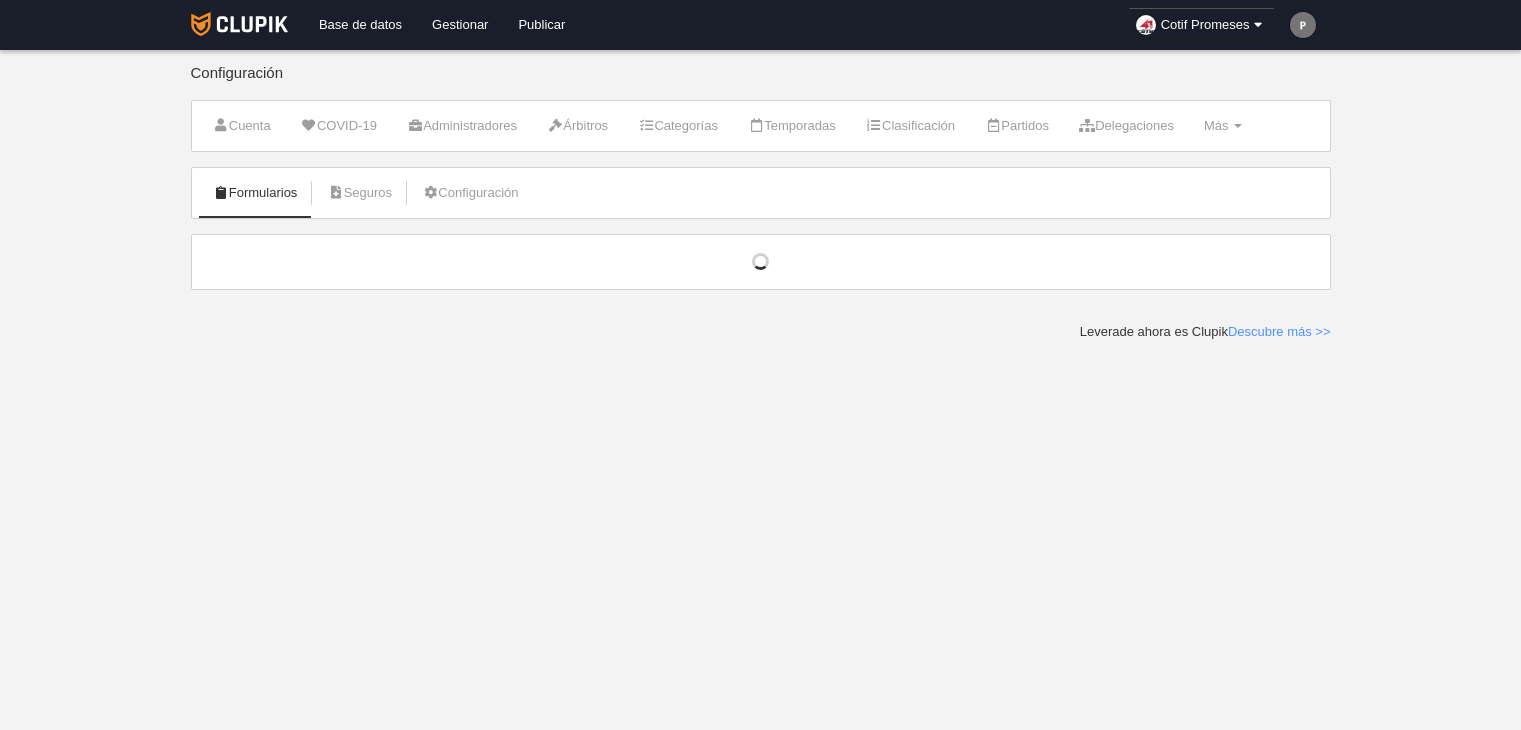 scroll, scrollTop: 0, scrollLeft: 0, axis: both 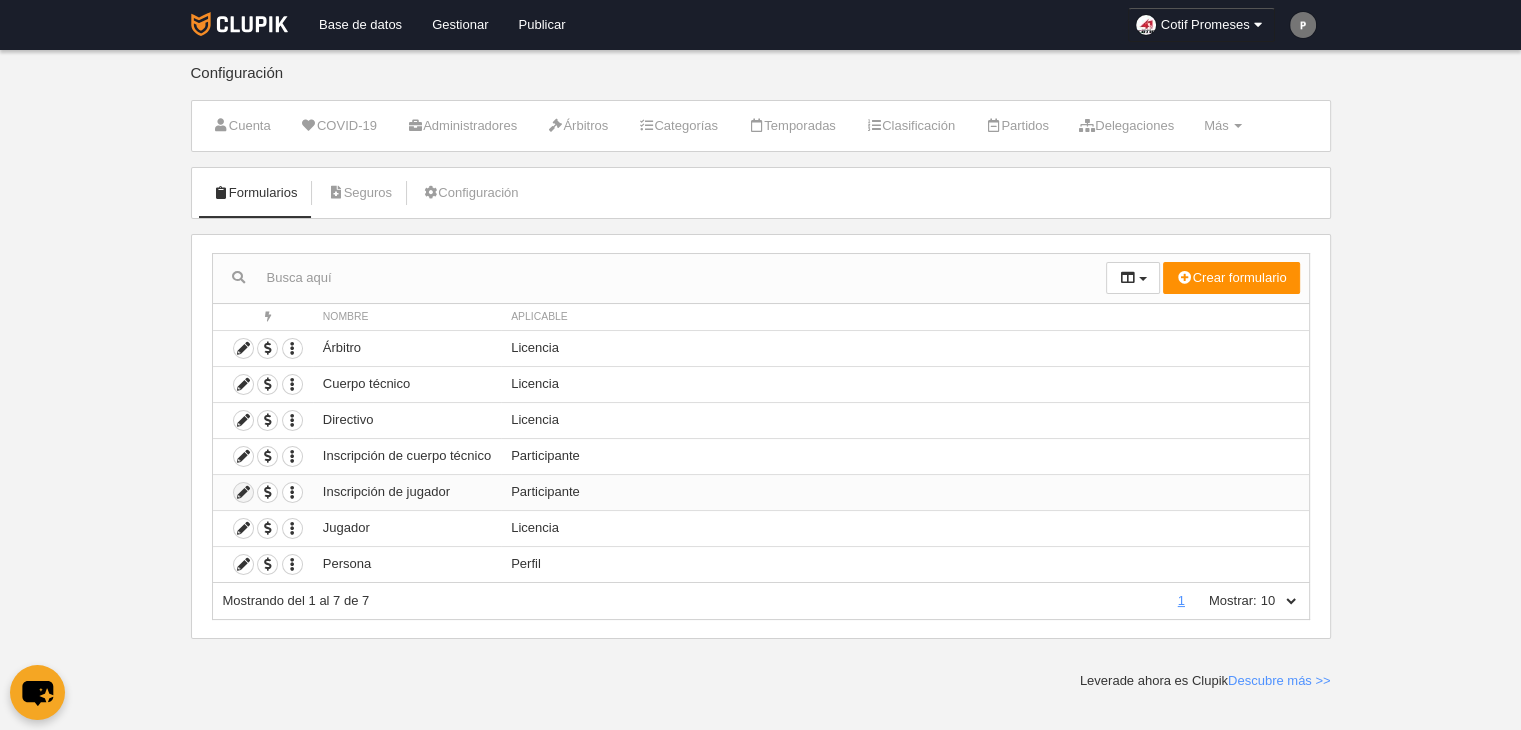 click at bounding box center (243, 492) 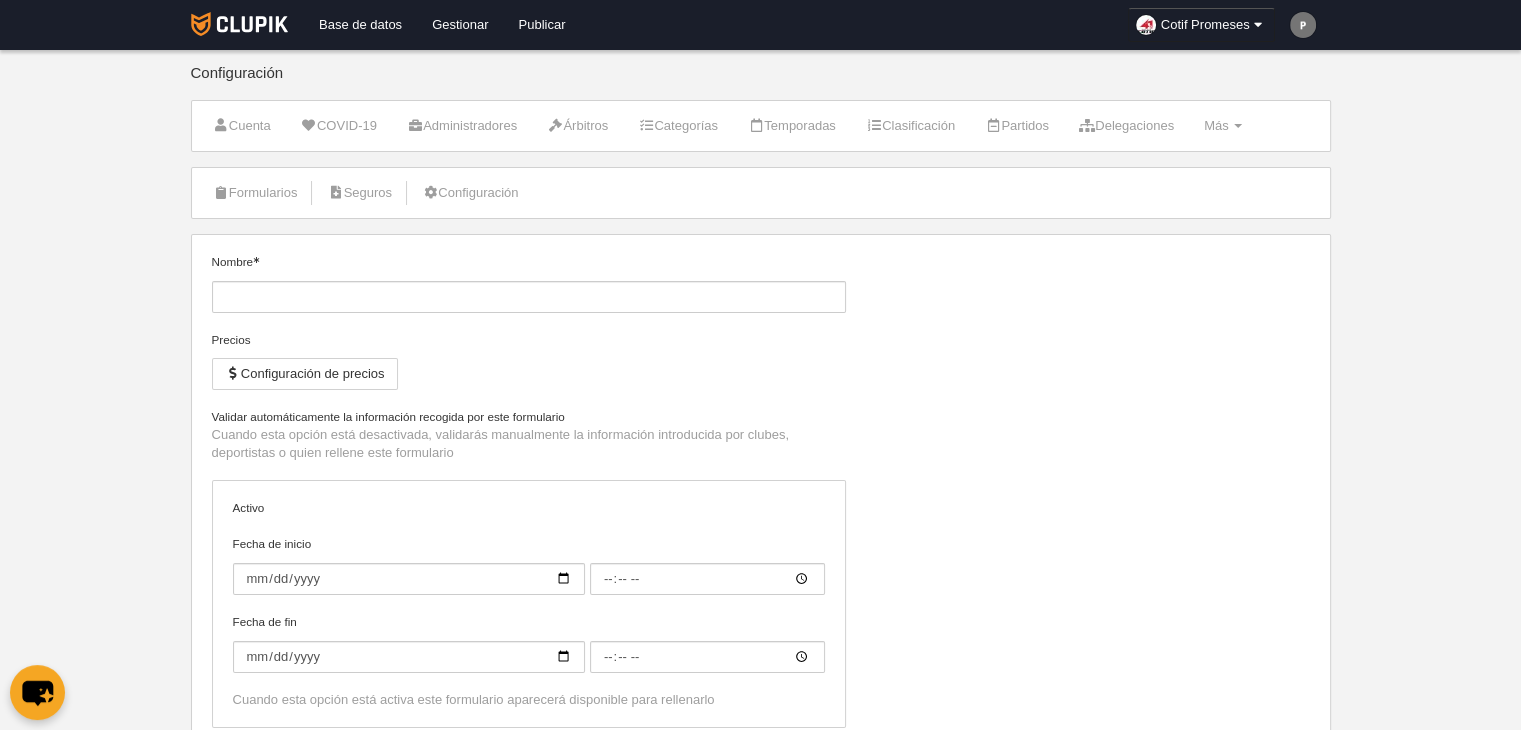 type on "Inscripción de jugador" 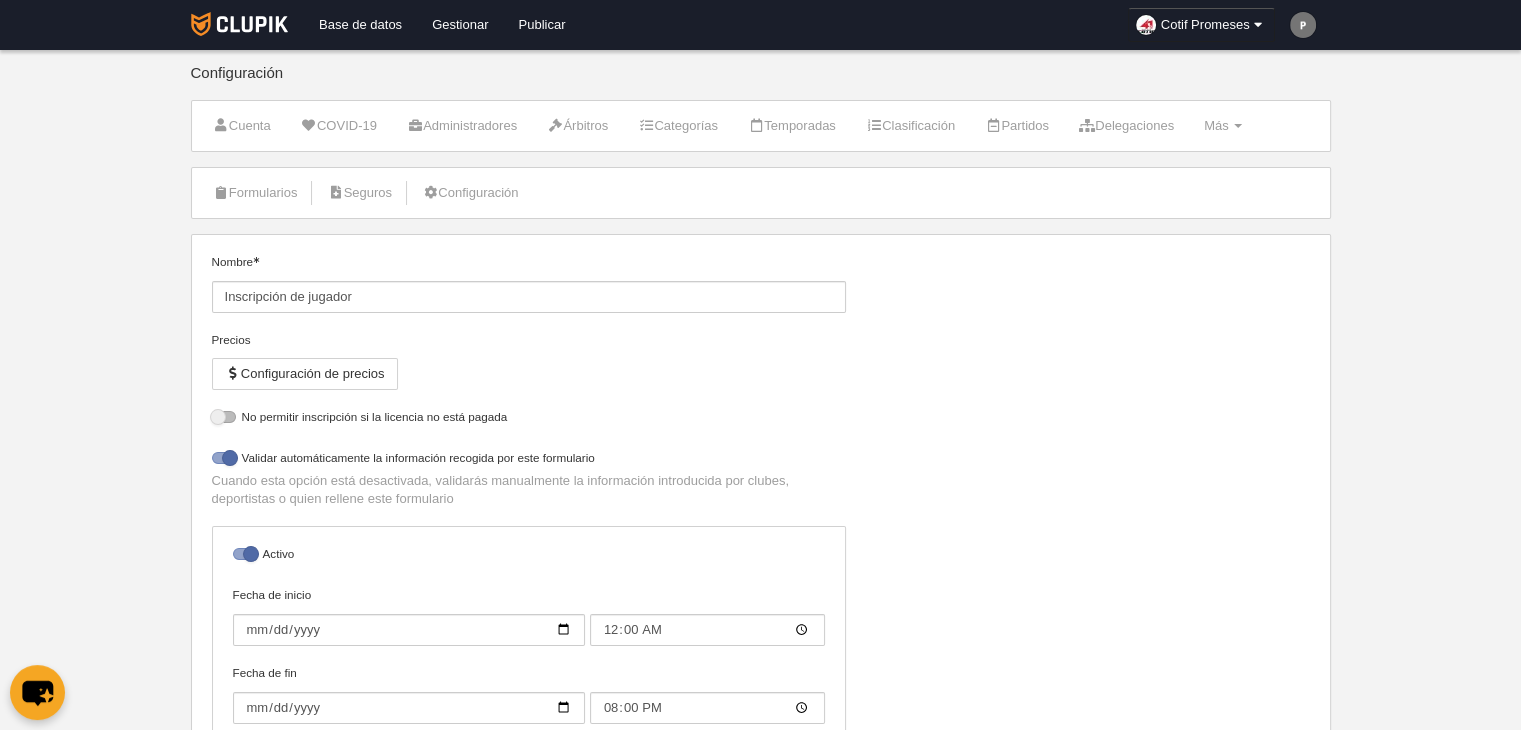 select on "selected" 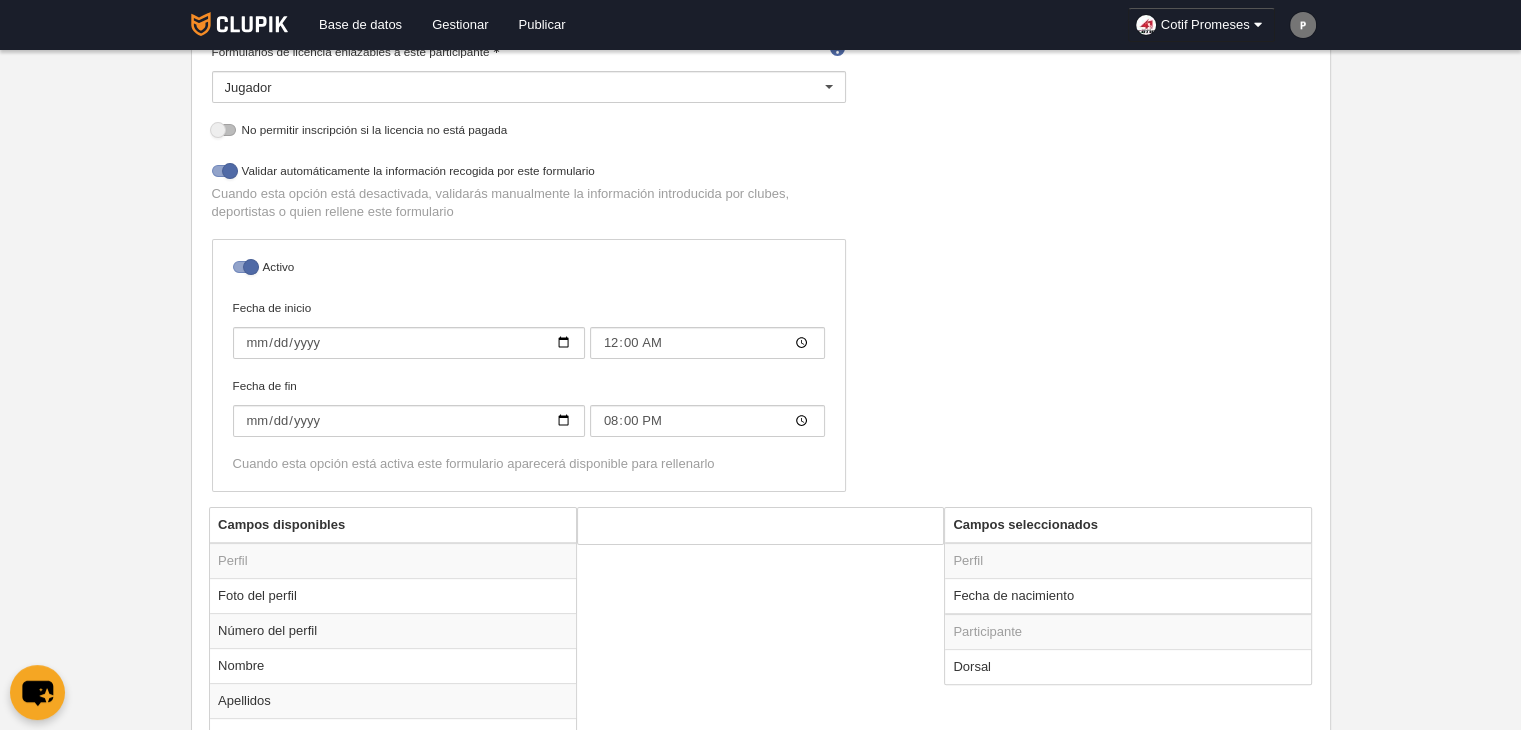 scroll, scrollTop: 471, scrollLeft: 0, axis: vertical 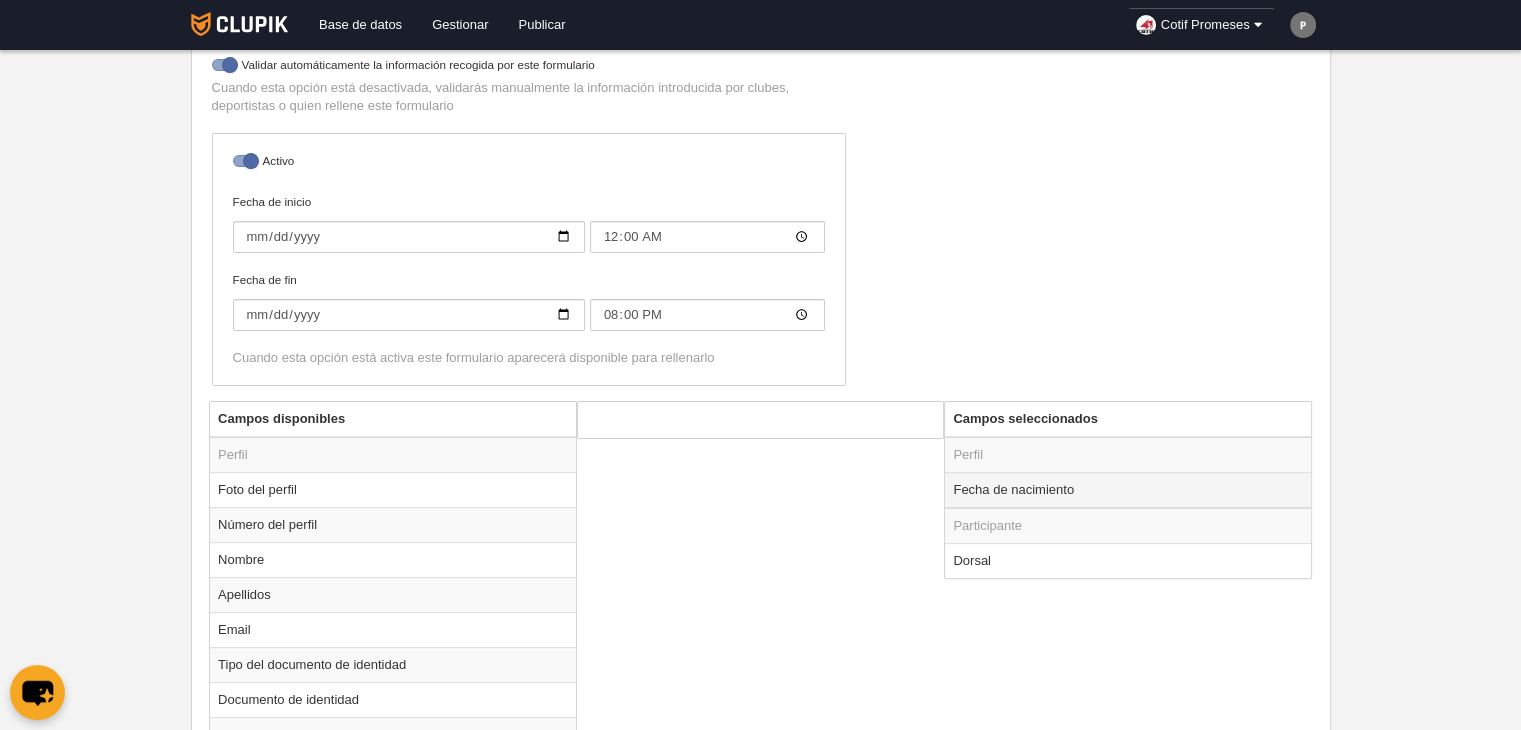 click on "Fecha de nacimiento" at bounding box center [1128, 490] 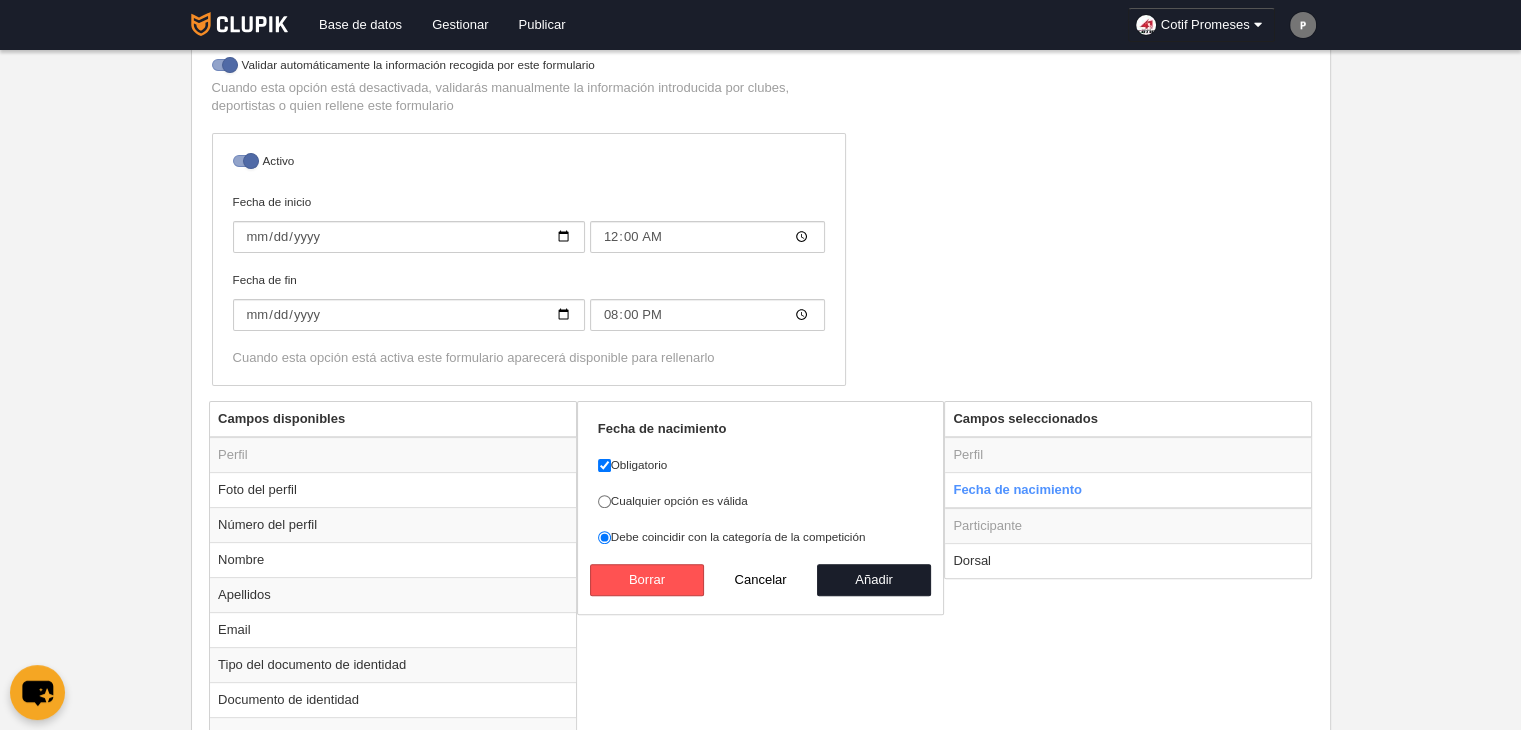 click on "Nombre
Inscripción de jugador
Precios
Configuración de precios
Formularios de licencia enlazables a este participante
Jugador                   Directivo     Árbitro     Jugador     Cuerpo técnico     No hay resultados para la búsqueda   No hay opciones
No permitir inscripción si la licencia no está pagada
Validar automáticamente la información recogida por este formulario
Cuando esta opción está desactivada, validarás manualmente la información introducida por clubes, deportistas o quien rellene este formulario
Activo
Fecha de inicio
2025-07-08   00:00
Fecha de fin
2025-07-24   20:00" at bounding box center (760, 91) 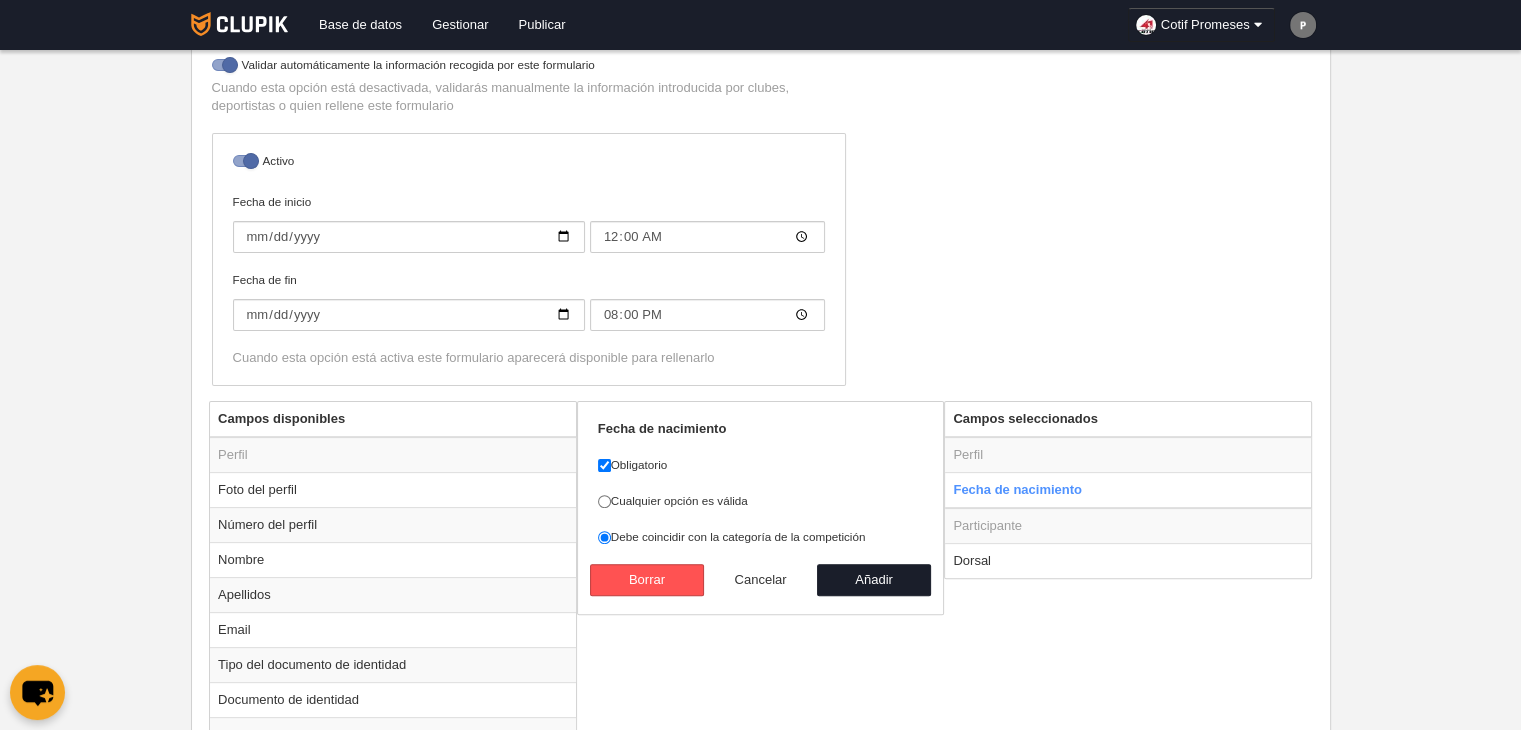 click on "Cancelar" at bounding box center (761, 580) 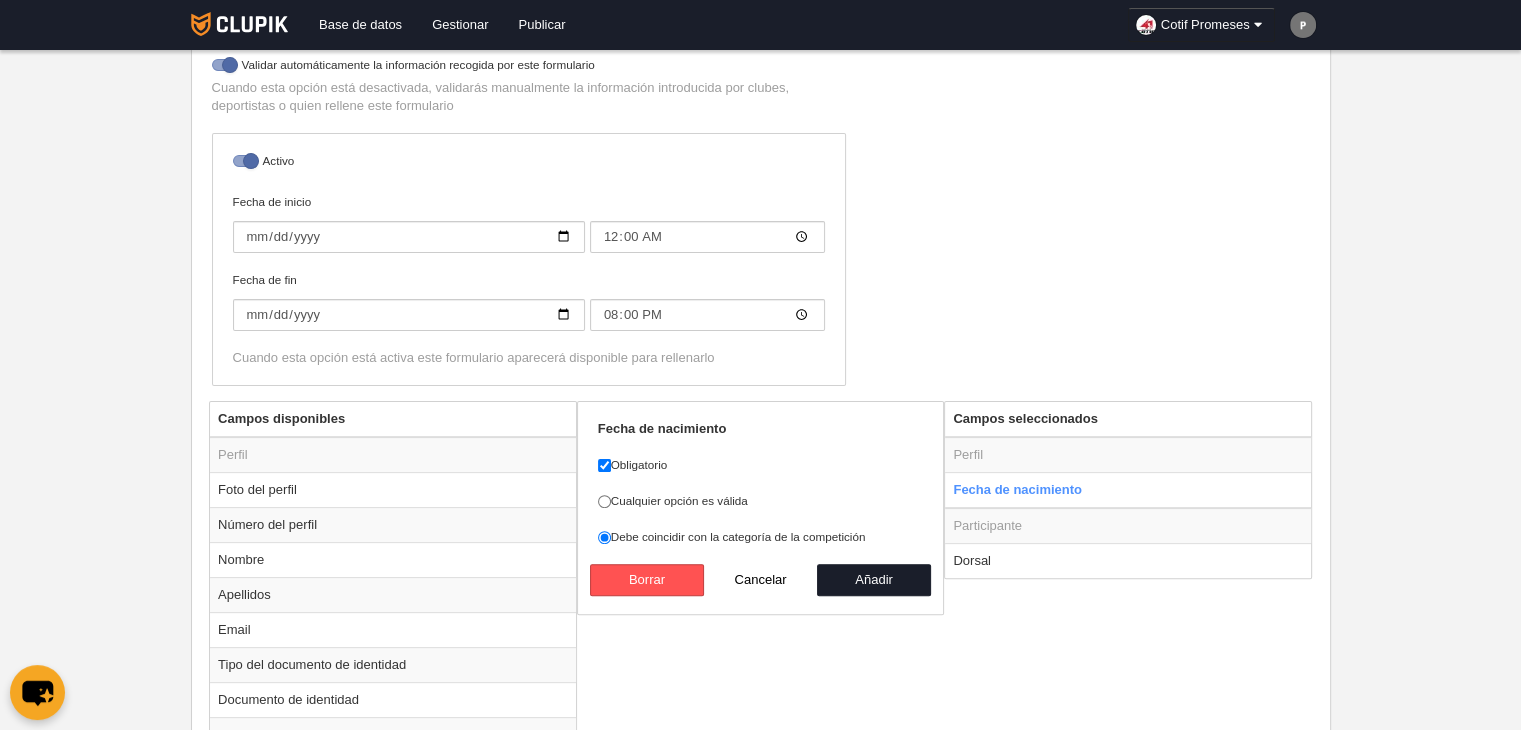 radio on "false" 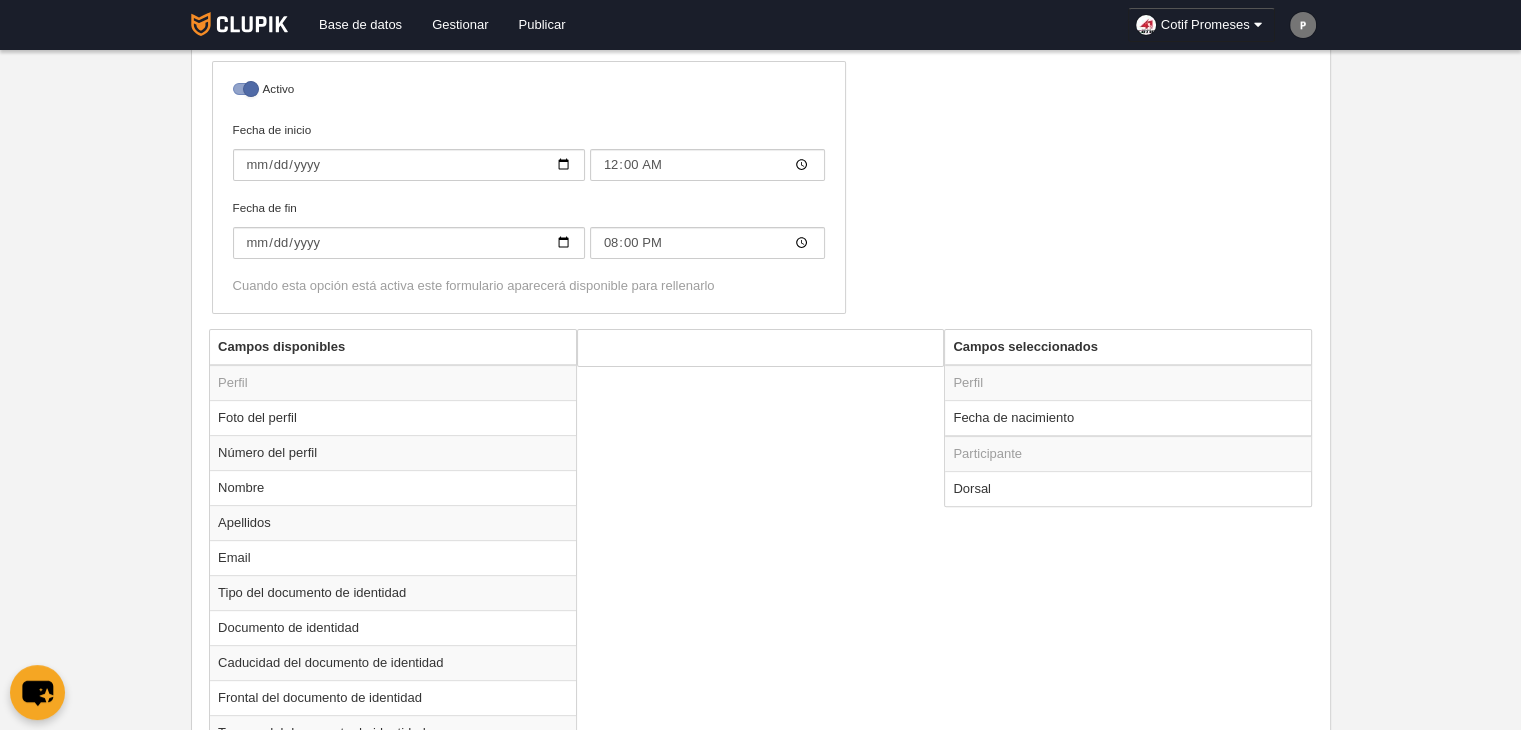 scroll, scrollTop: 545, scrollLeft: 0, axis: vertical 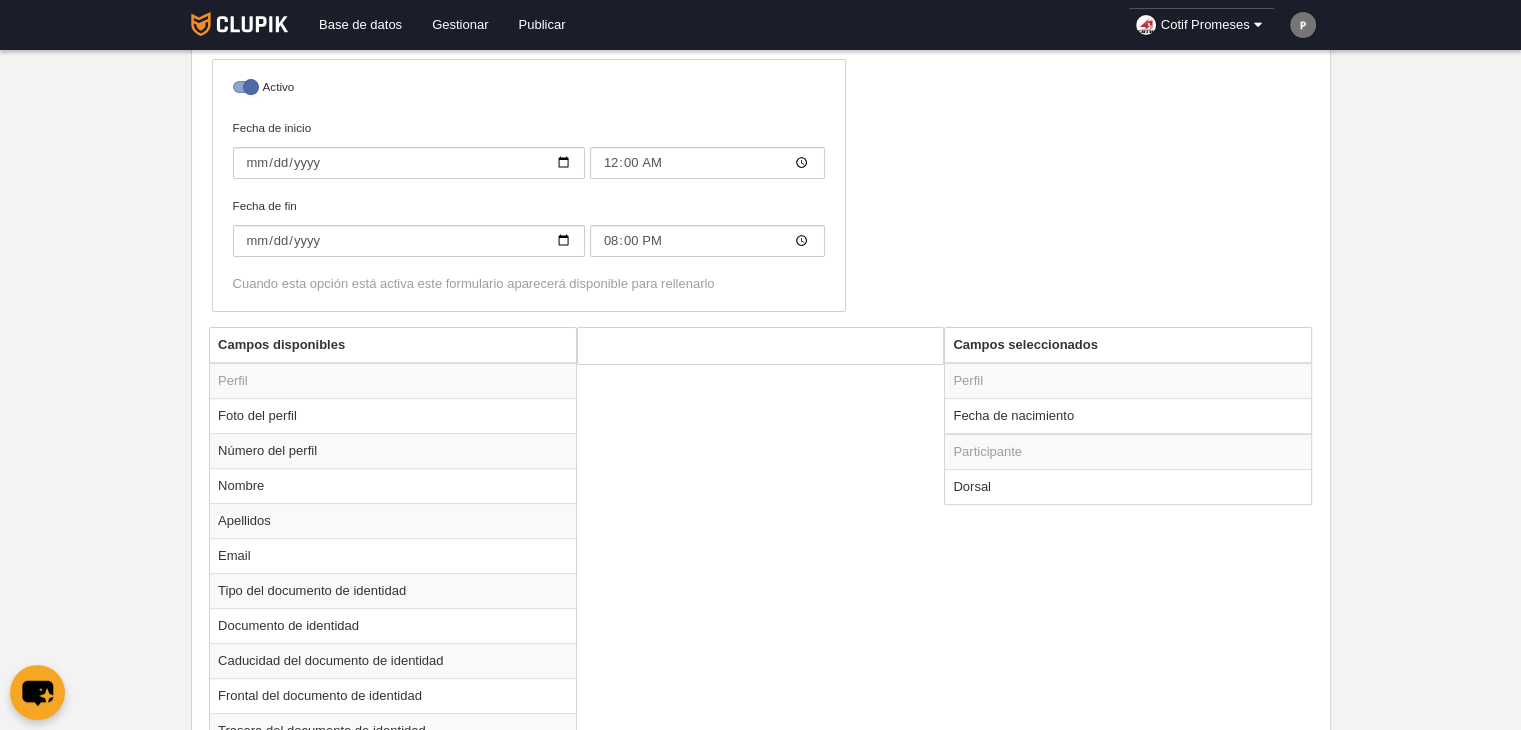 click on "Campos disponibles
Perfil
Foto del perfil
Número del perfil
Nombre
Apellidos
Email
Tipo del documento de identidad
Documento de identidad
Caducidad del documento de identidad
Frontal del documento de identidad
Trasera del documento de identidad
Sexo
Nacionalidad
Residencia
Teléfono
IBAN
Protección de Datos
Licencia
Foto de la licencia
Número de la licencia" at bounding box center [760, 861] 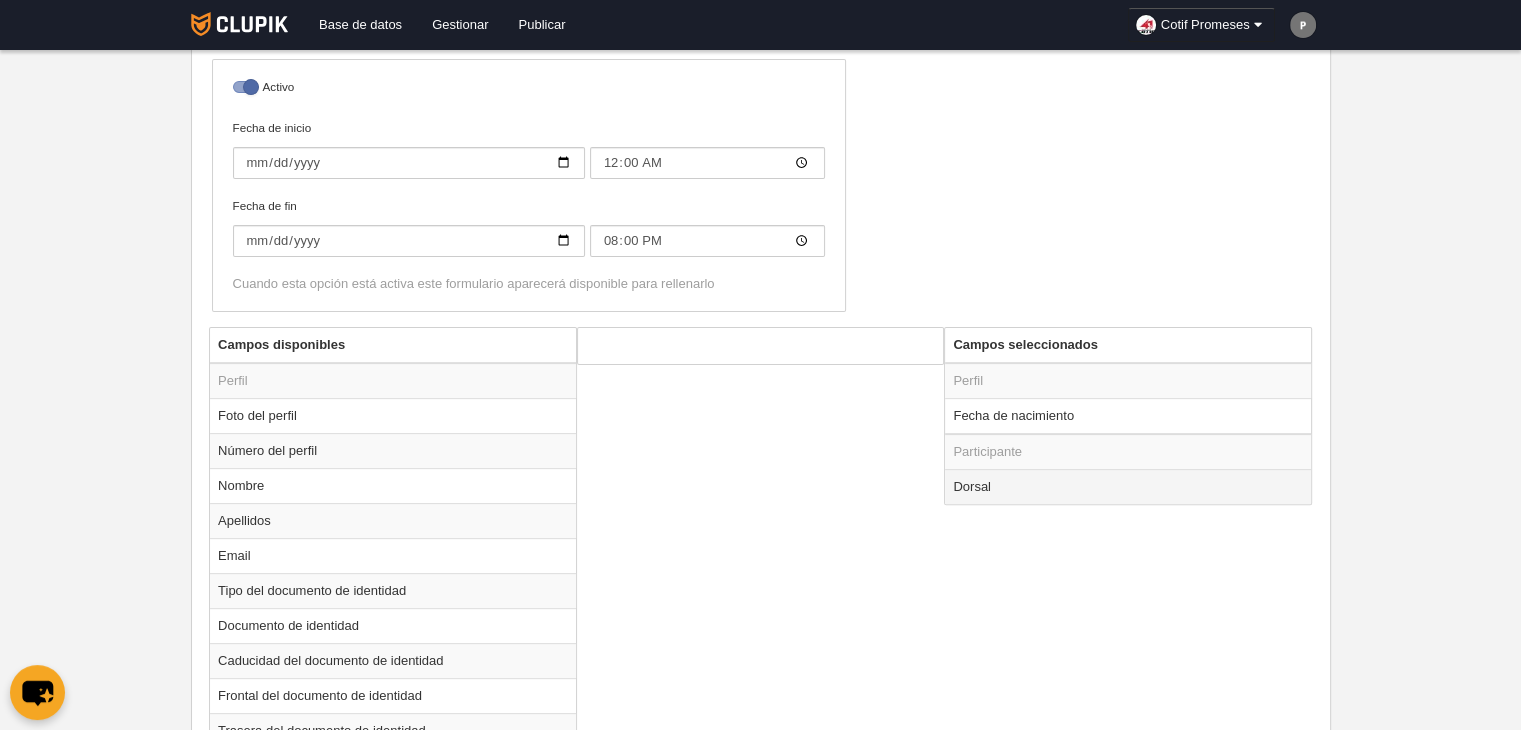 click on "Dorsal" at bounding box center [1128, 486] 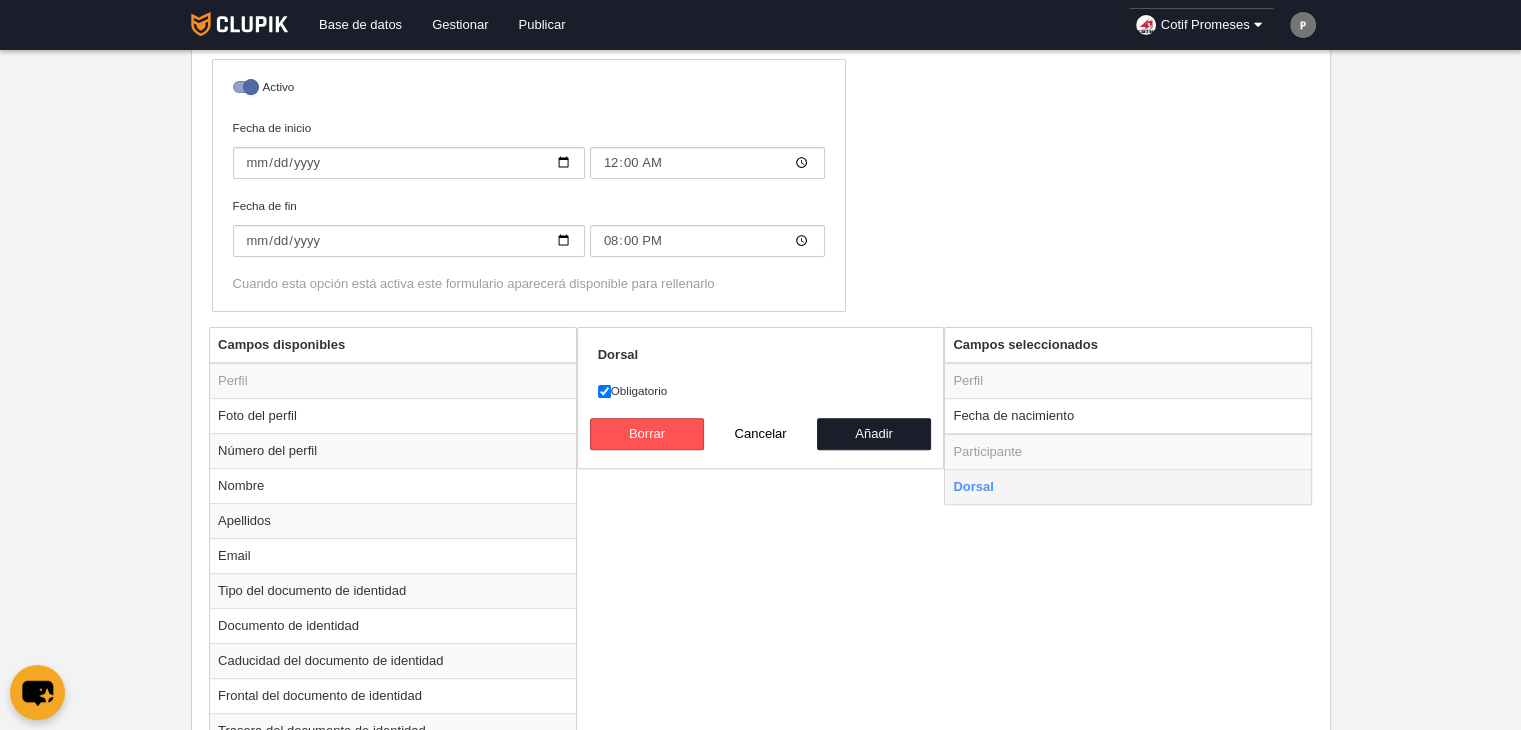 click on "Dorsal" at bounding box center (1128, 486) 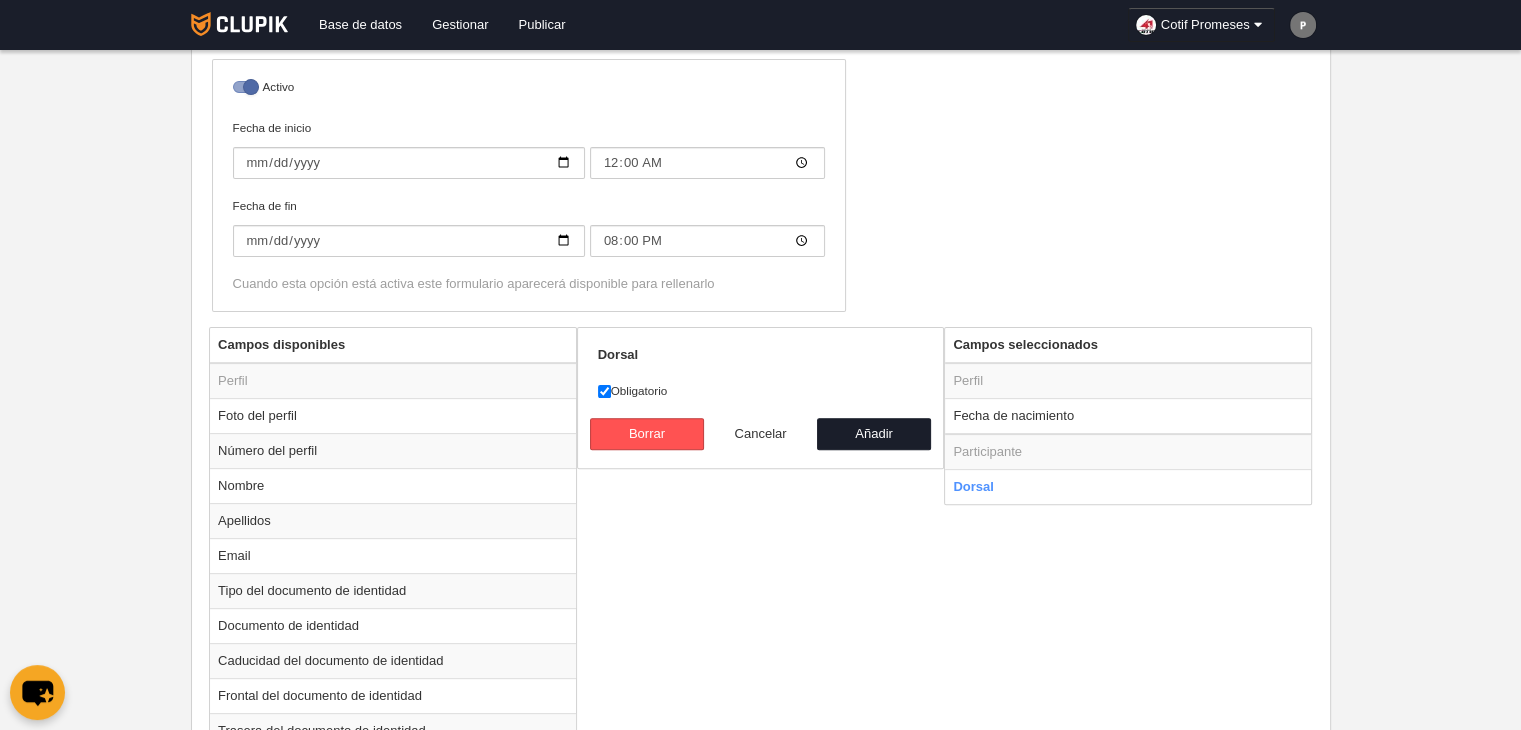click on "Cancelar" at bounding box center [761, 434] 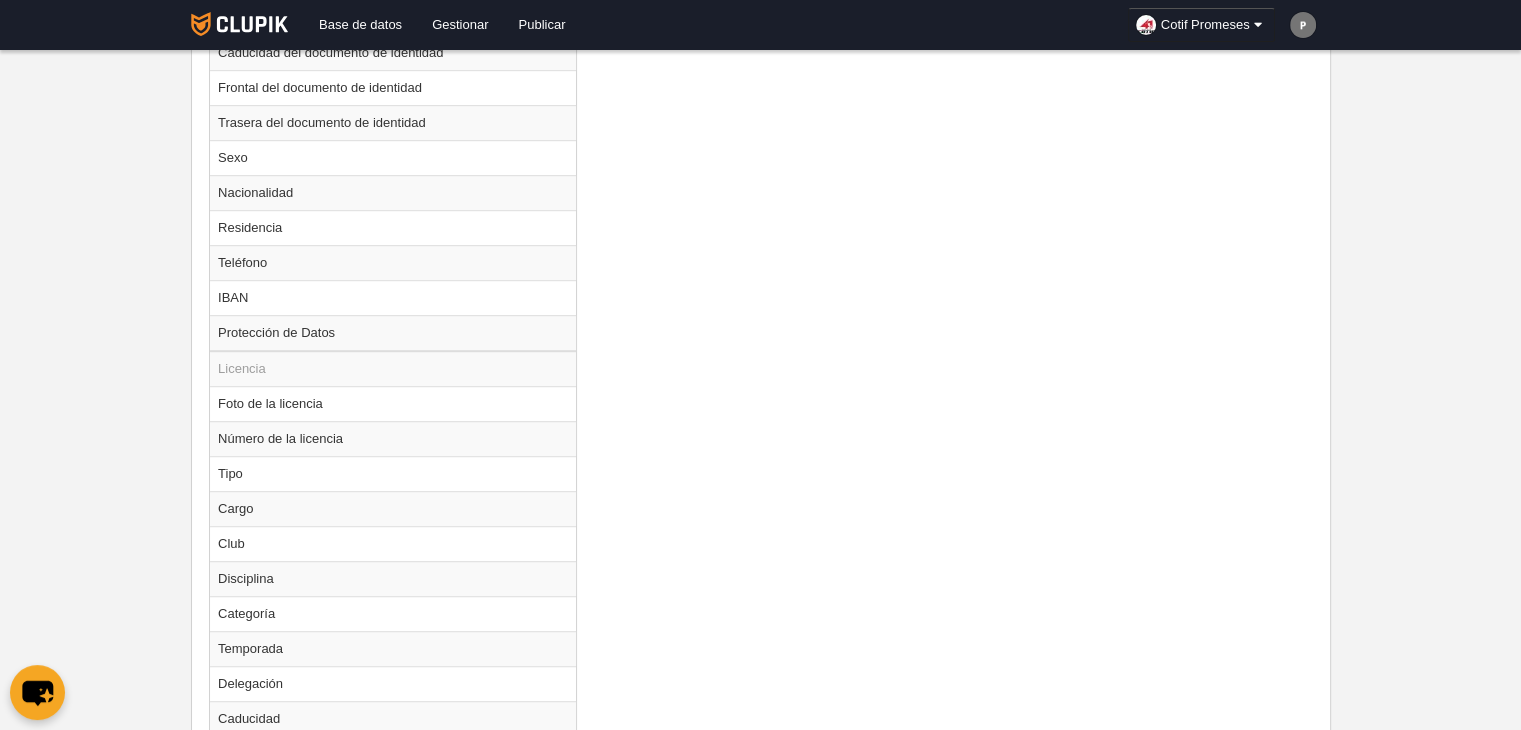 scroll, scrollTop: 1221, scrollLeft: 0, axis: vertical 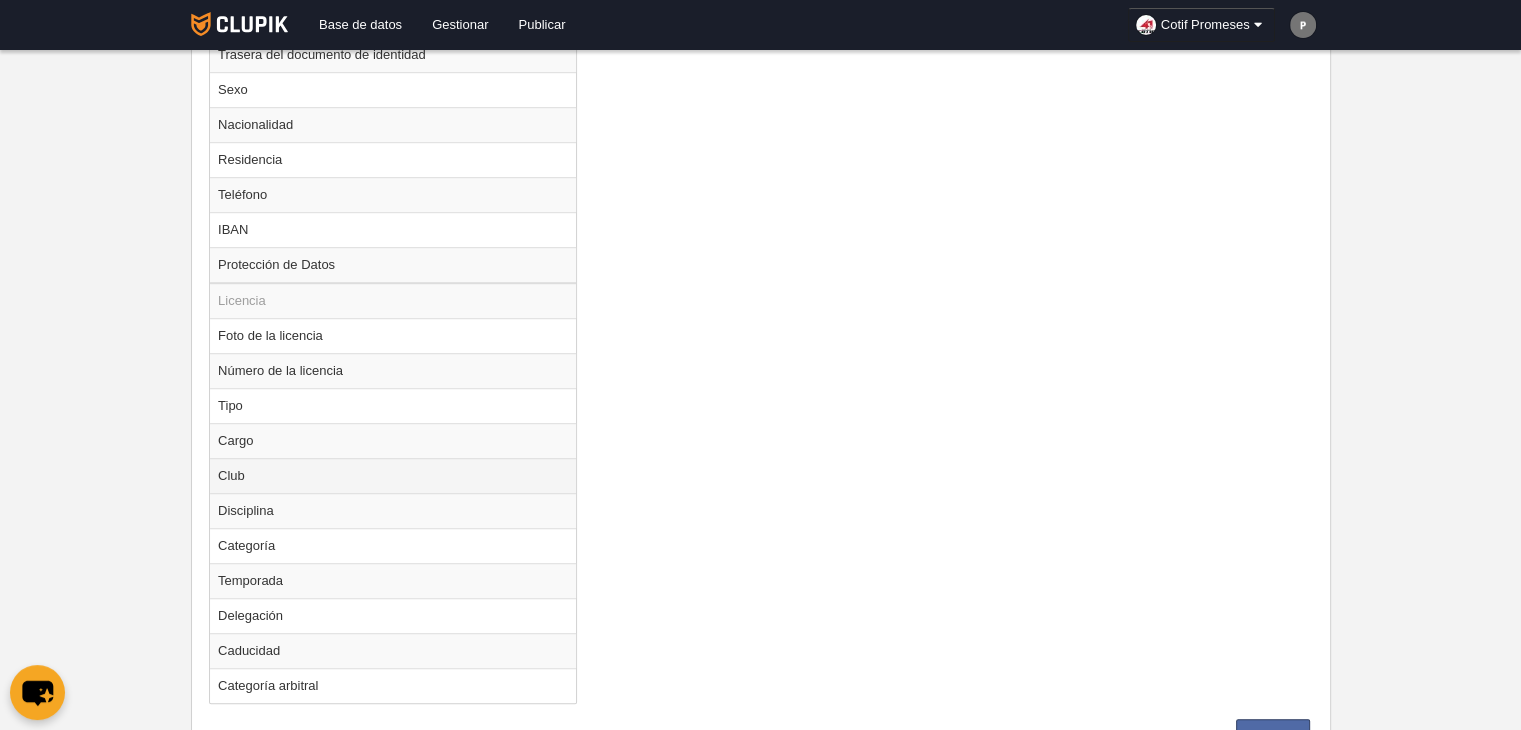 click on "Club" at bounding box center [393, 475] 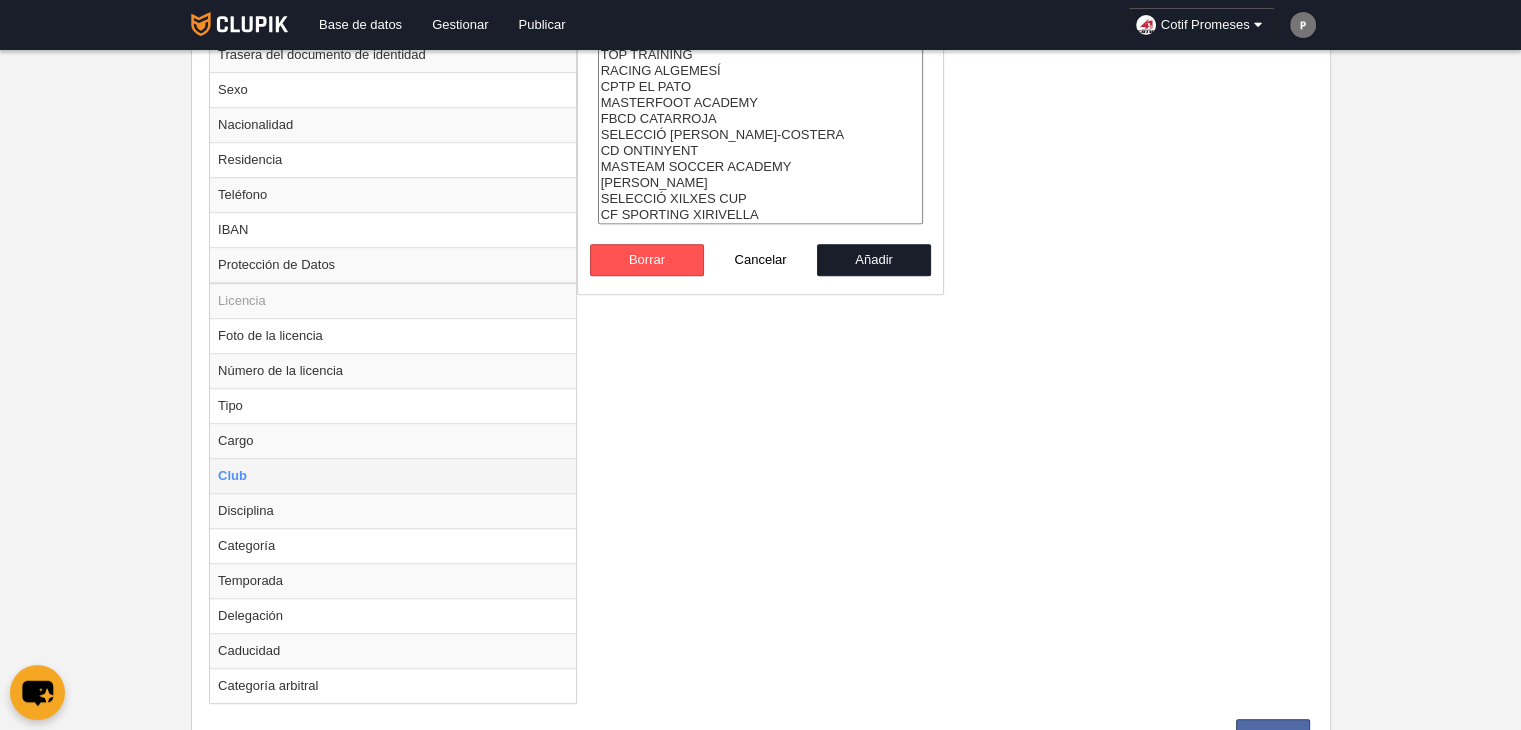 click on "Club" at bounding box center (393, 475) 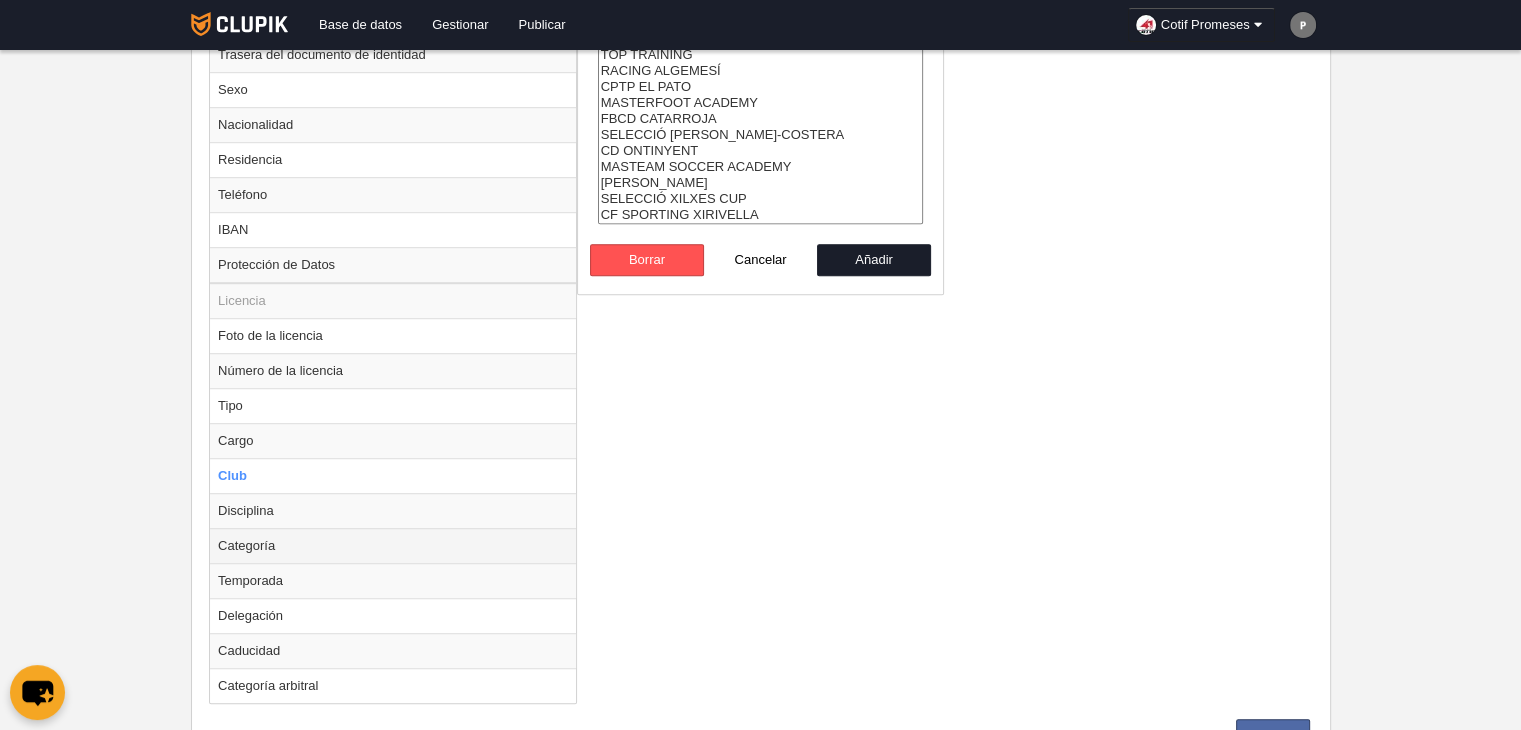 click on "Categoría" at bounding box center [393, 545] 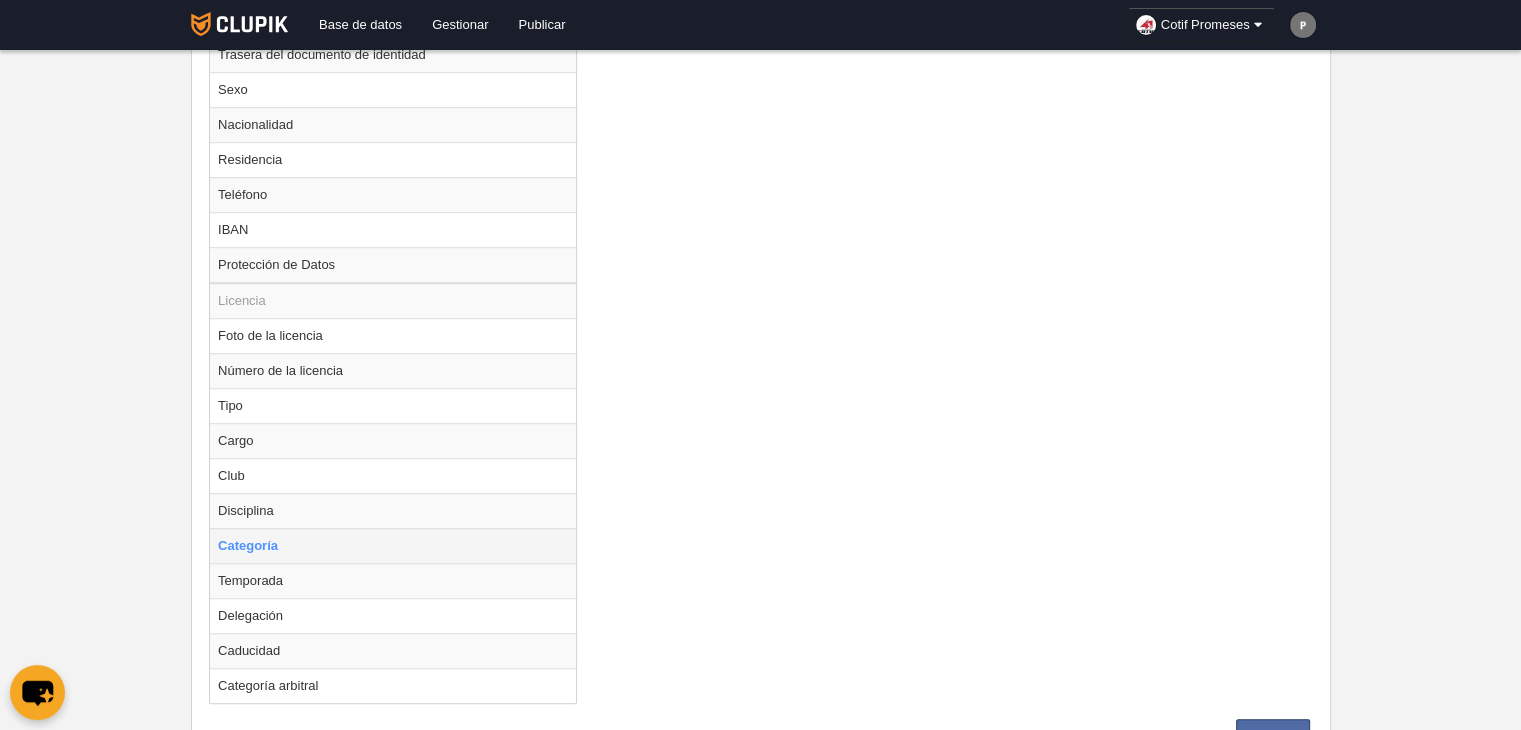 click on "Categoría" at bounding box center (393, 545) 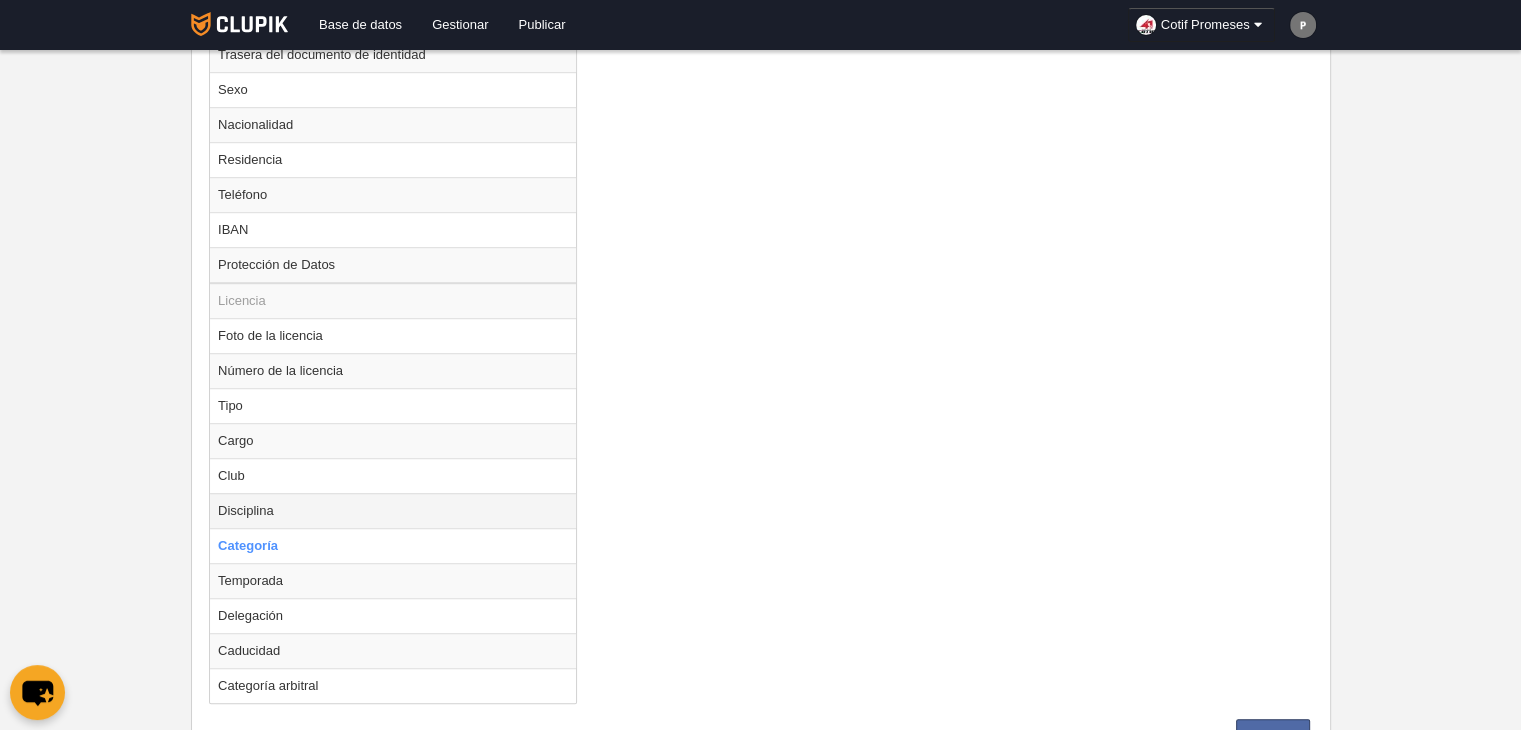 click on "Disciplina" at bounding box center (393, 510) 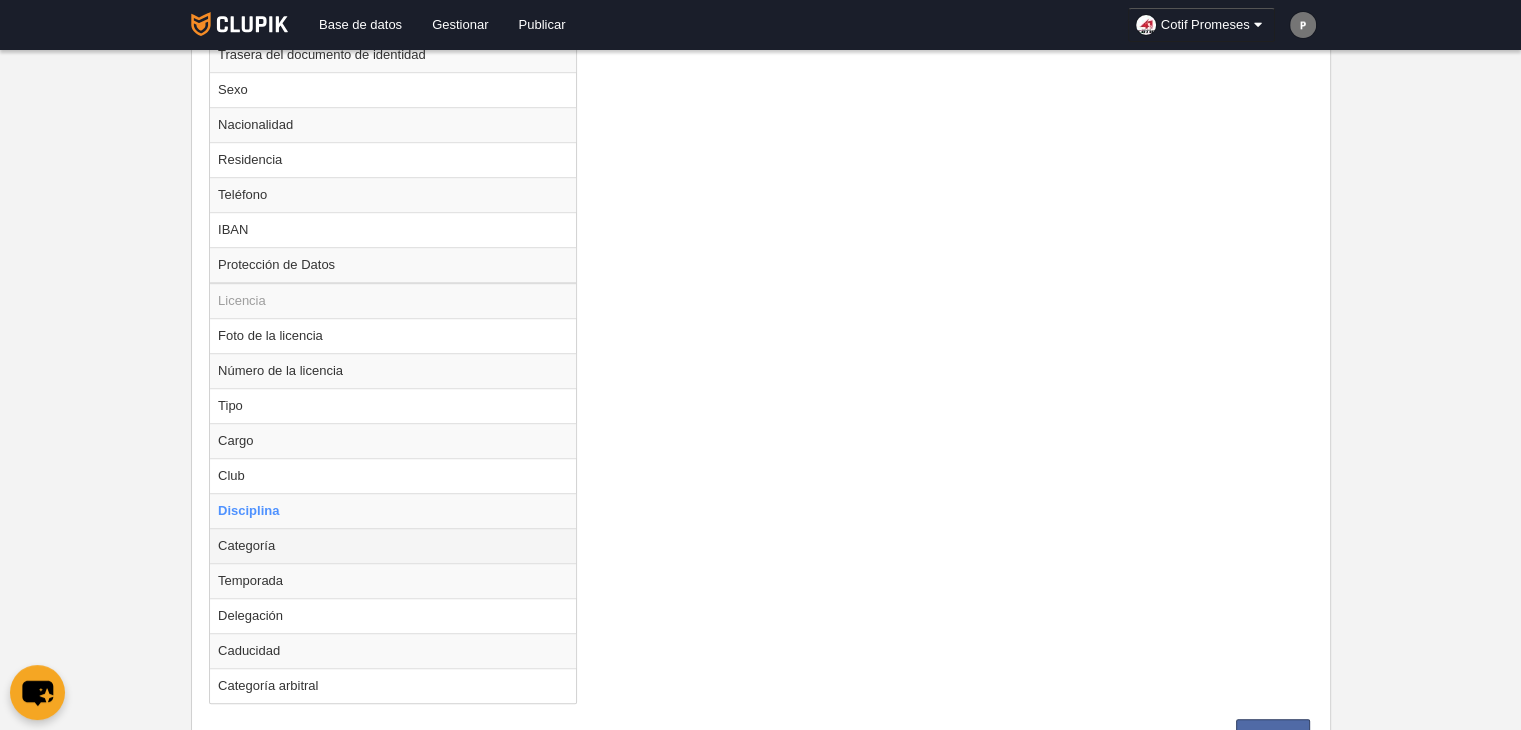 click on "Categoría" at bounding box center [393, 545] 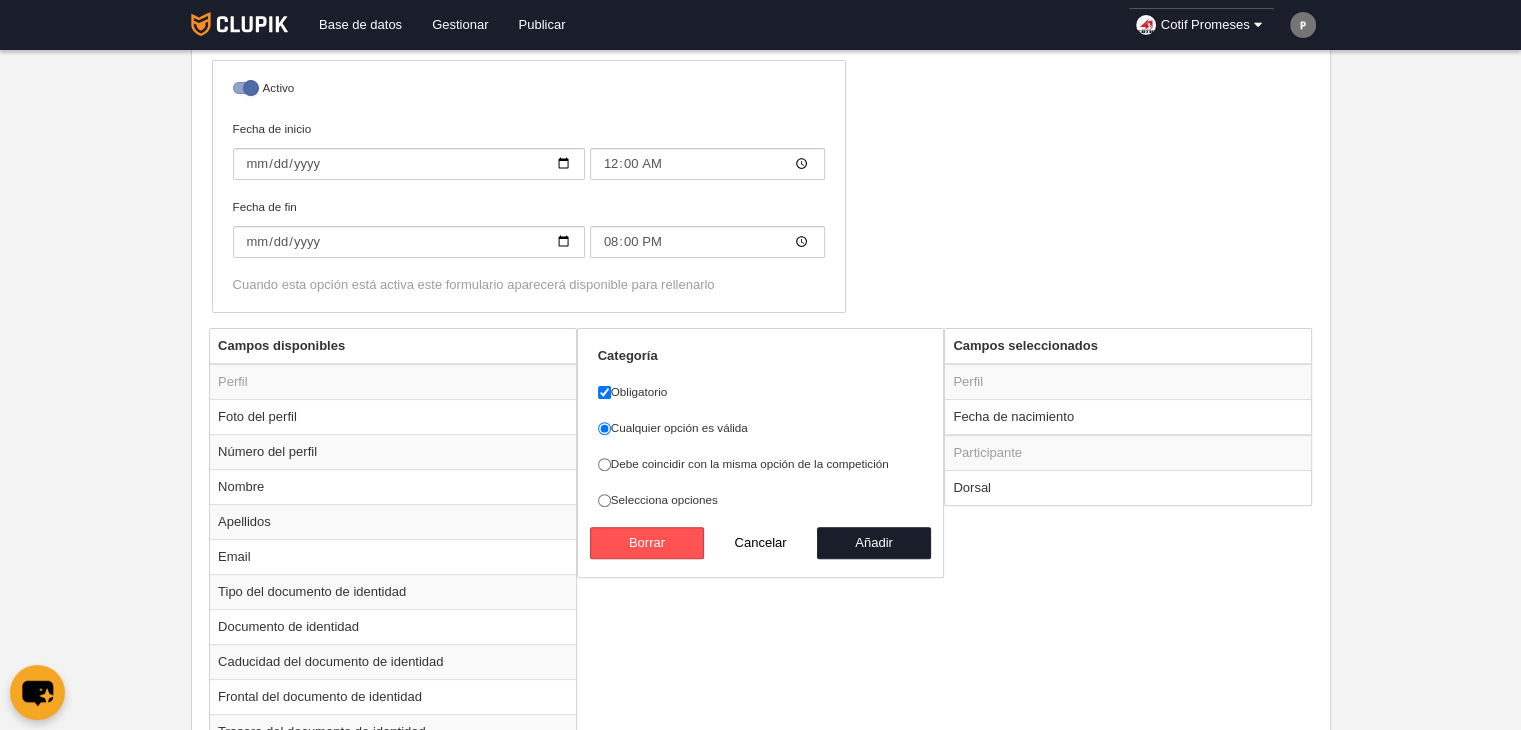 scroll, scrollTop: 549, scrollLeft: 0, axis: vertical 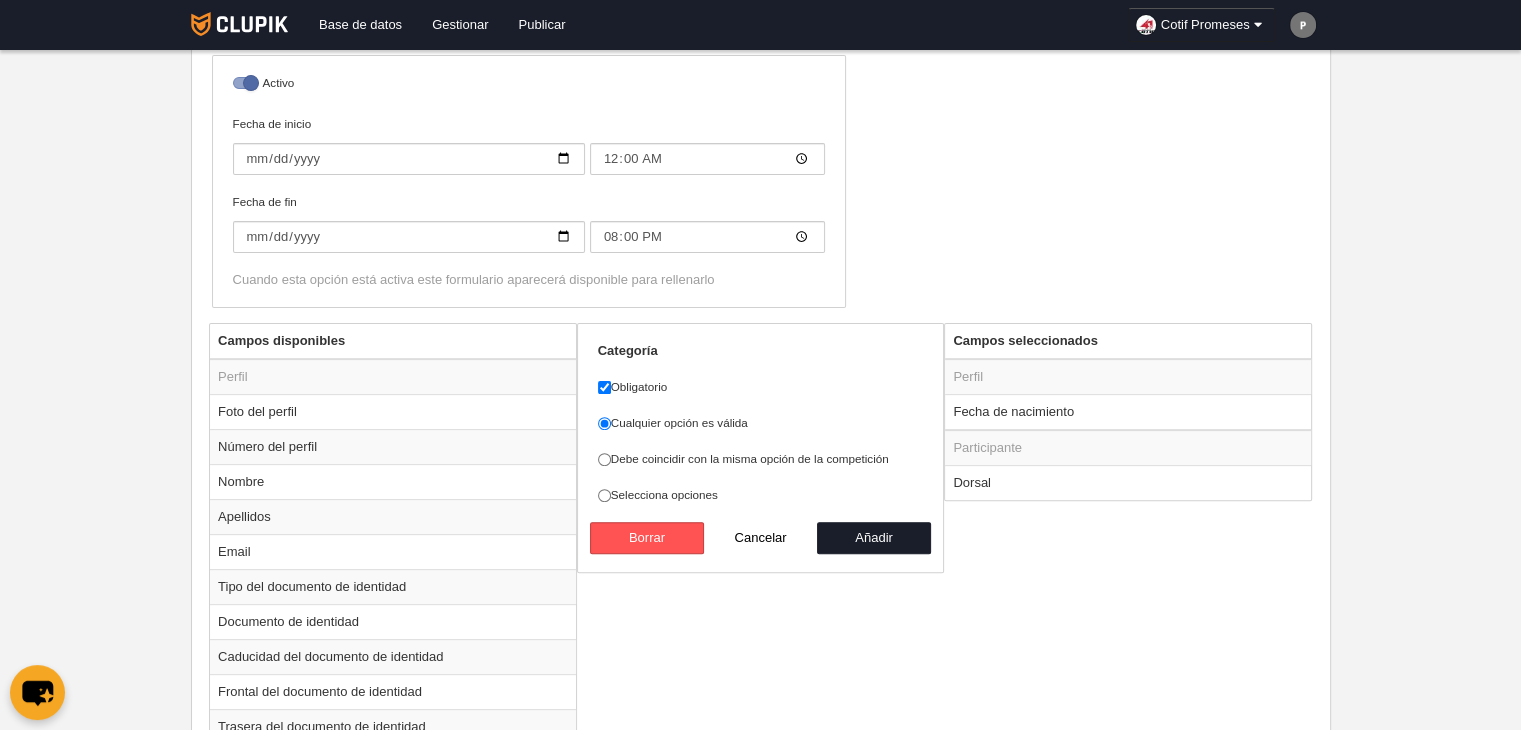 click on "Campos disponibles
Perfil
Foto del perfil
Número del perfil
Nombre
Apellidos
Email
Tipo del documento de identidad
Documento de identidad
Caducidad del documento de identidad
Frontal del documento de identidad
Trasera del documento de identidad
Sexo
Nacionalidad
Residencia
Teléfono
IBAN
Protección de Datos
Licencia
Foto de la licencia
Número de la licencia" at bounding box center [760, 857] 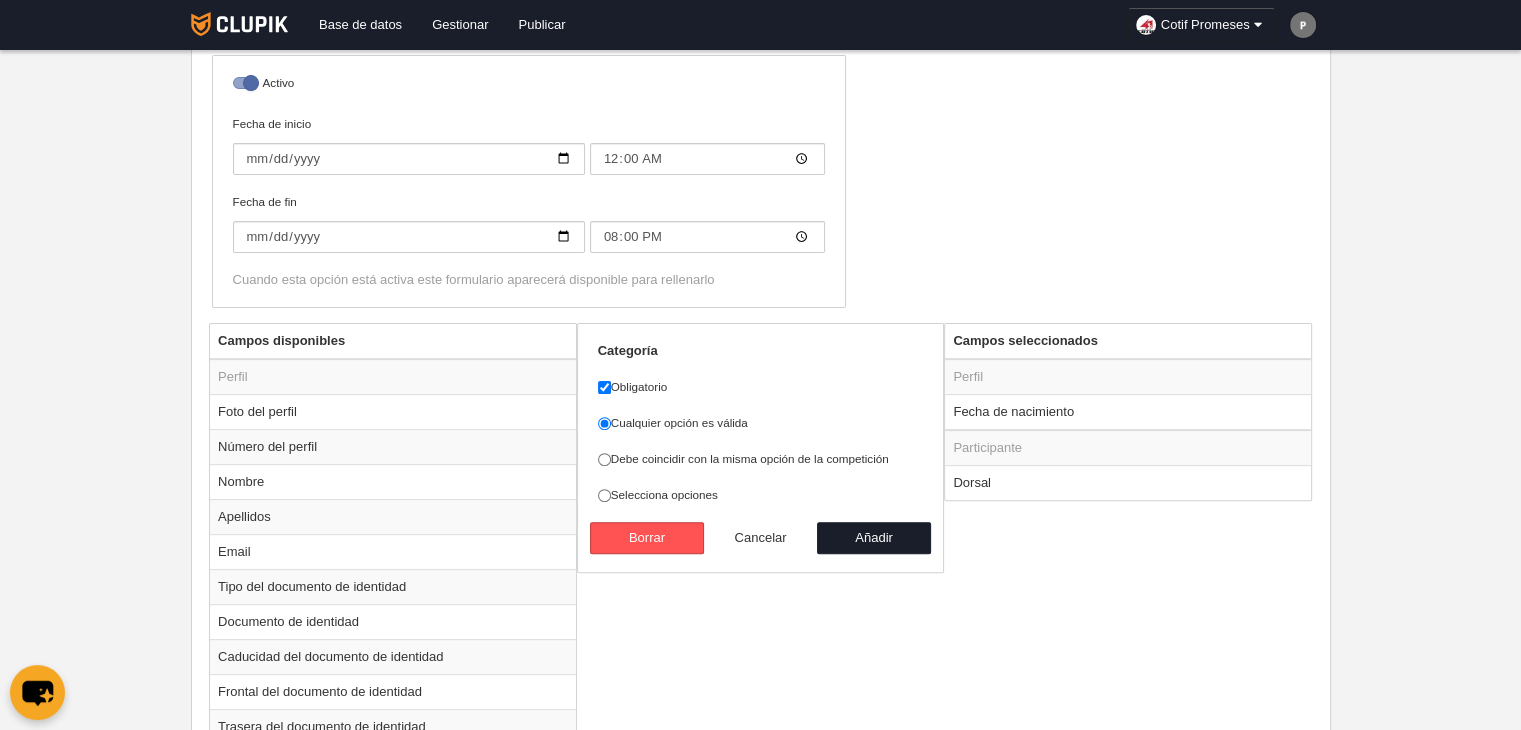 click on "Cancelar" at bounding box center (761, 538) 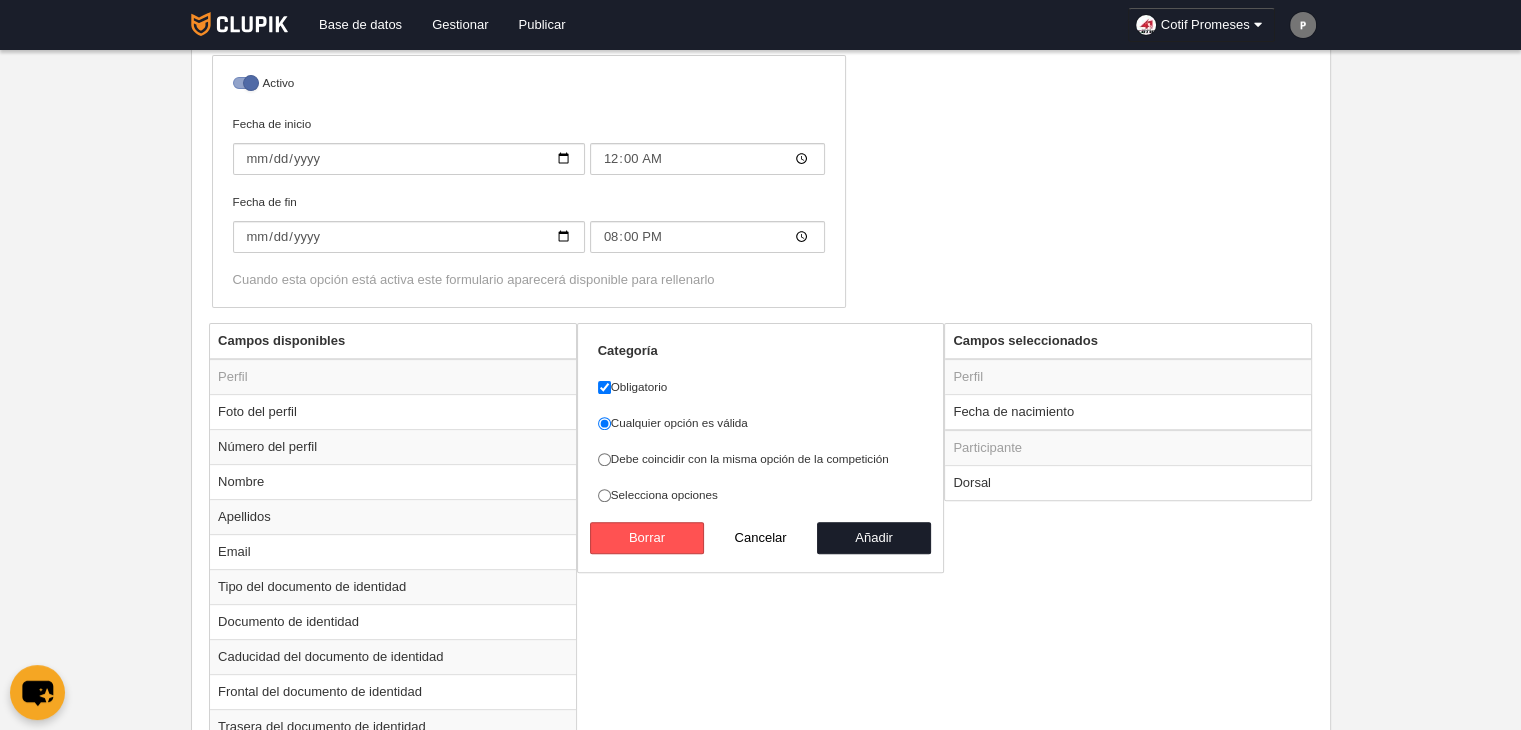 radio on "false" 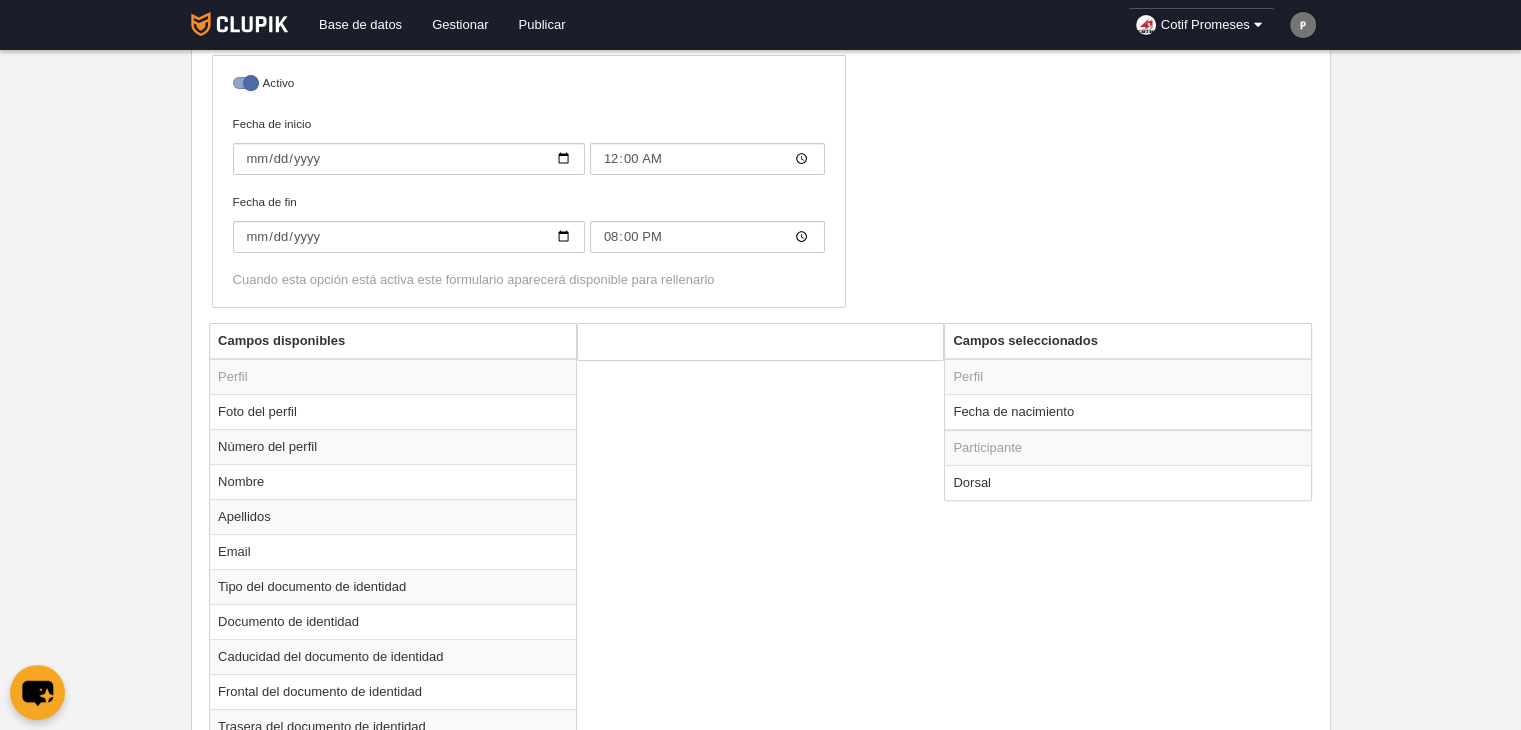 click on "Campos disponibles
Perfil
Foto del perfil
Número del perfil
Nombre
Apellidos
Email
Tipo del documento de identidad
Documento de identidad
Caducidad del documento de identidad
Frontal del documento de identidad
Trasera del documento de identidad
Sexo
Nacionalidad
Residencia
Teléfono
IBAN
Protección de Datos
Licencia
Foto de la licencia
Número de la licencia" at bounding box center (760, 857) 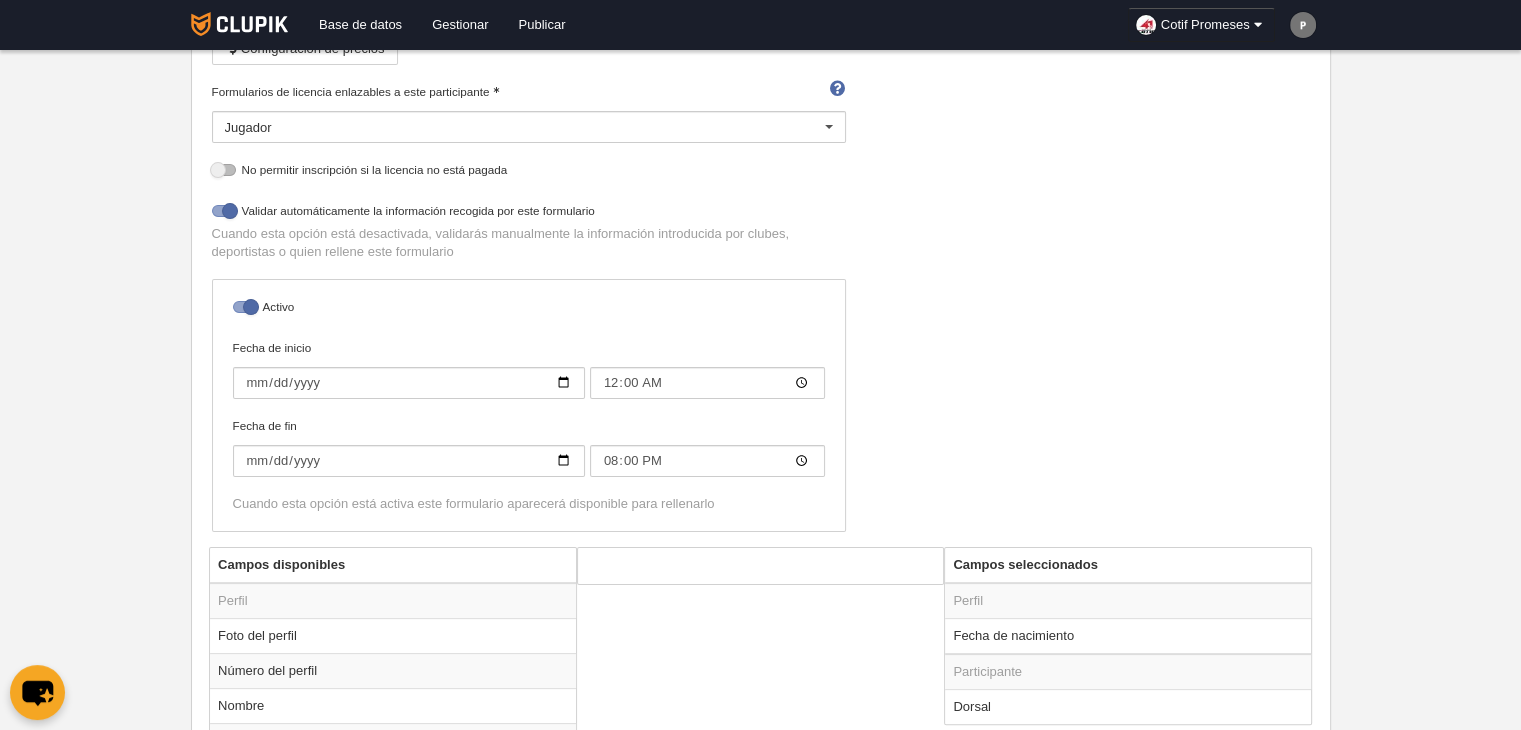scroll, scrollTop: 212, scrollLeft: 0, axis: vertical 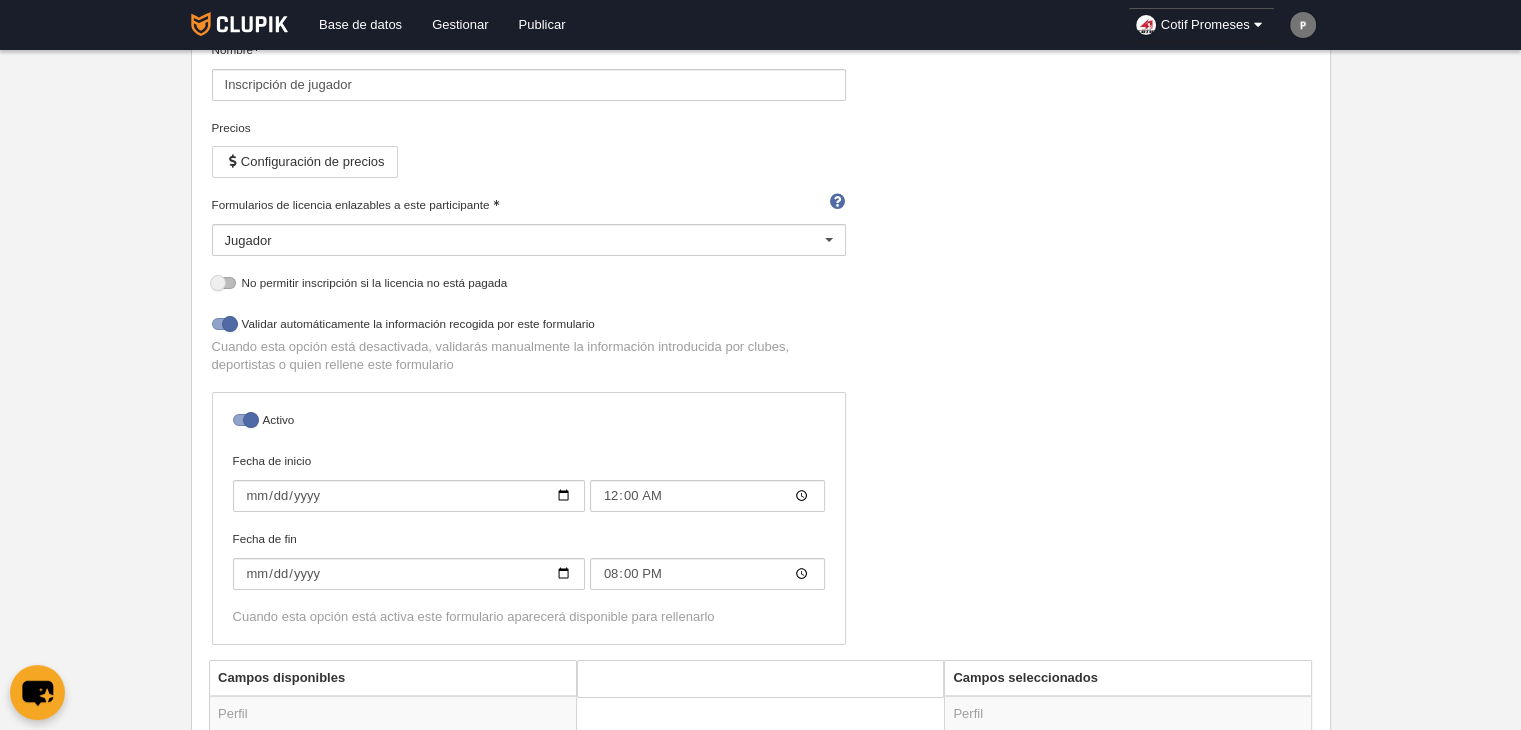 drag, startPoint x: 1501, startPoint y: 180, endPoint x: 1507, endPoint y: 158, distance: 22.803509 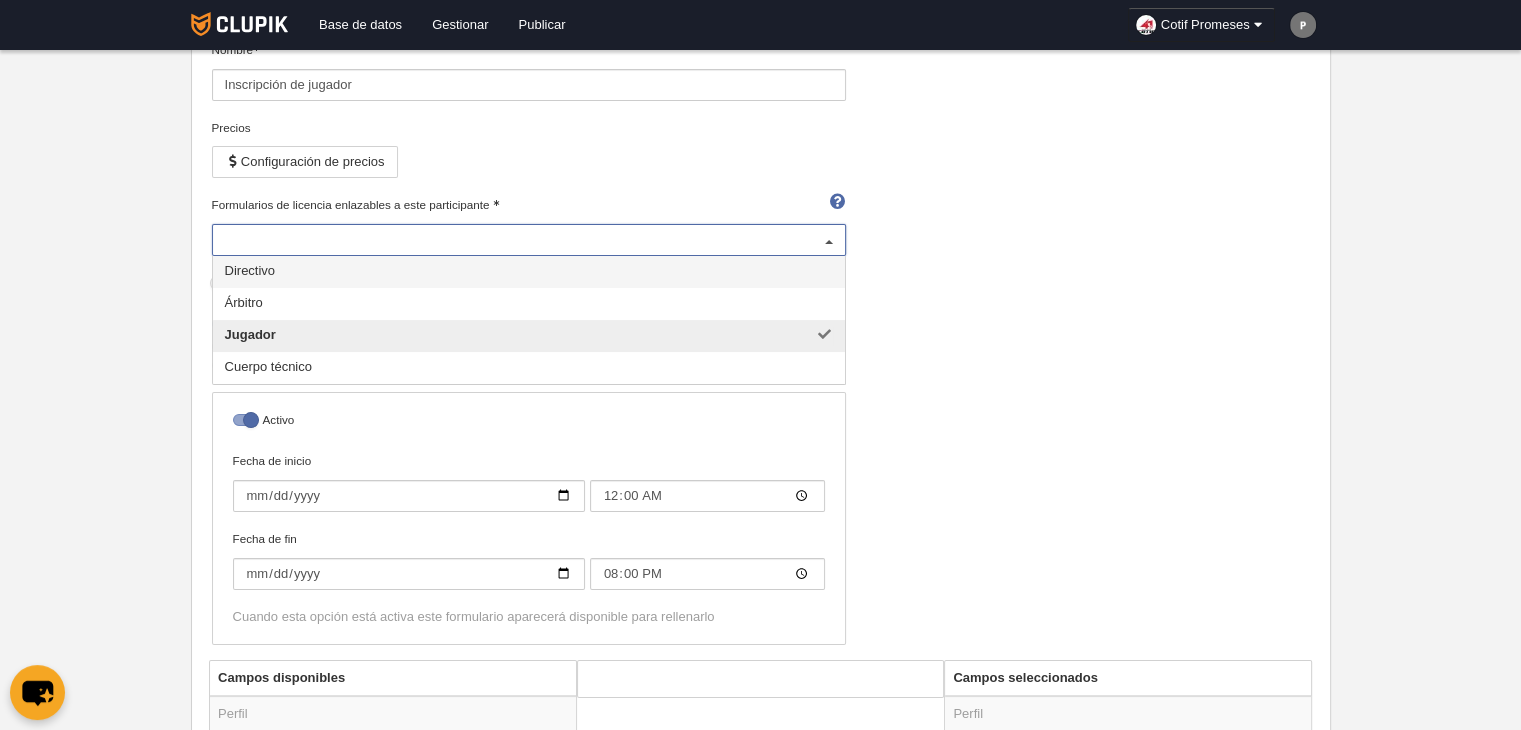 click on "Formularios de licencia enlazables a este participante" at bounding box center [519, 240] 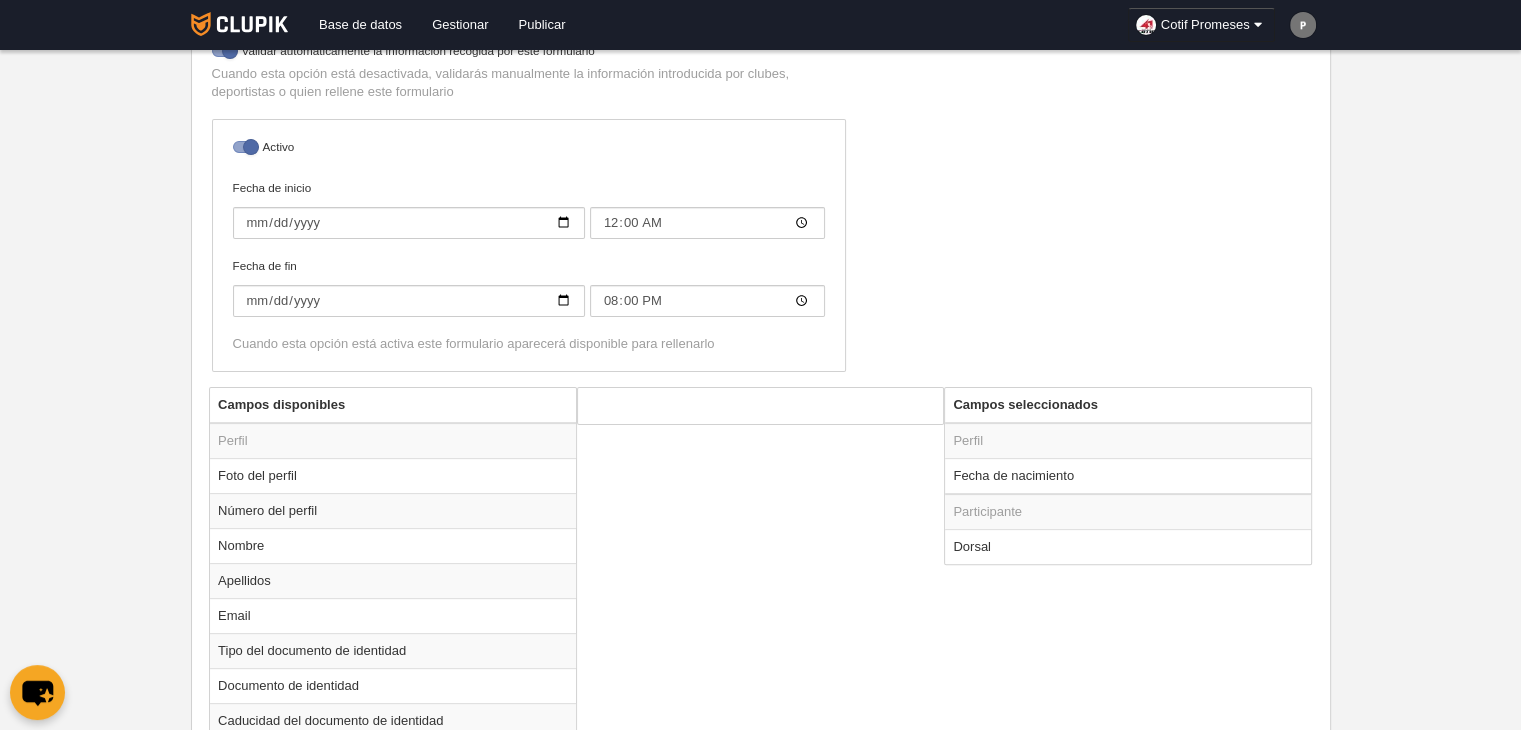 scroll, scrollTop: 478, scrollLeft: 0, axis: vertical 